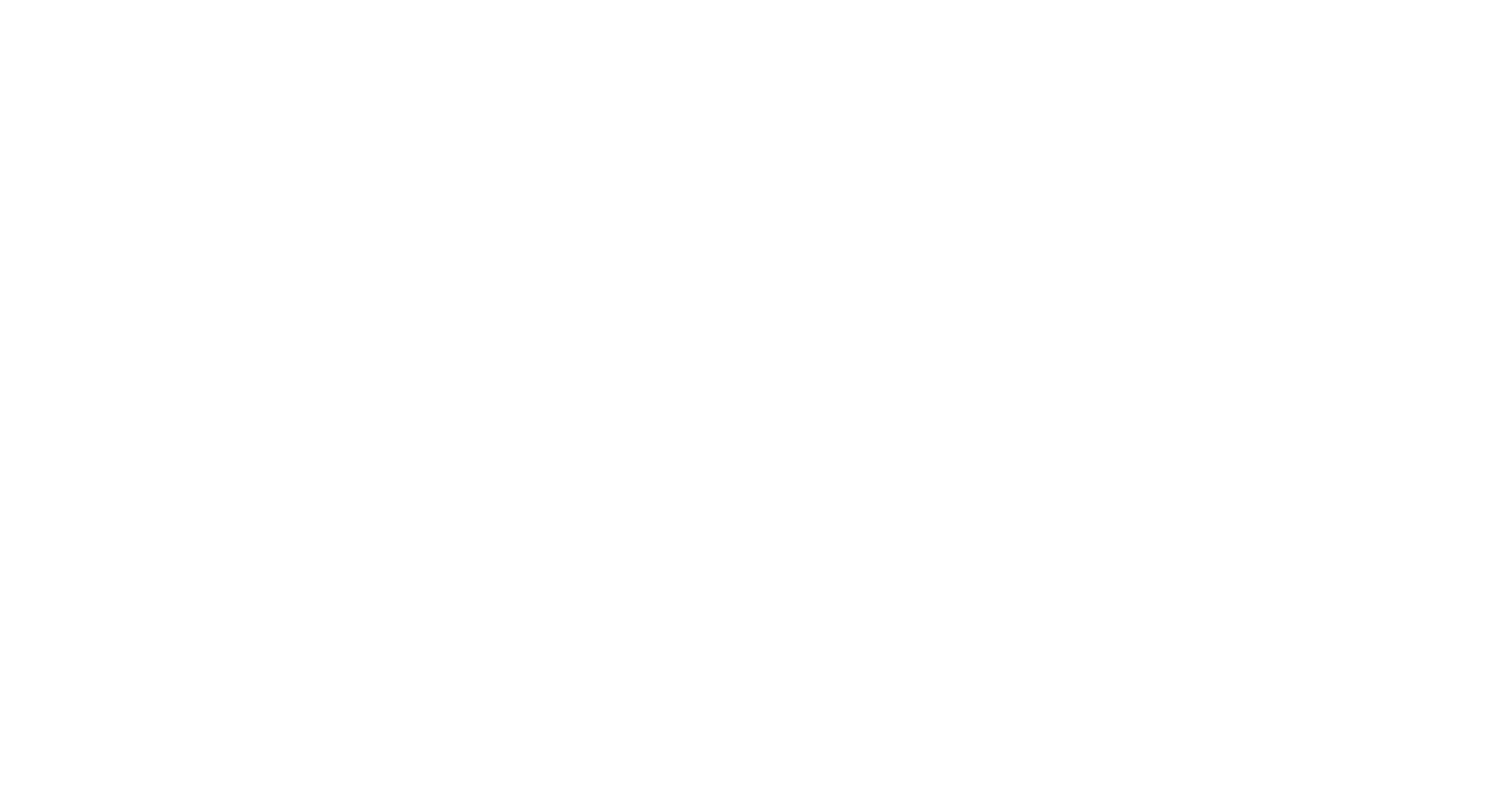 scroll, scrollTop: 0, scrollLeft: 0, axis: both 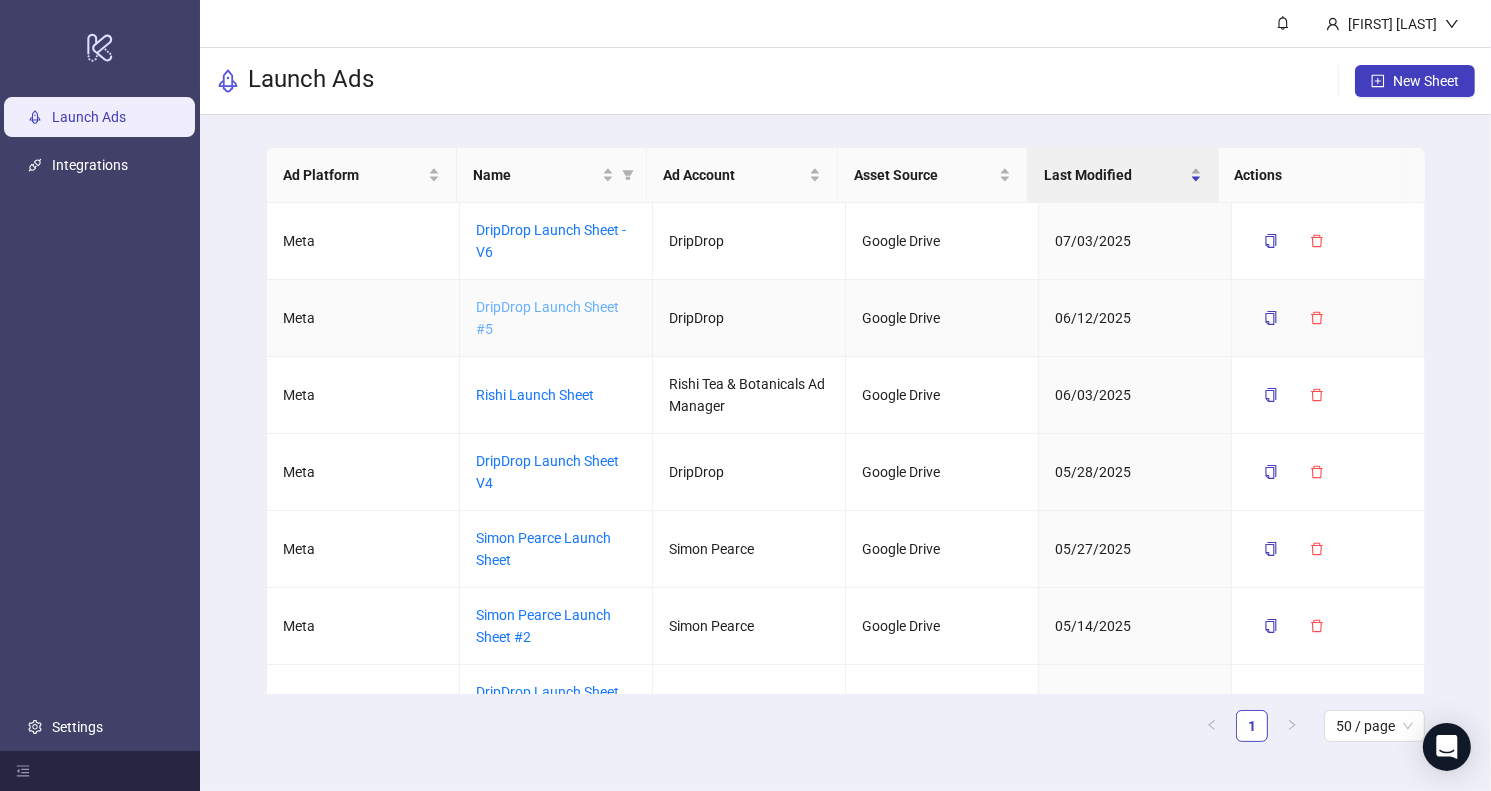 click on "DripDrop Launch Sheet #5" at bounding box center (547, 318) 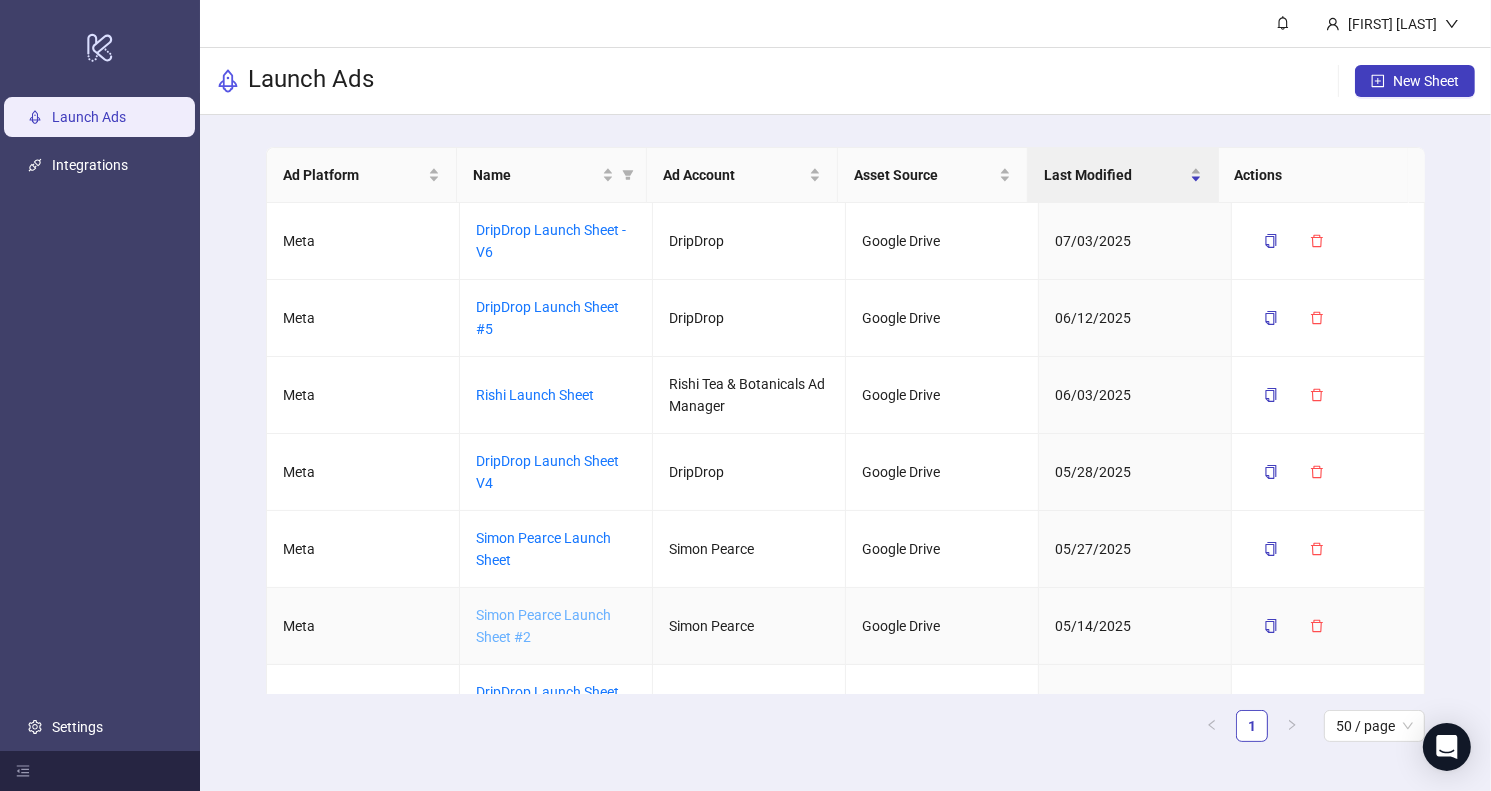 click on "Simon Pearce Launch Sheet #2" at bounding box center (543, 626) 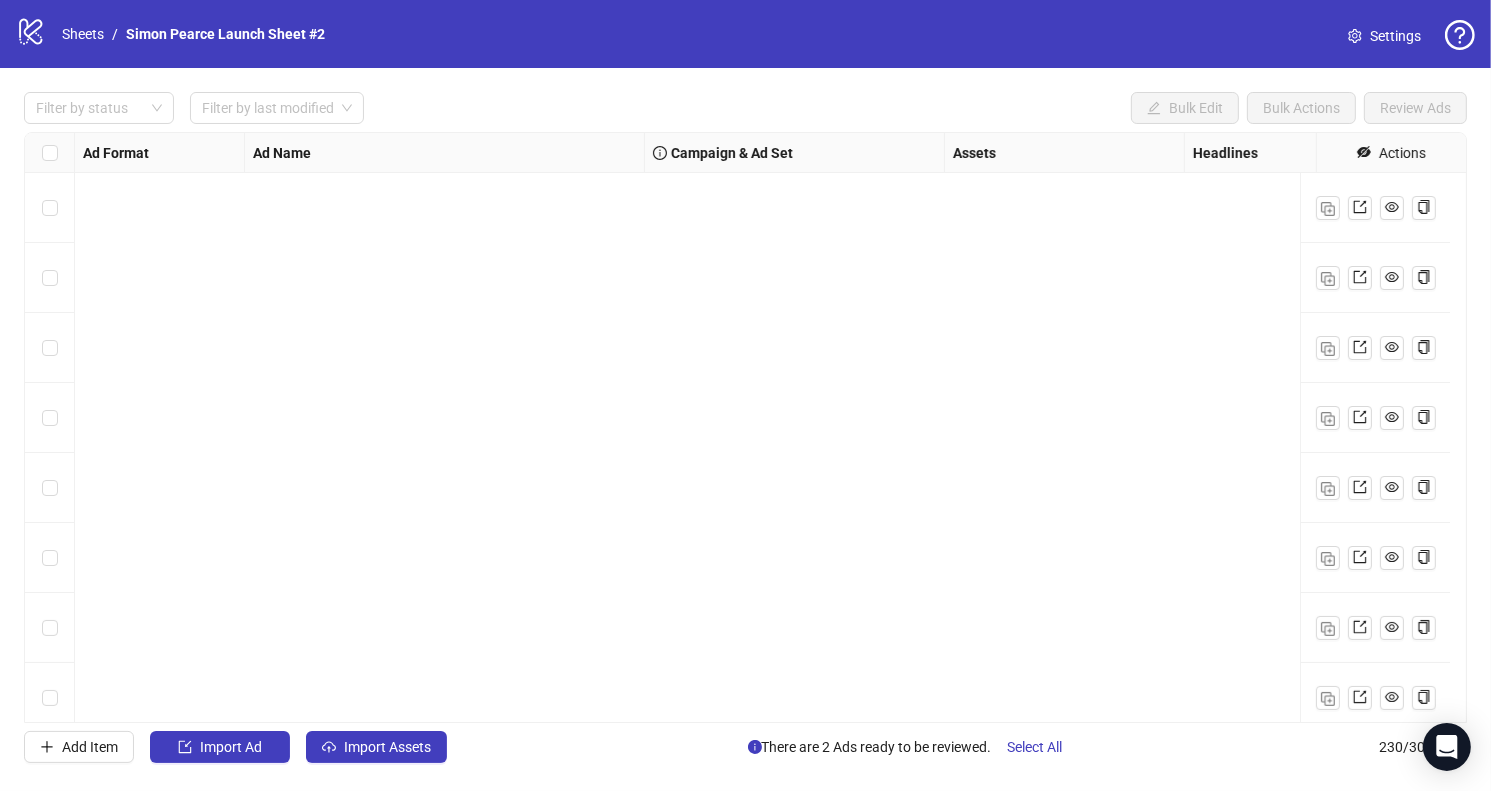 scroll, scrollTop: 15567, scrollLeft: 0, axis: vertical 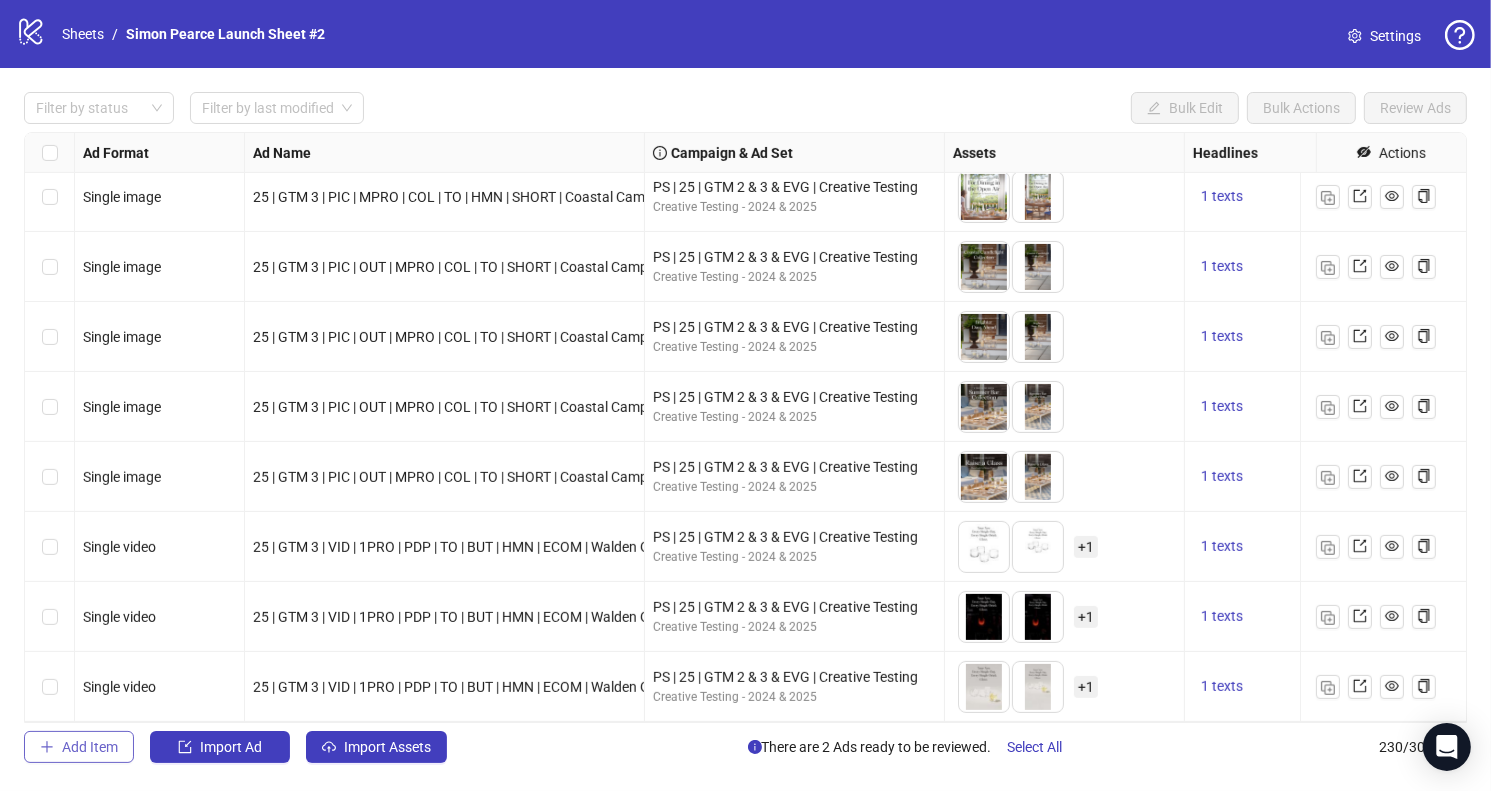 click on "Add Item" at bounding box center (1196, 108) 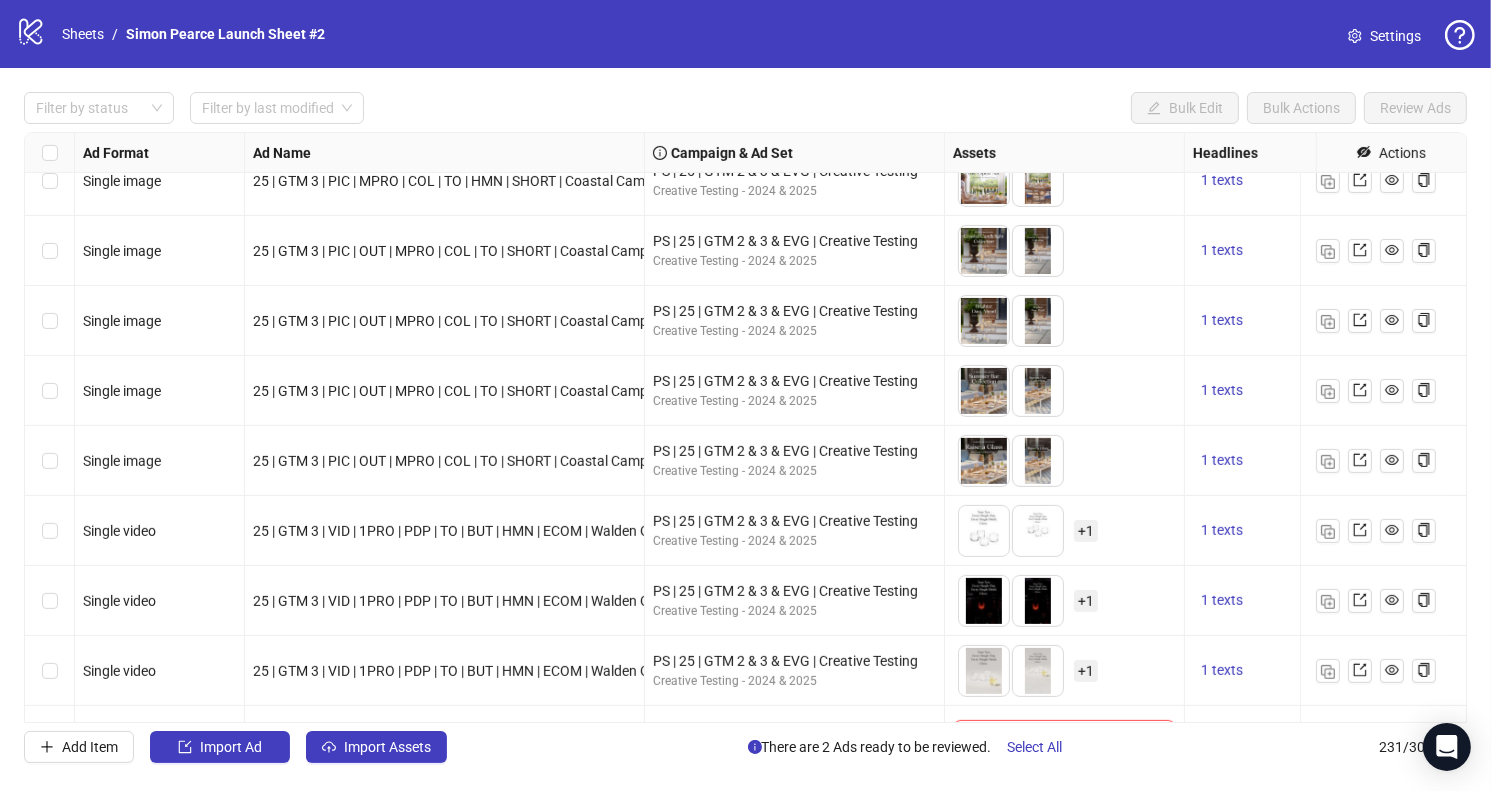 scroll, scrollTop: 15637, scrollLeft: 0, axis: vertical 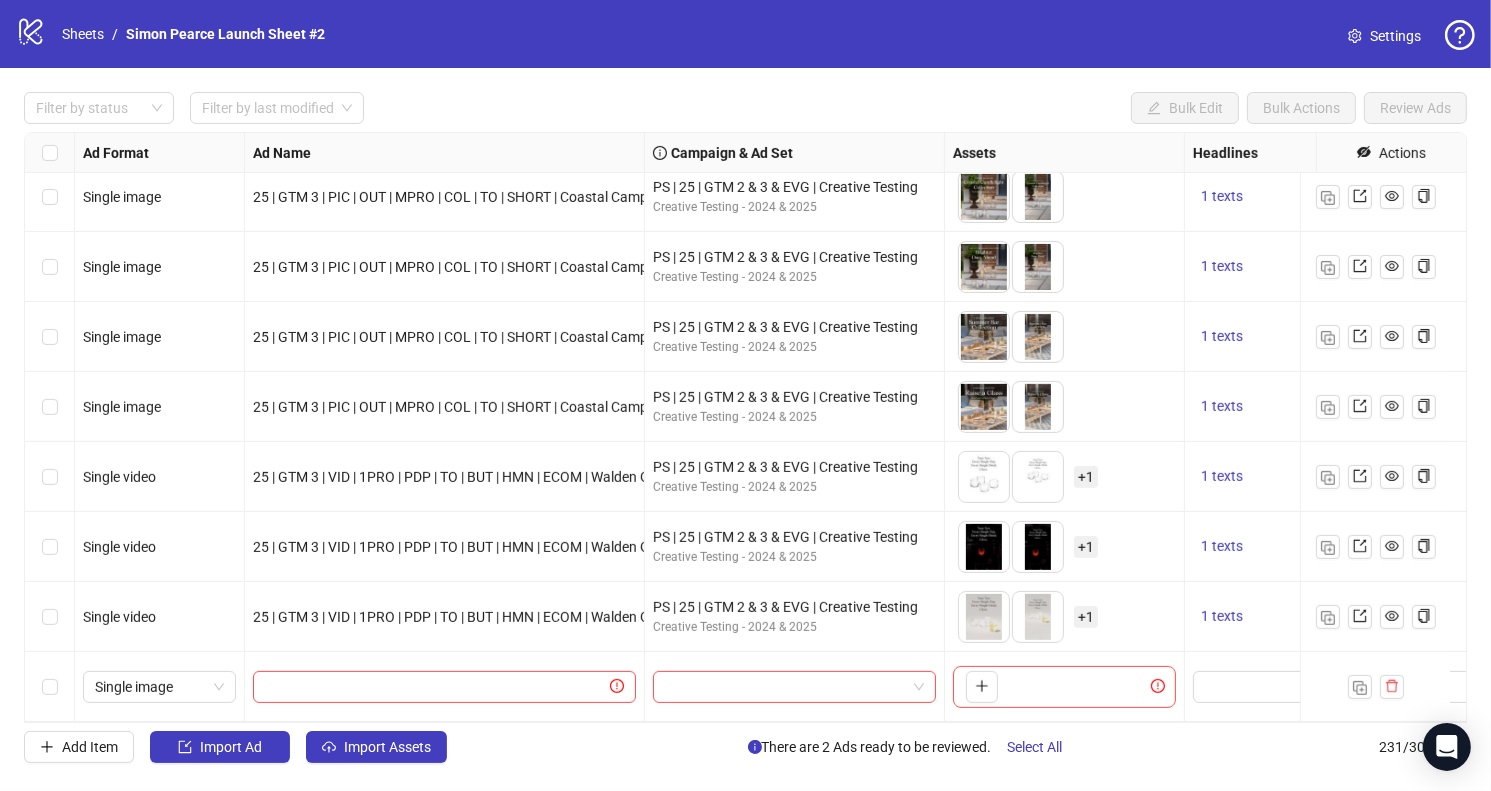 type 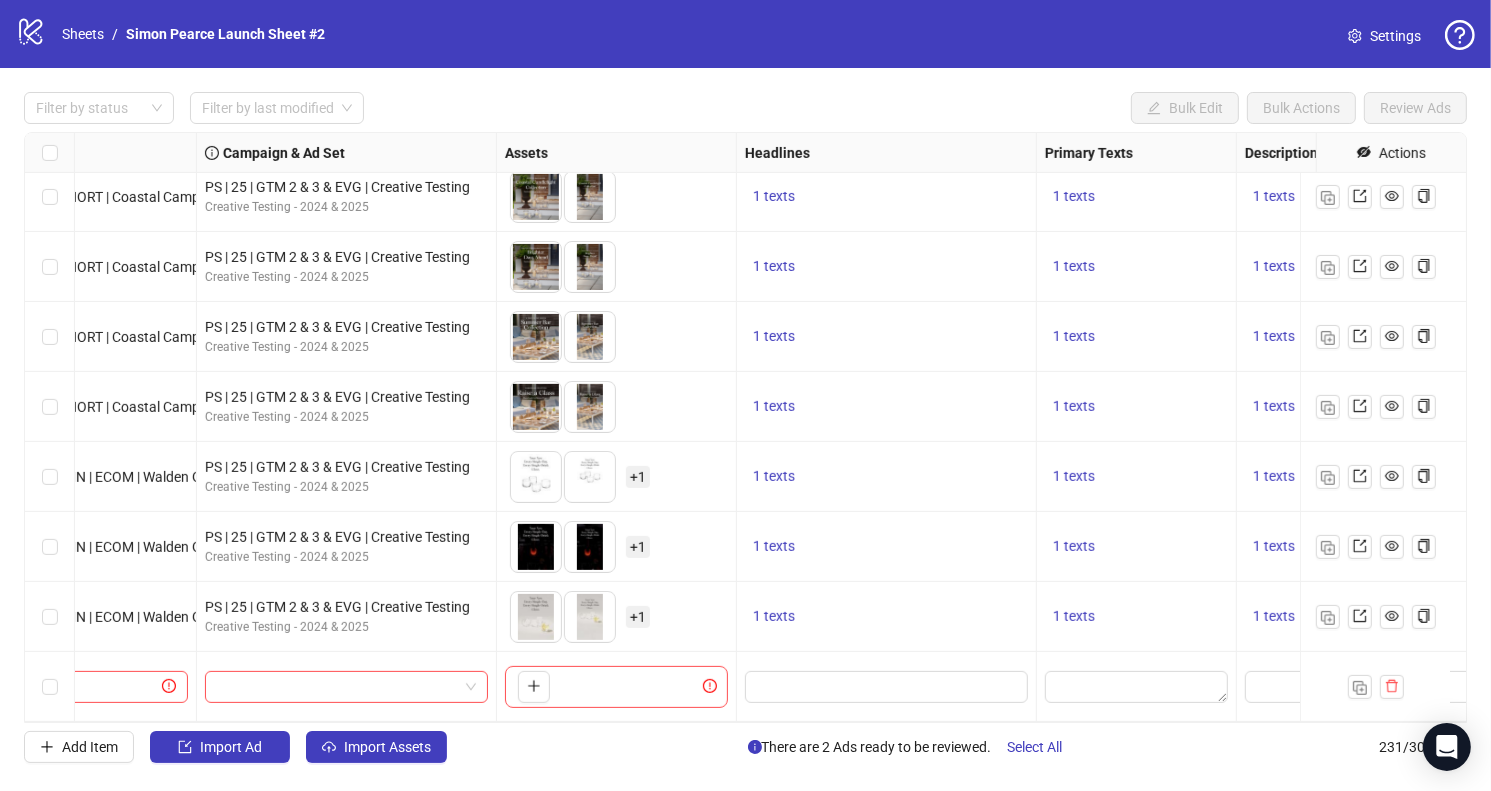 scroll, scrollTop: 15637, scrollLeft: 684, axis: both 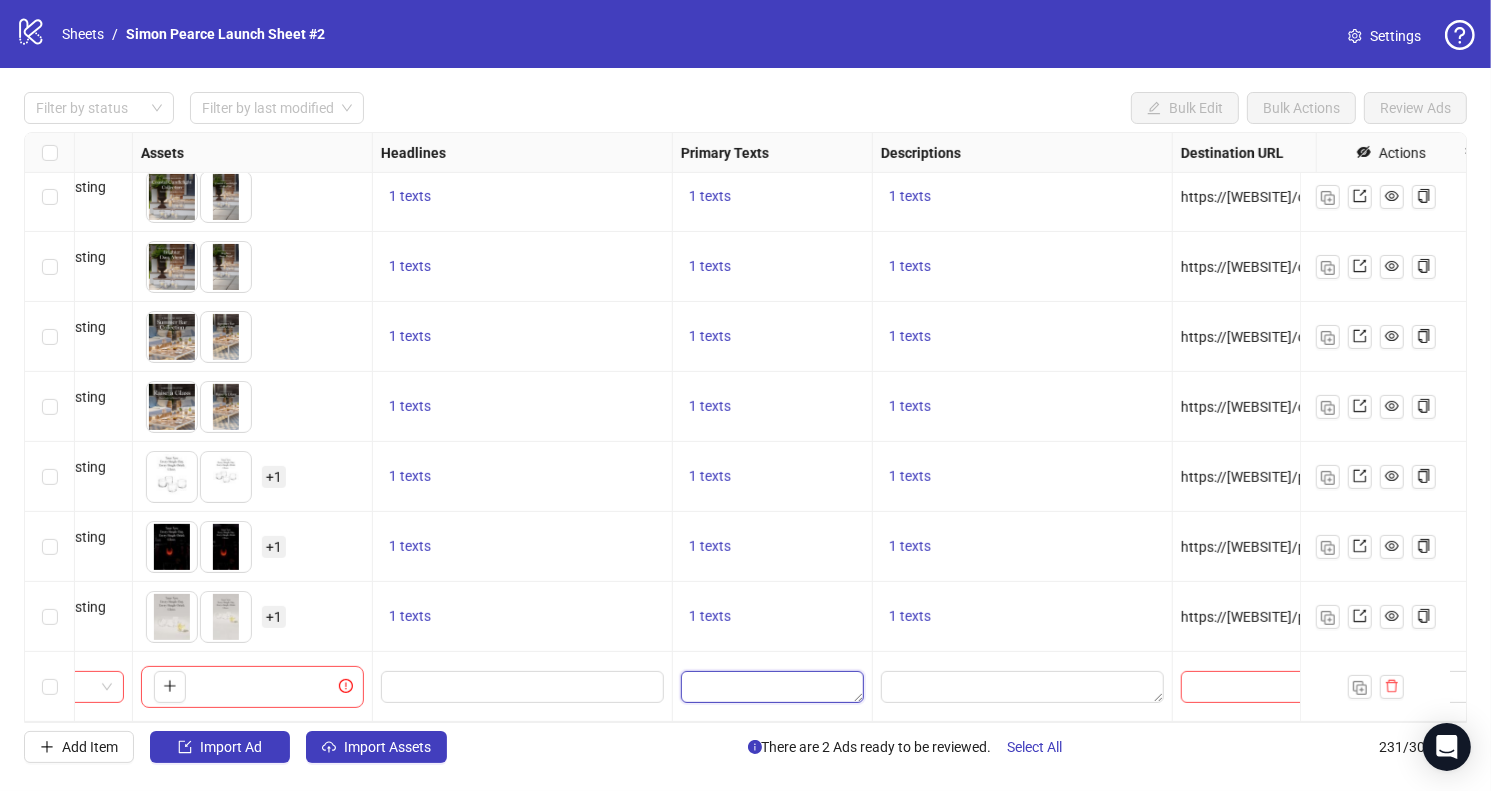 click at bounding box center [772, 687] 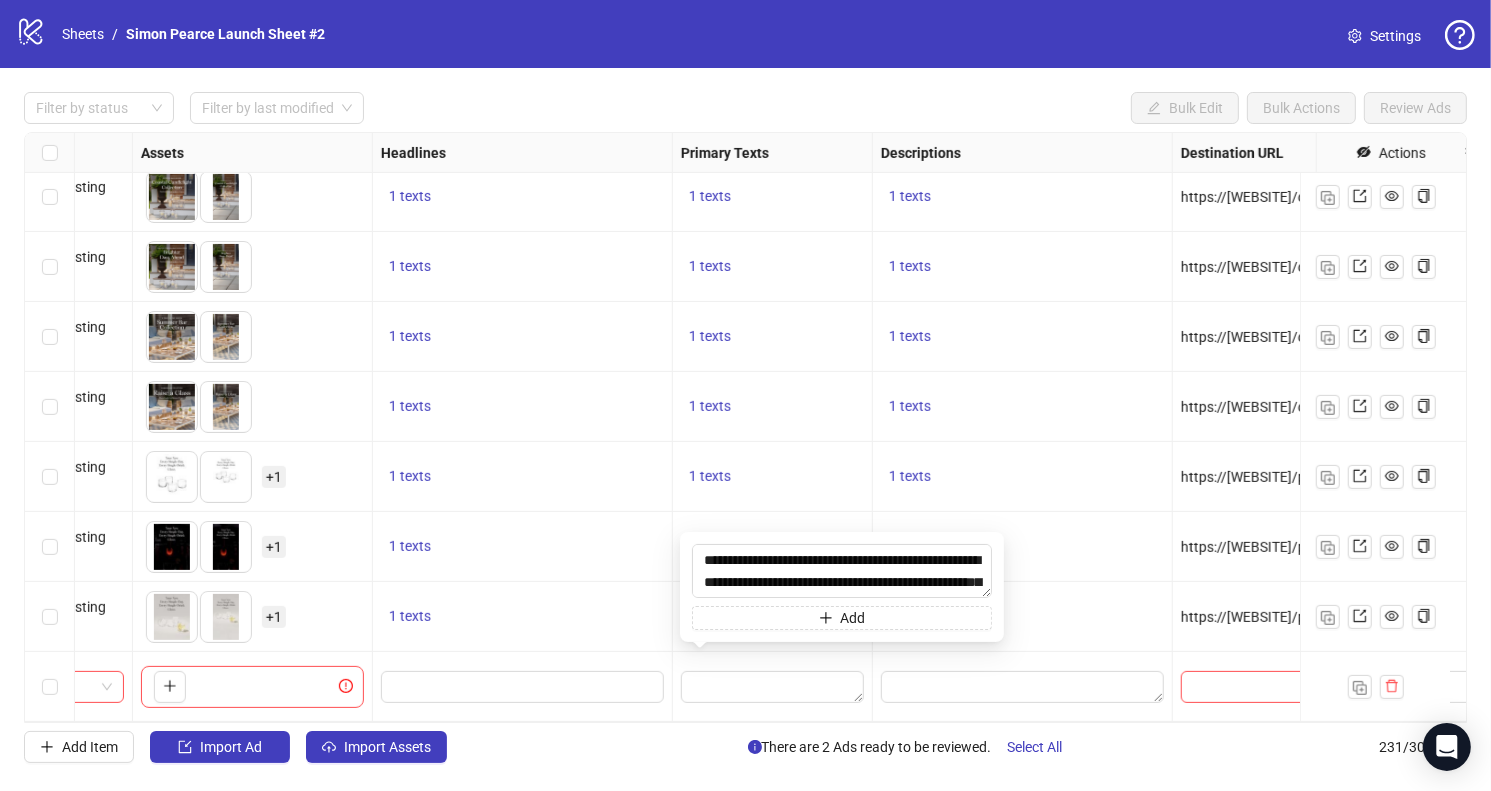 scroll, scrollTop: 191, scrollLeft: 0, axis: vertical 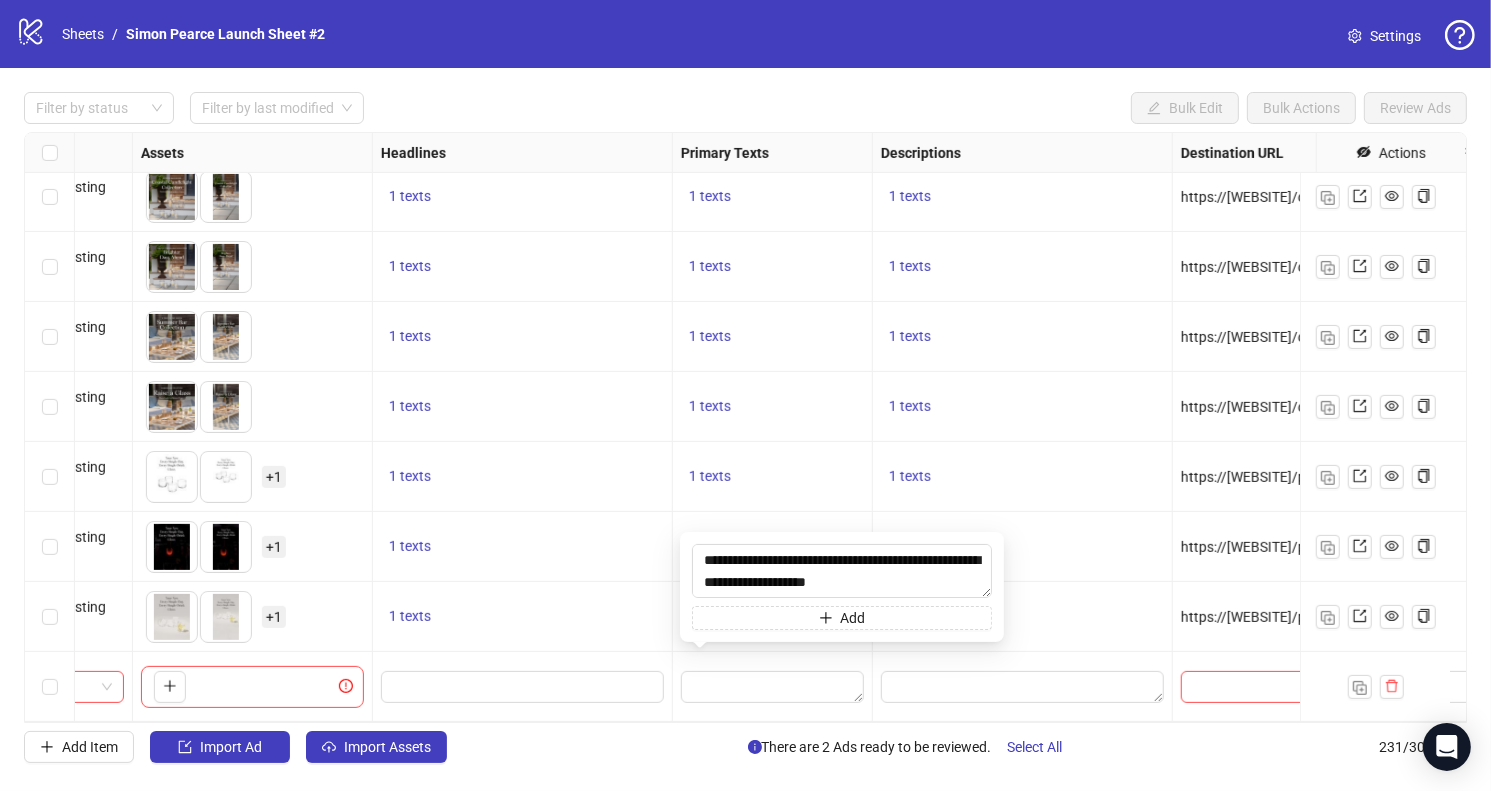 click at bounding box center (773, 687) 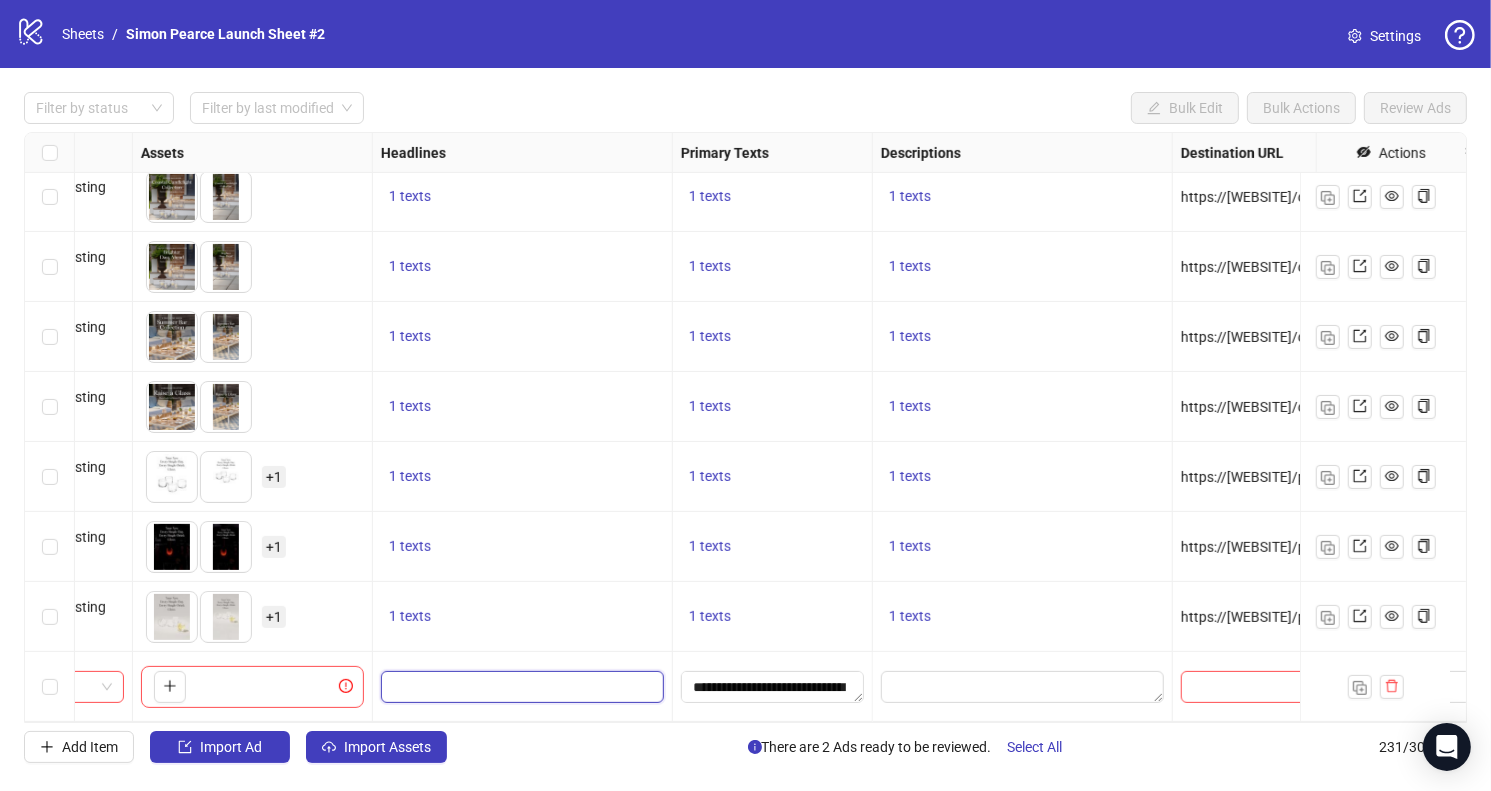 click at bounding box center [520, 687] 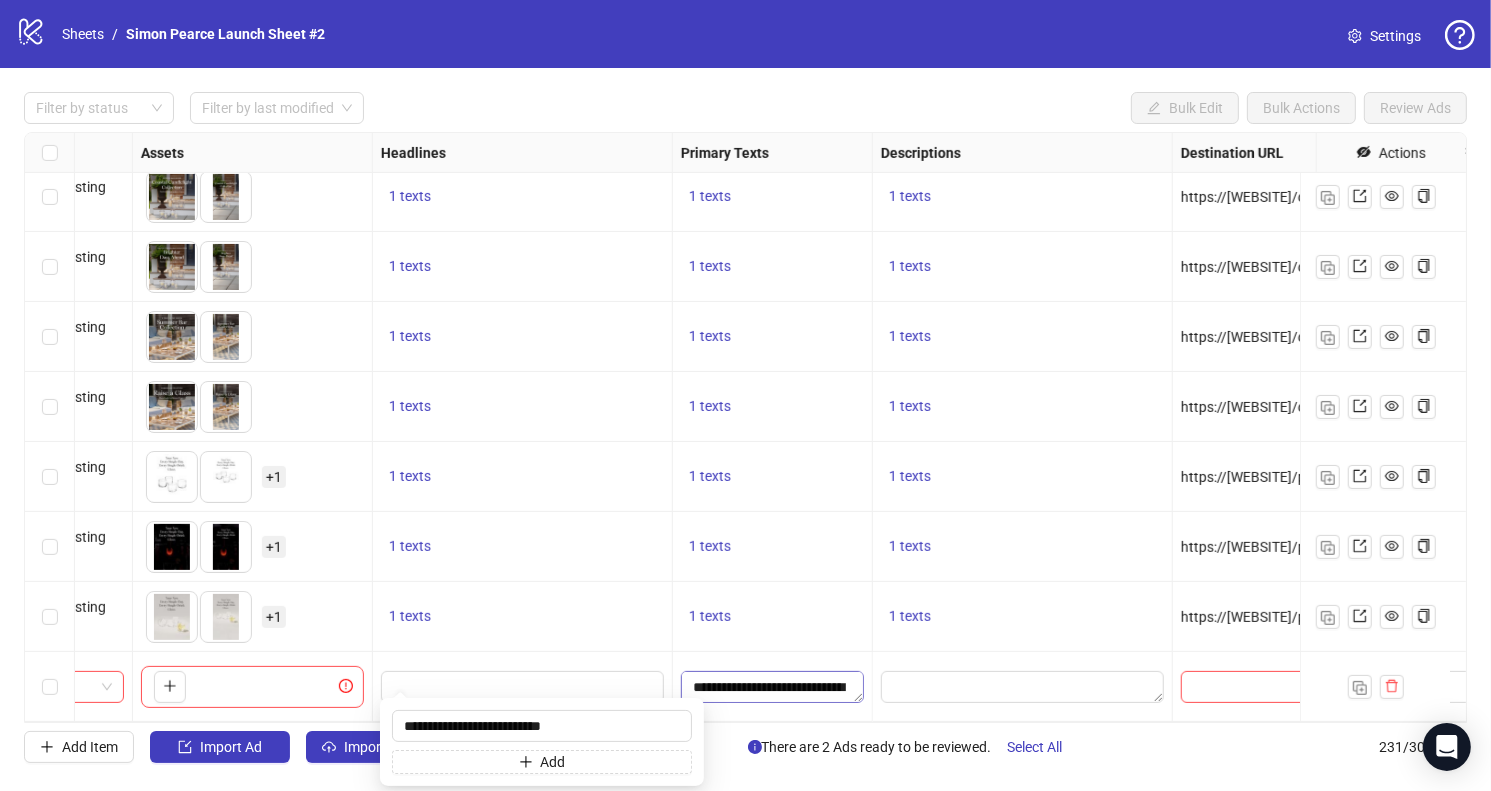 type on "**********" 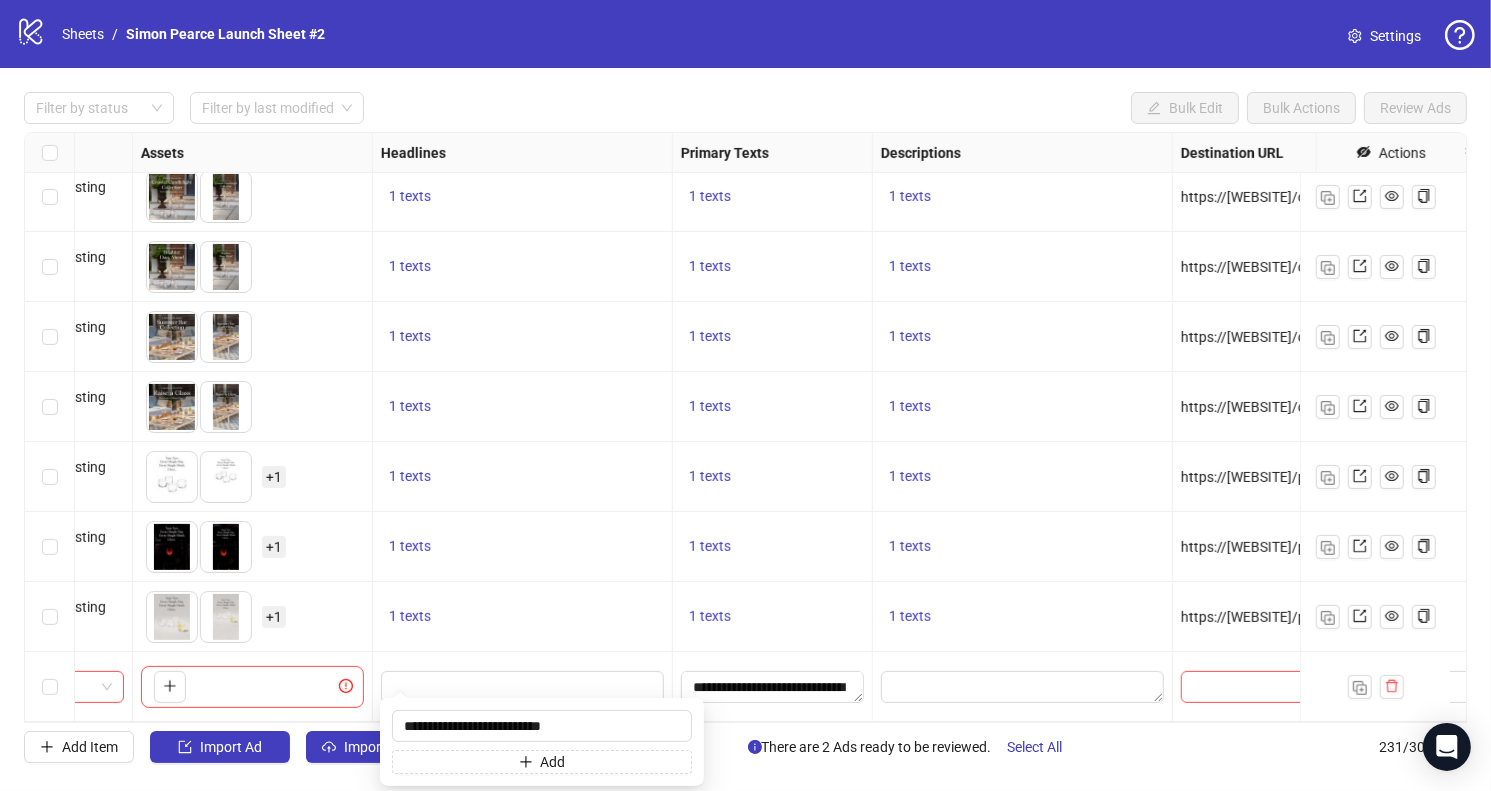 click at bounding box center (523, 687) 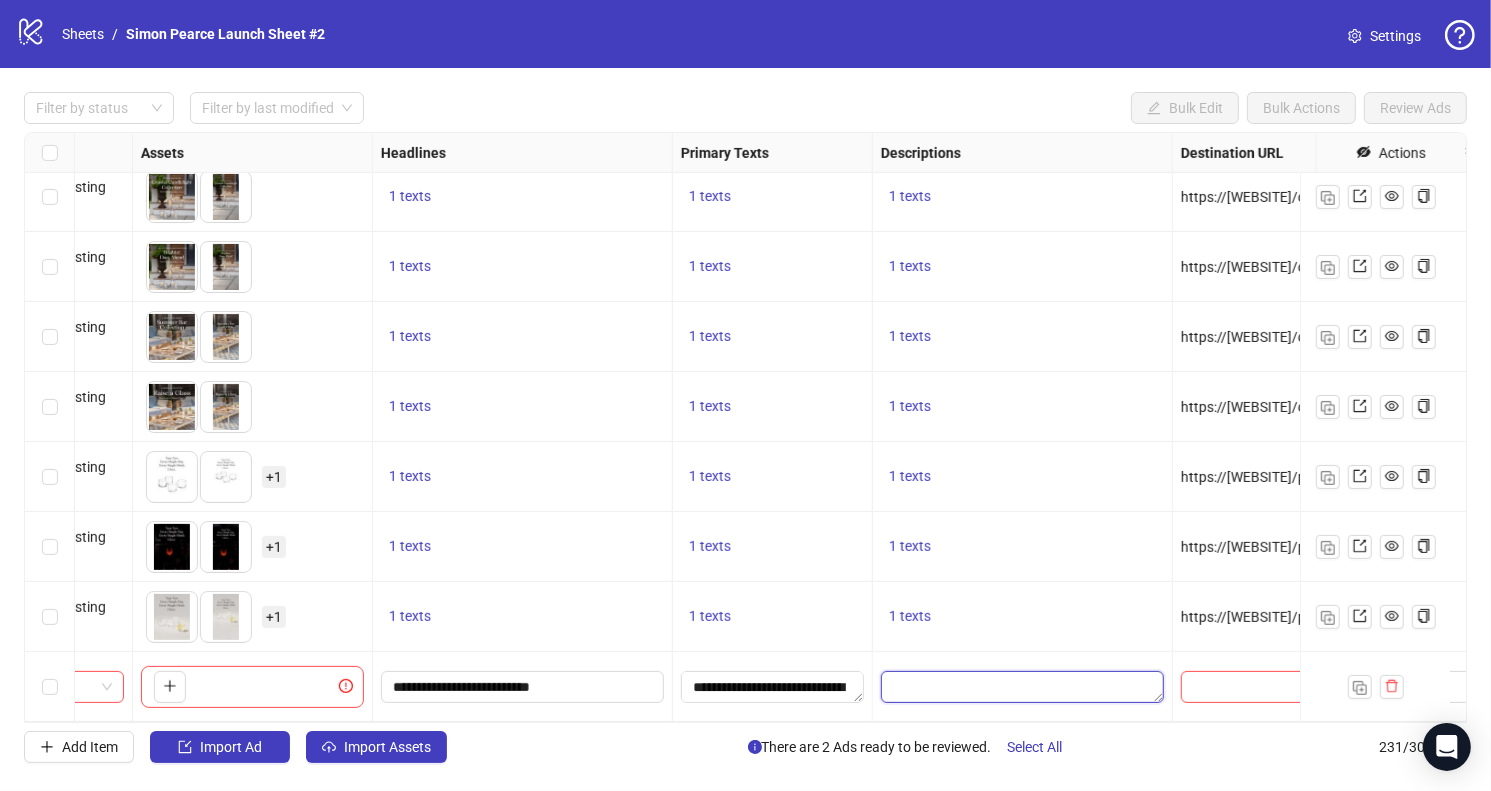 click at bounding box center [1022, 687] 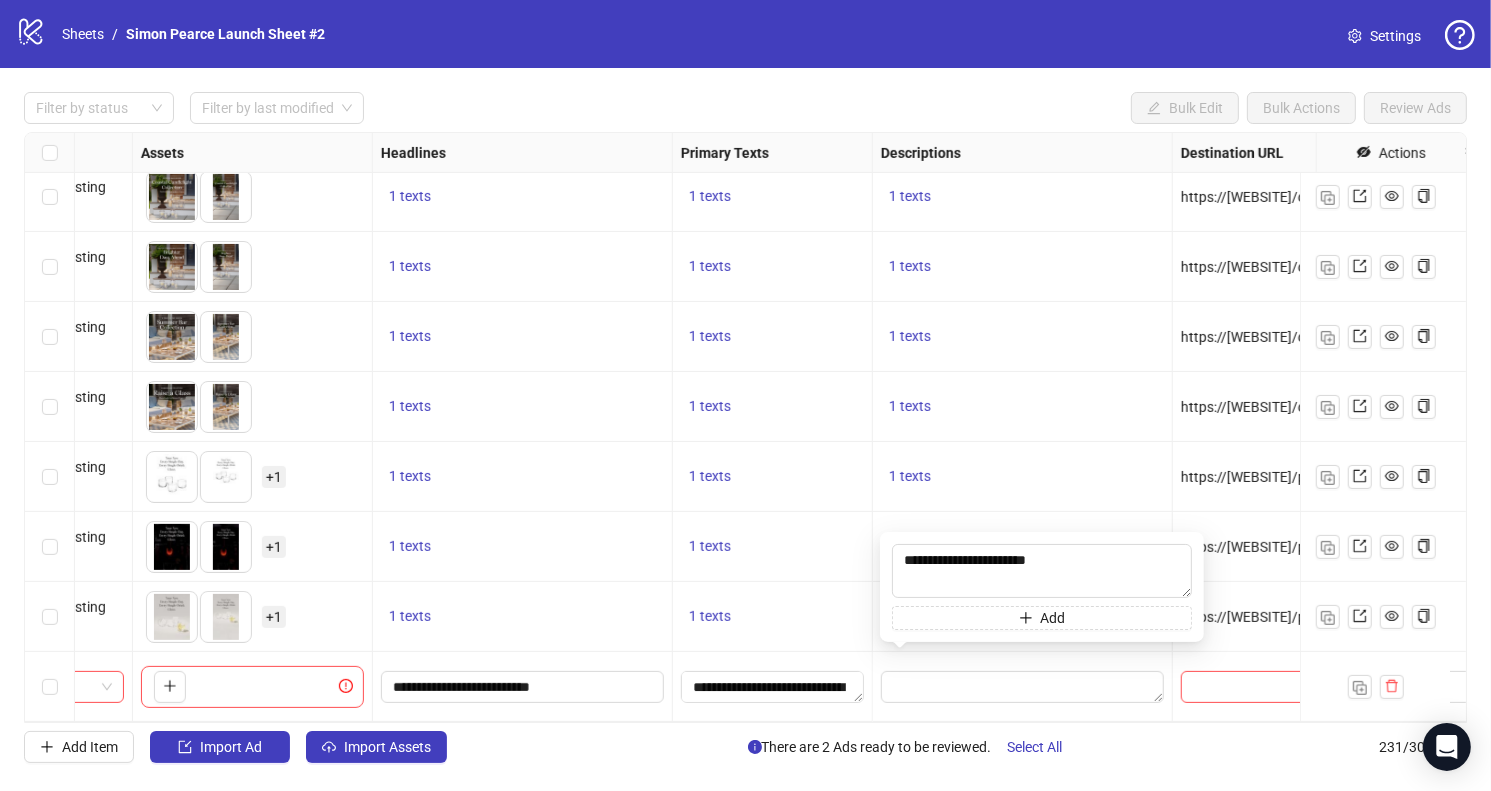 click at bounding box center (1023, 687) 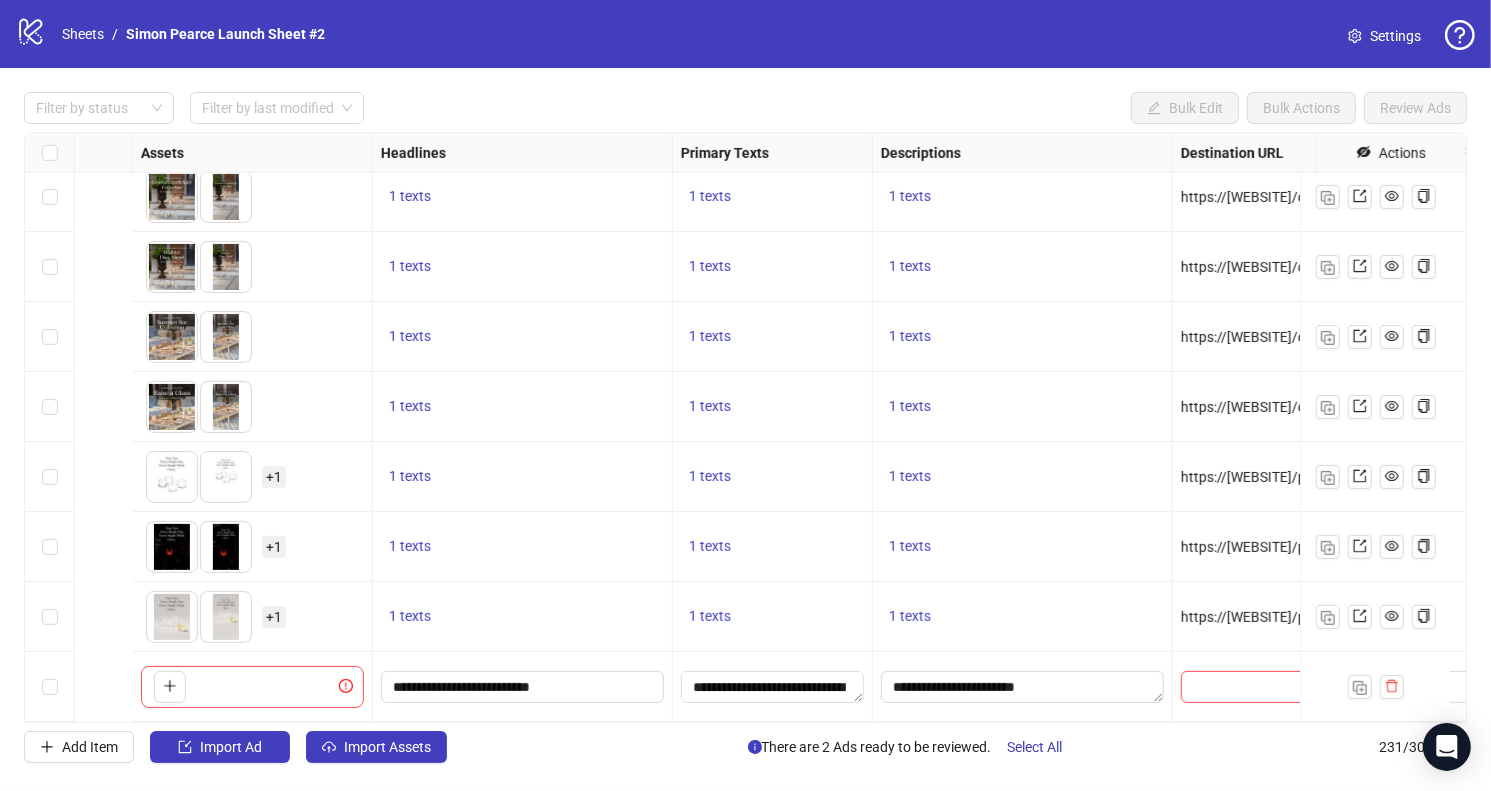 scroll, scrollTop: 15637, scrollLeft: 1324, axis: both 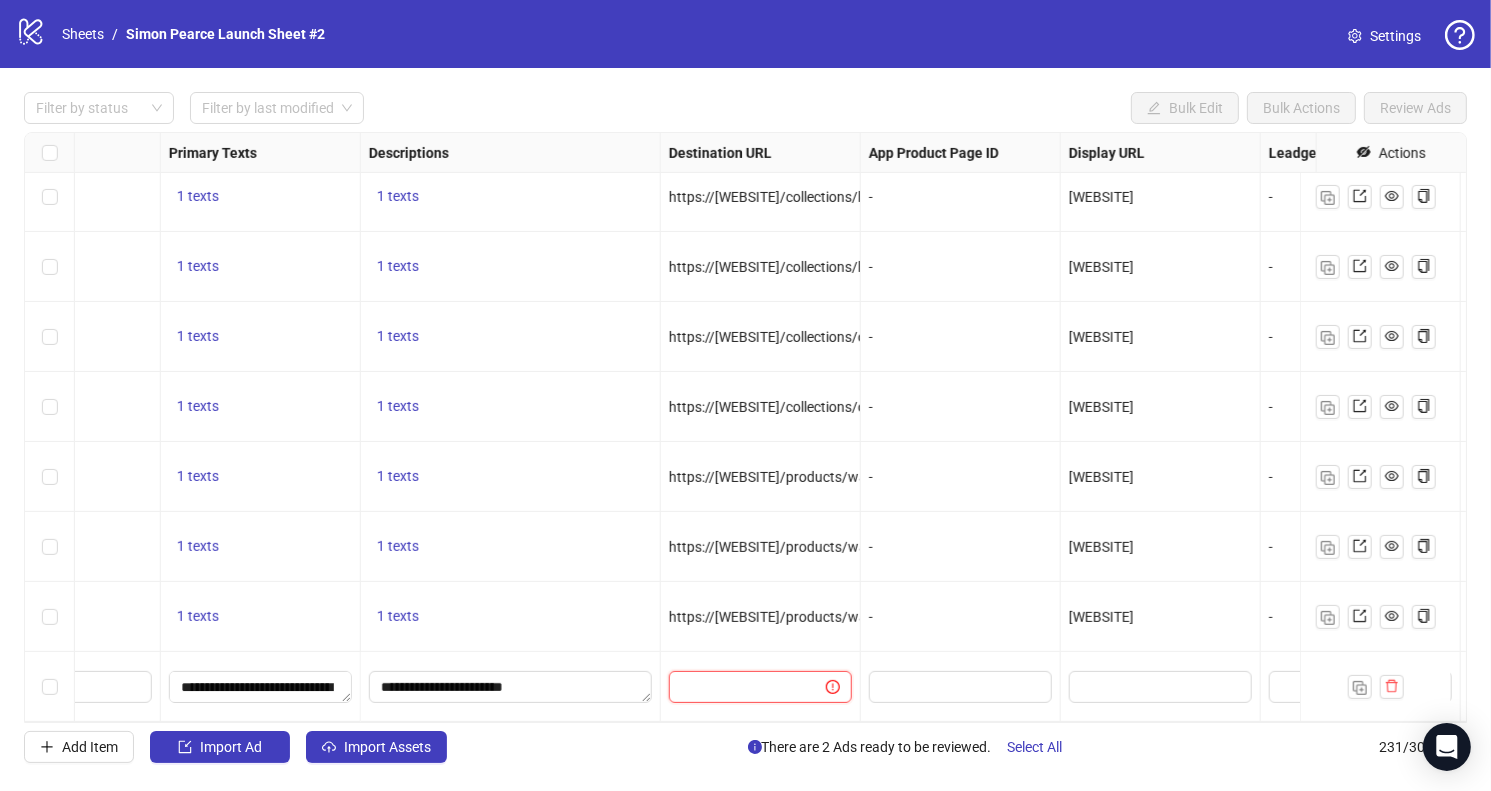click at bounding box center [739, 687] 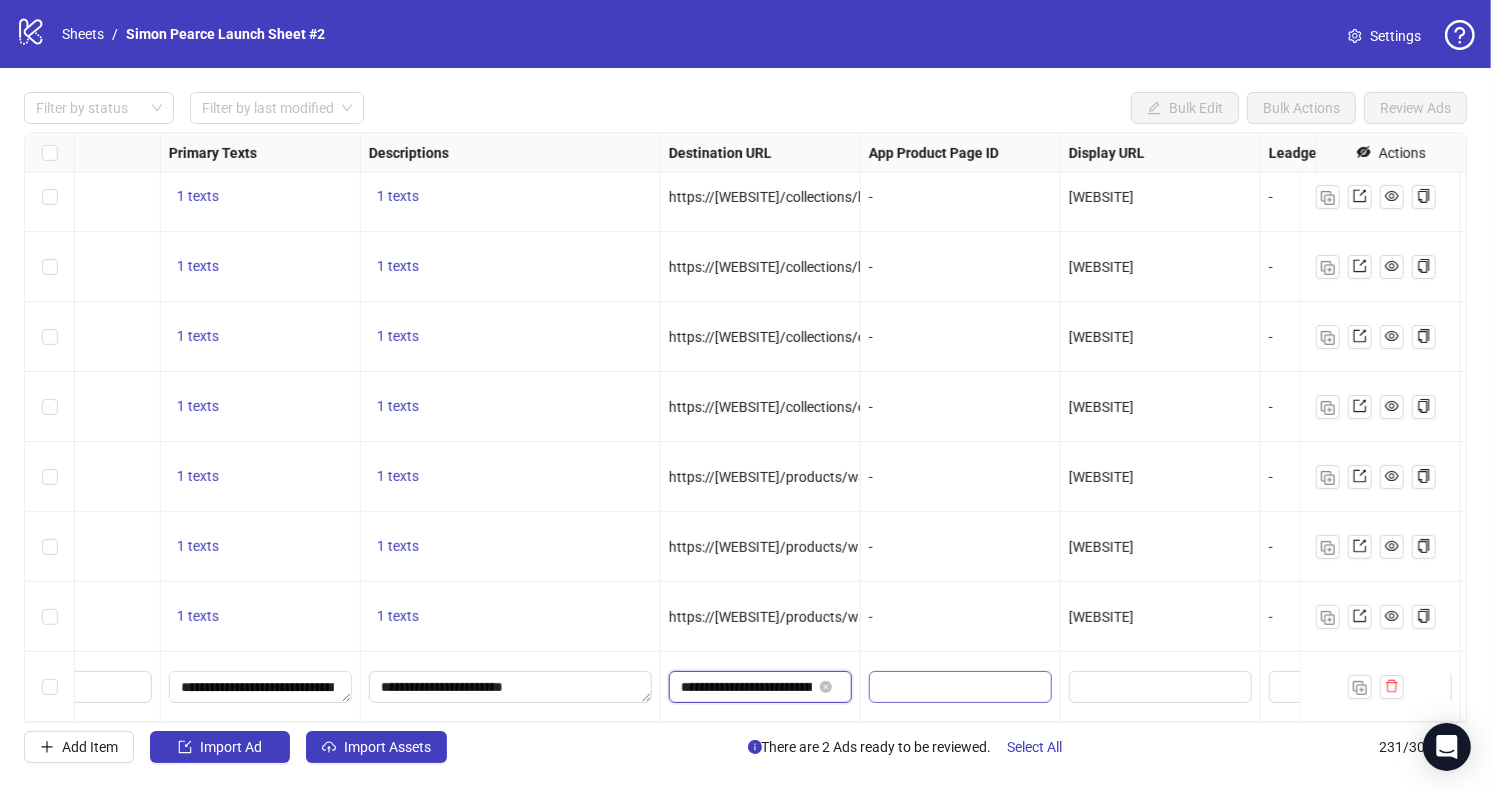scroll, scrollTop: 0, scrollLeft: 225, axis: horizontal 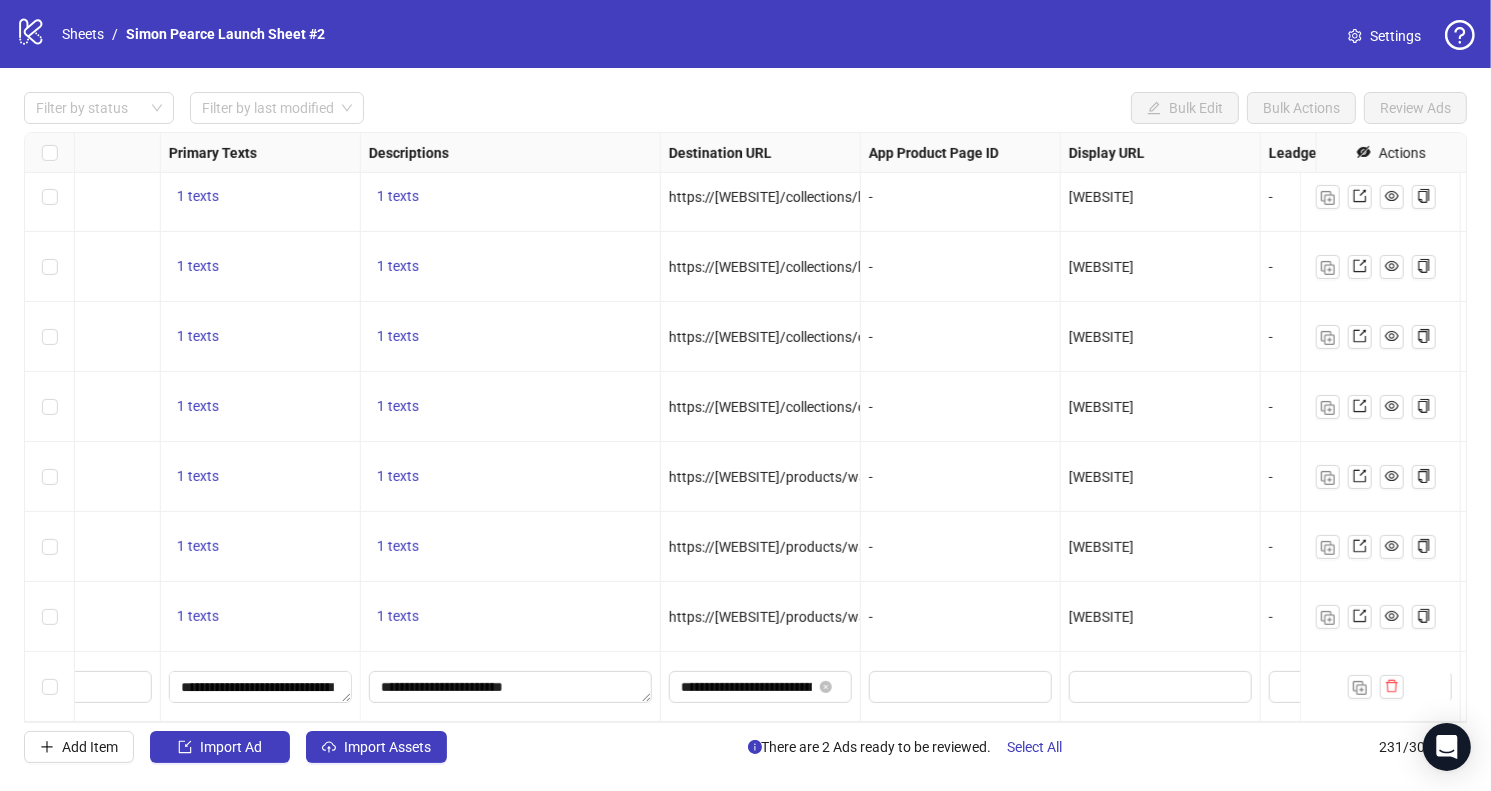 drag, startPoint x: 1192, startPoint y: 600, endPoint x: 1068, endPoint y: 612, distance: 124.57929 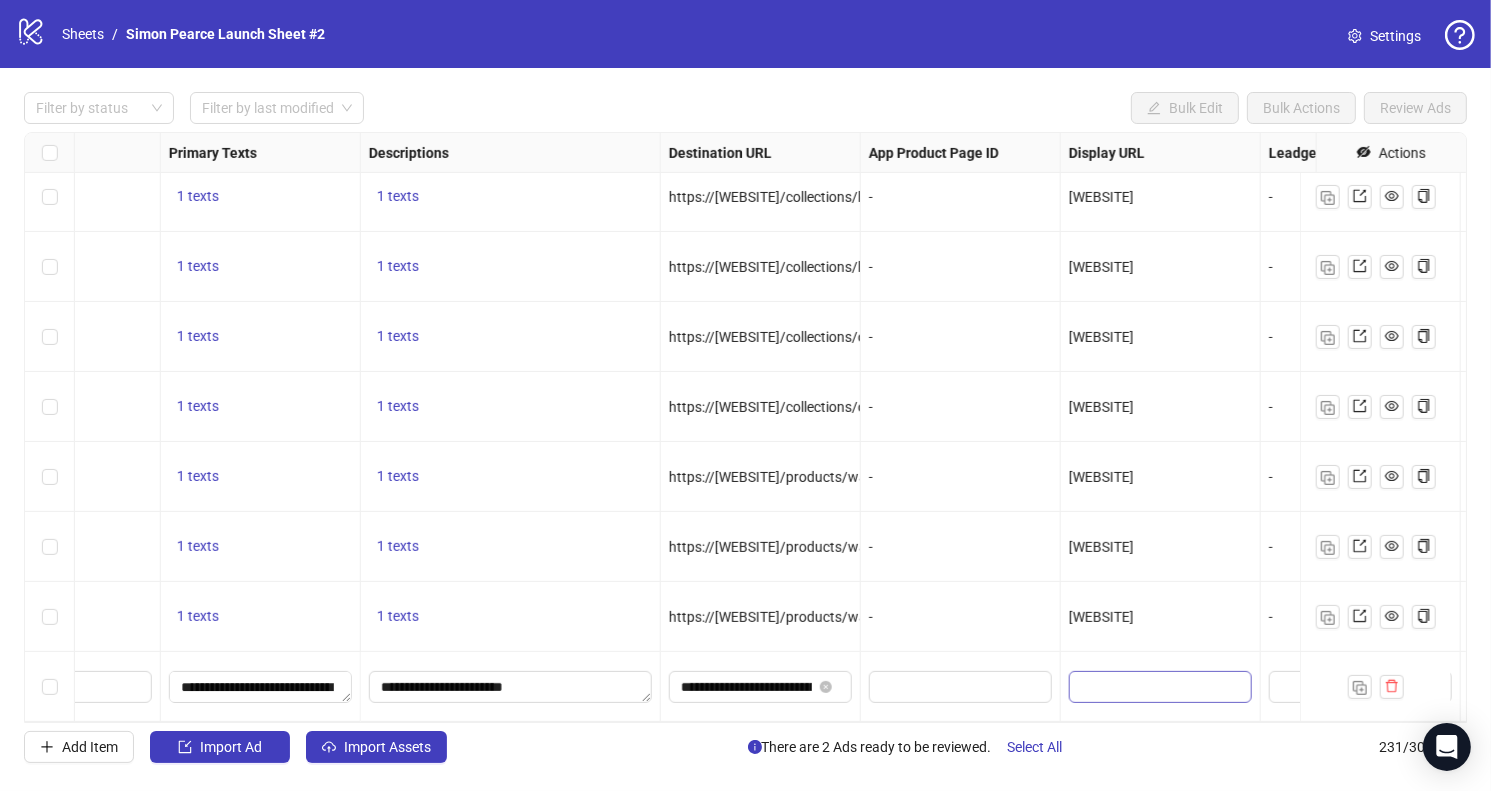 copy on "[WEBSITE]" 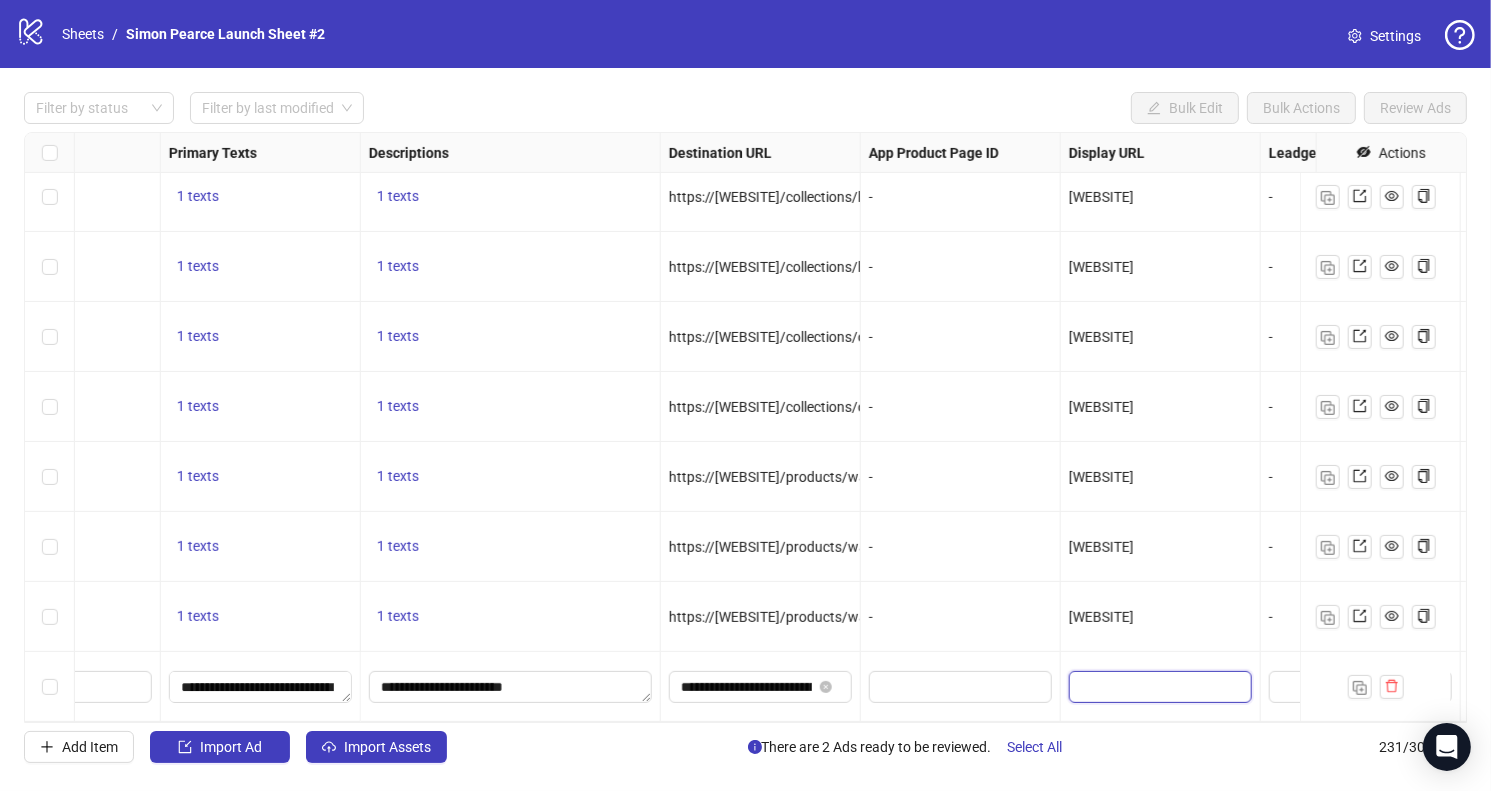 click at bounding box center (1158, 687) 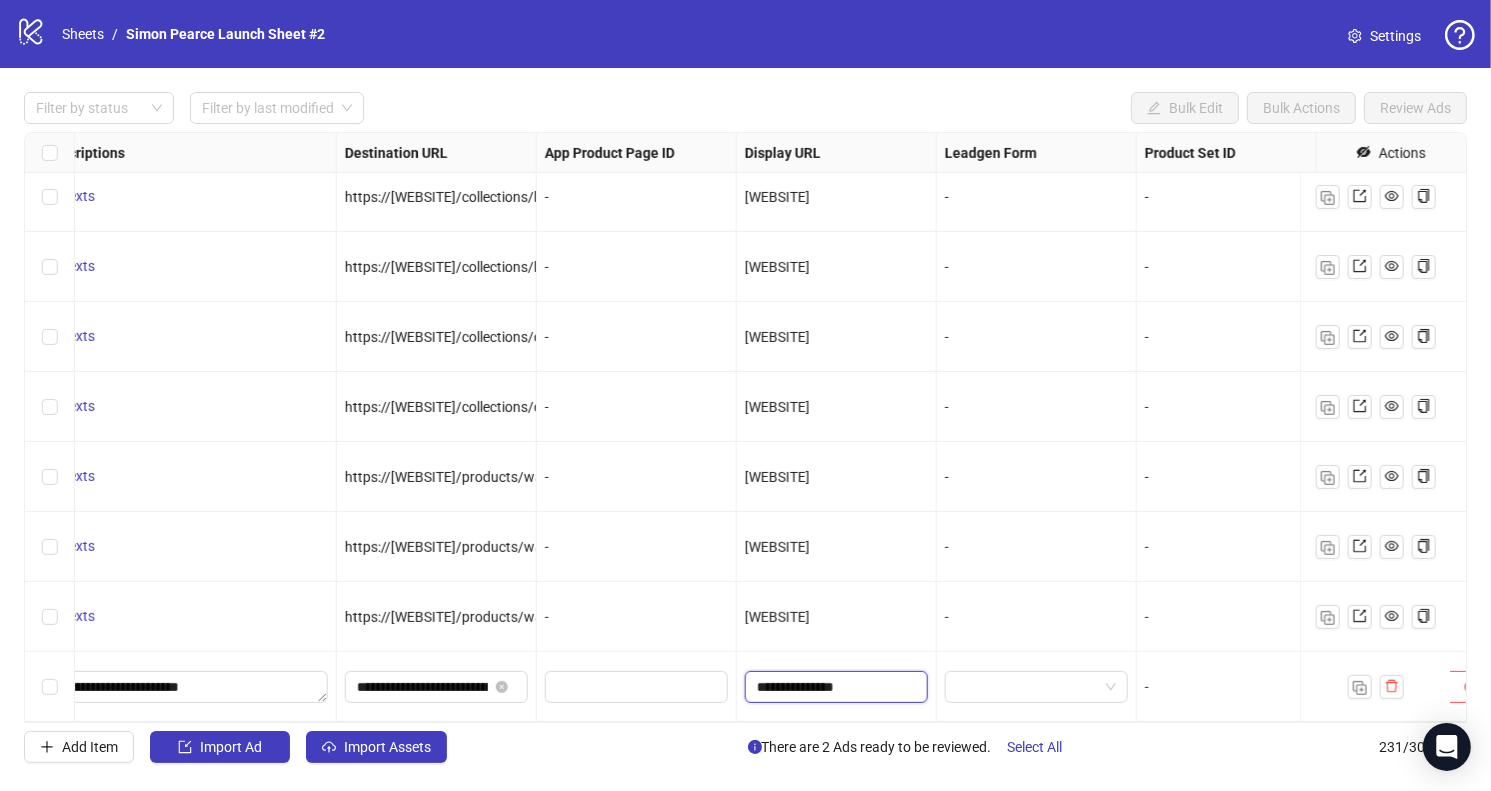 scroll, scrollTop: 15637, scrollLeft: 1845, axis: both 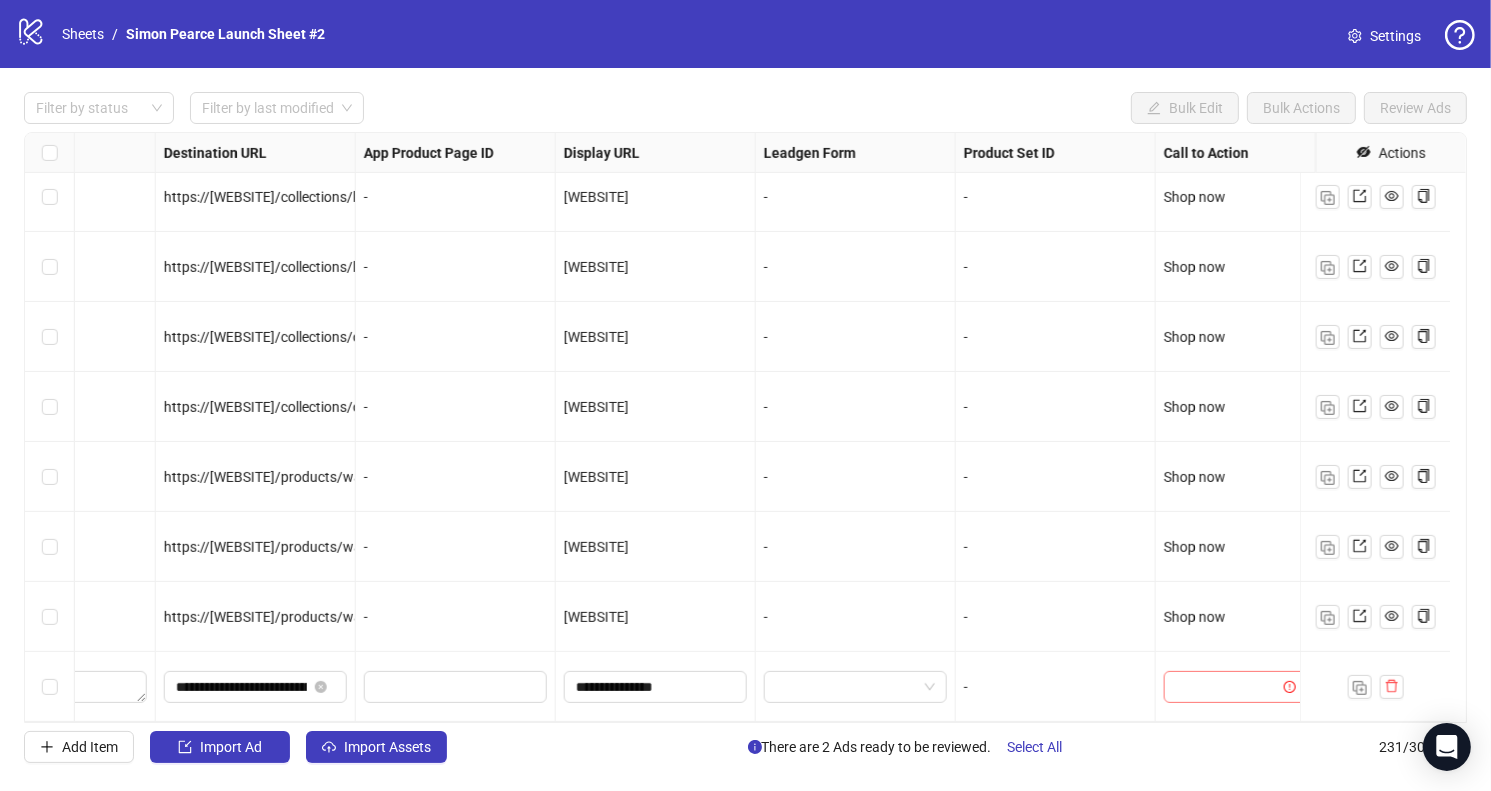 click at bounding box center [1226, 687] 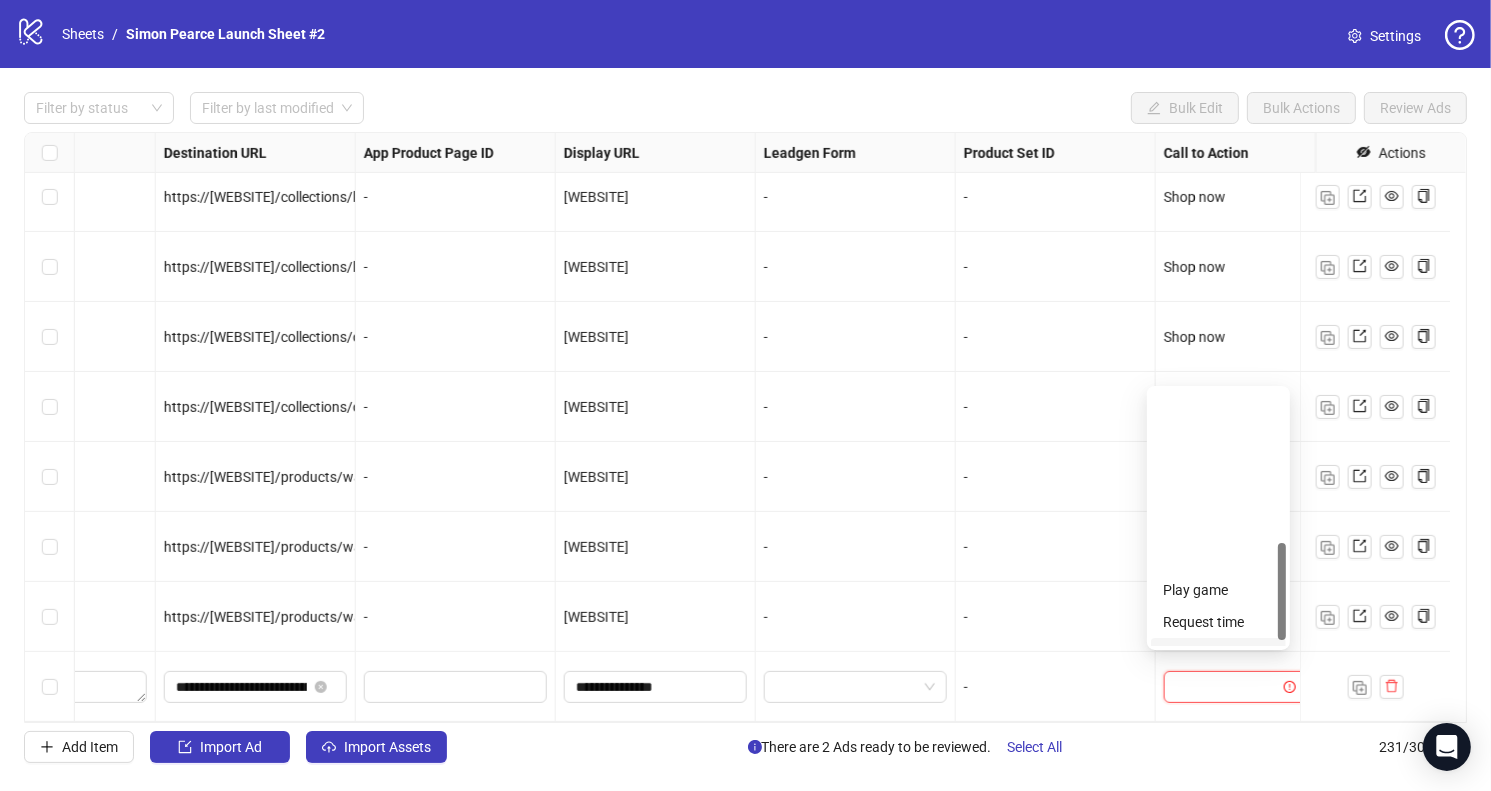 scroll, scrollTop: 400, scrollLeft: 0, axis: vertical 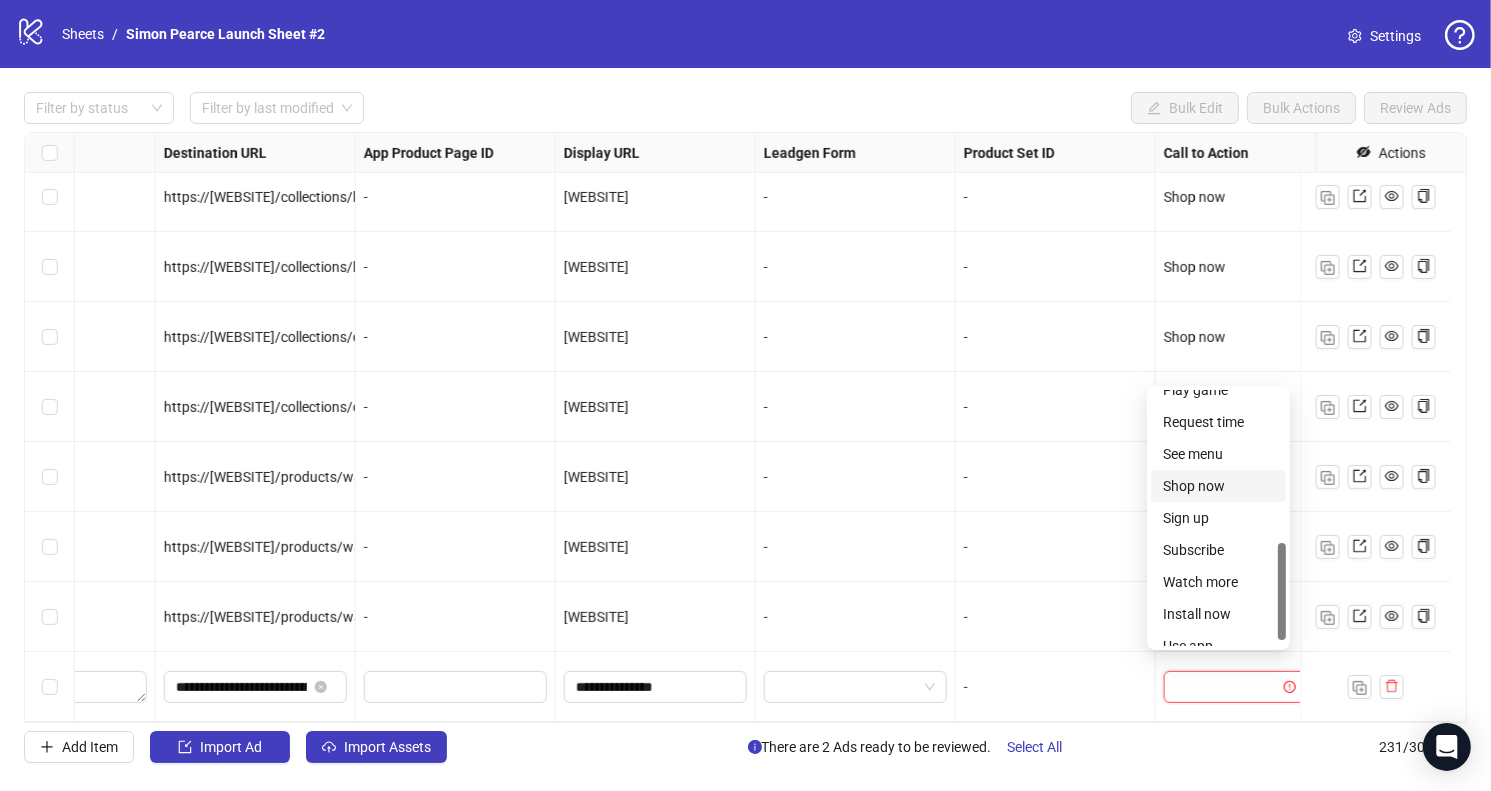 click on "Shop now" at bounding box center [1218, 486] 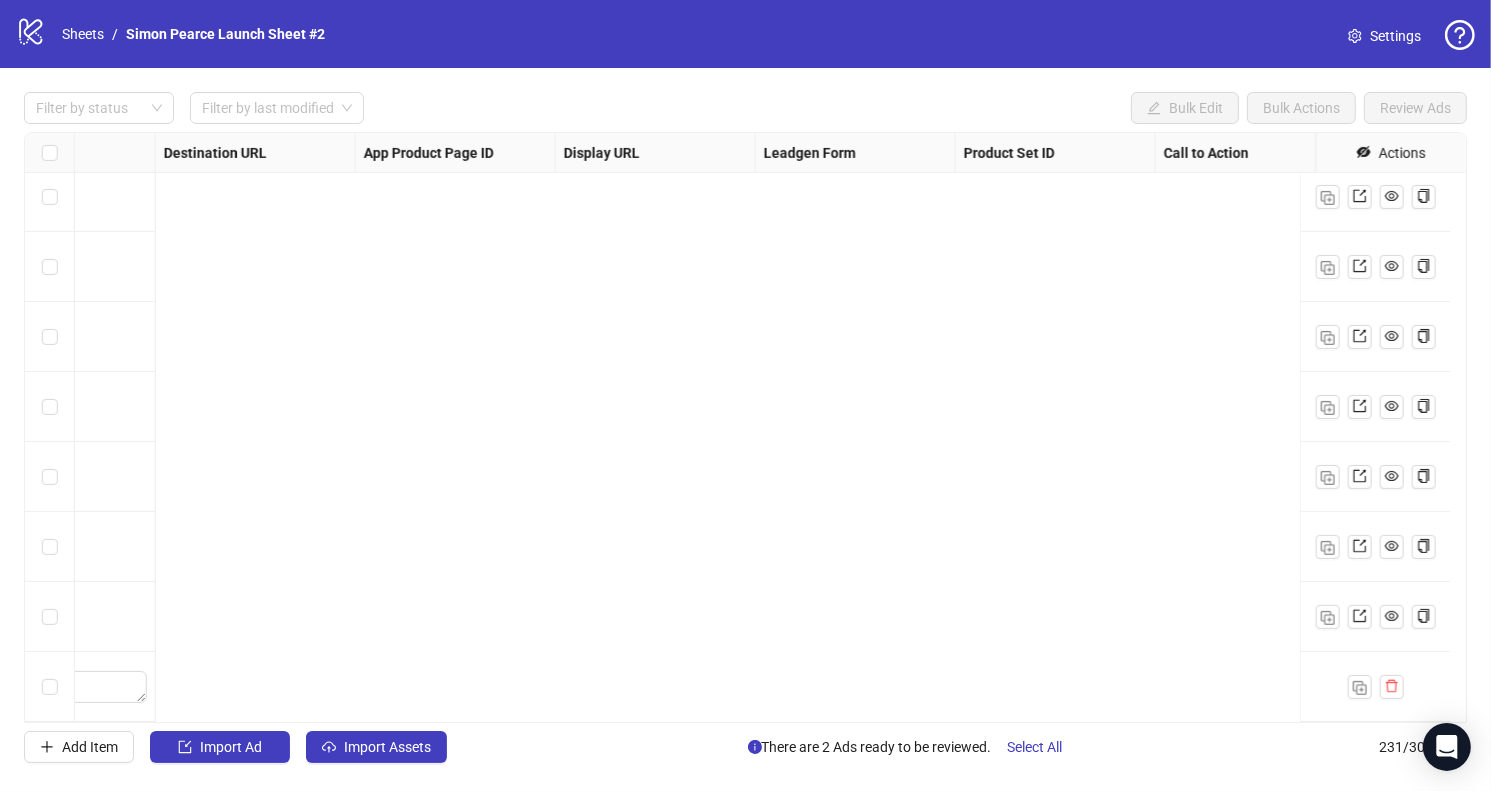 scroll, scrollTop: 15637, scrollLeft: 0, axis: vertical 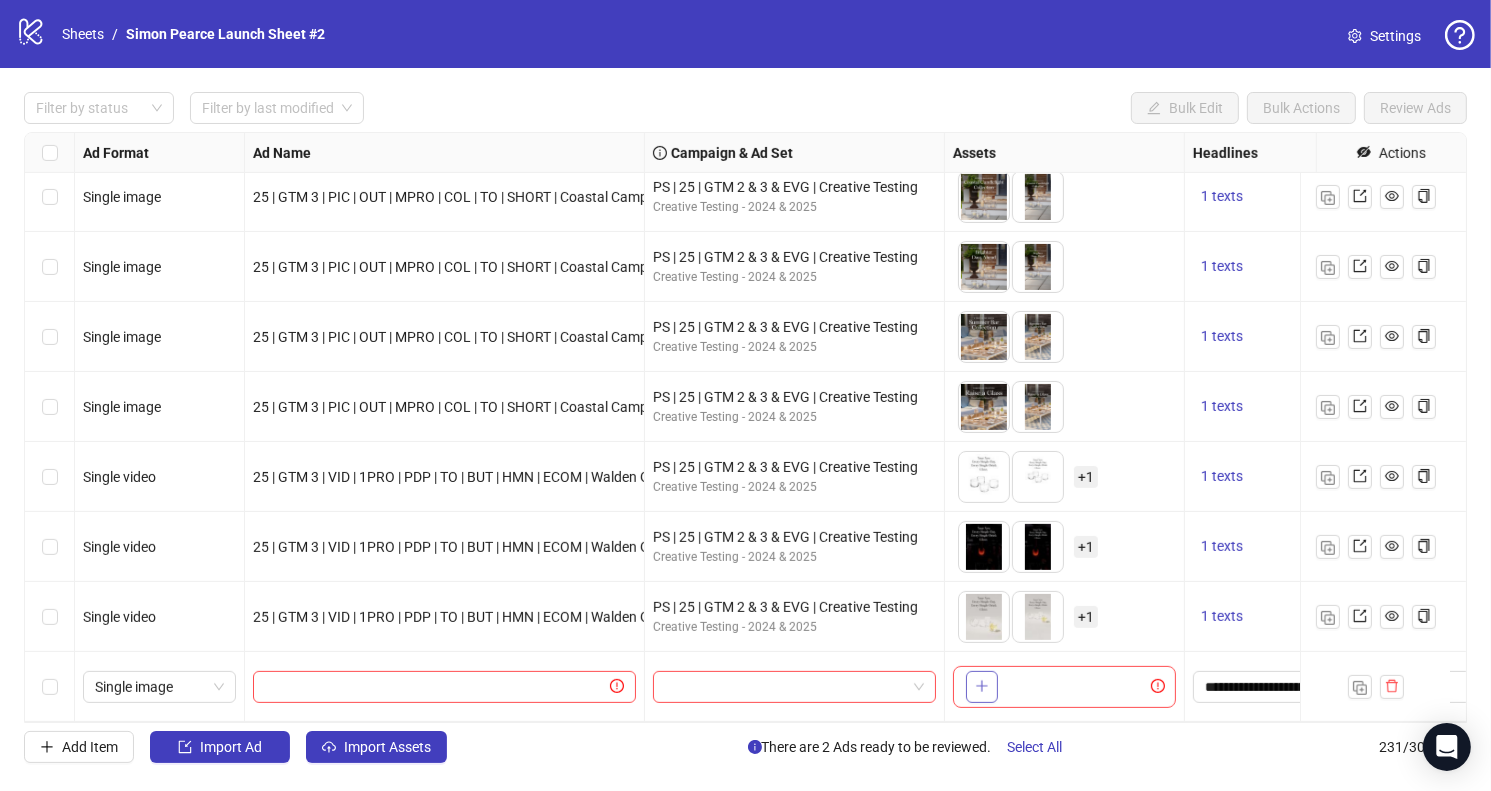 click at bounding box center (982, 687) 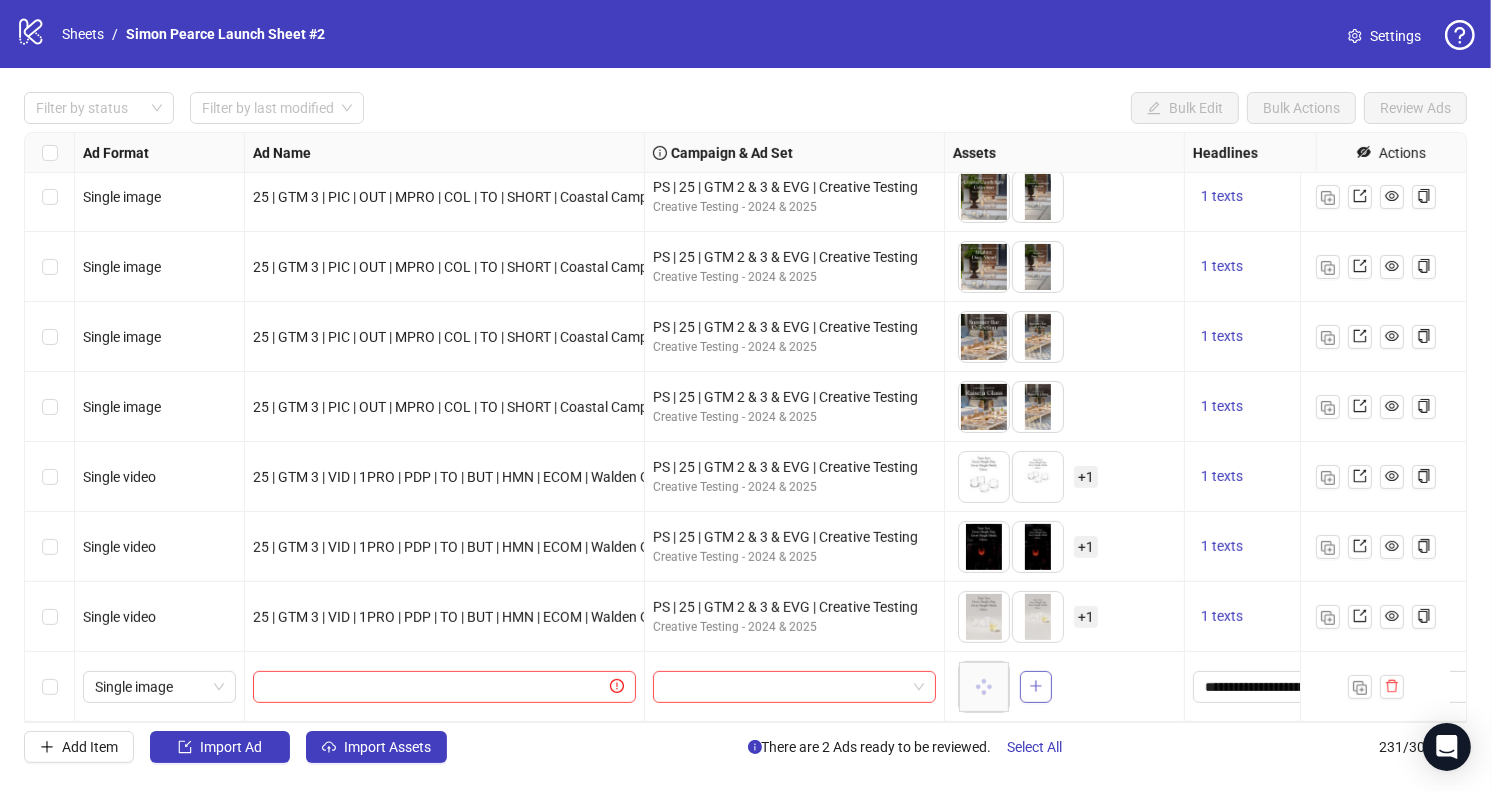 click at bounding box center [1036, 686] 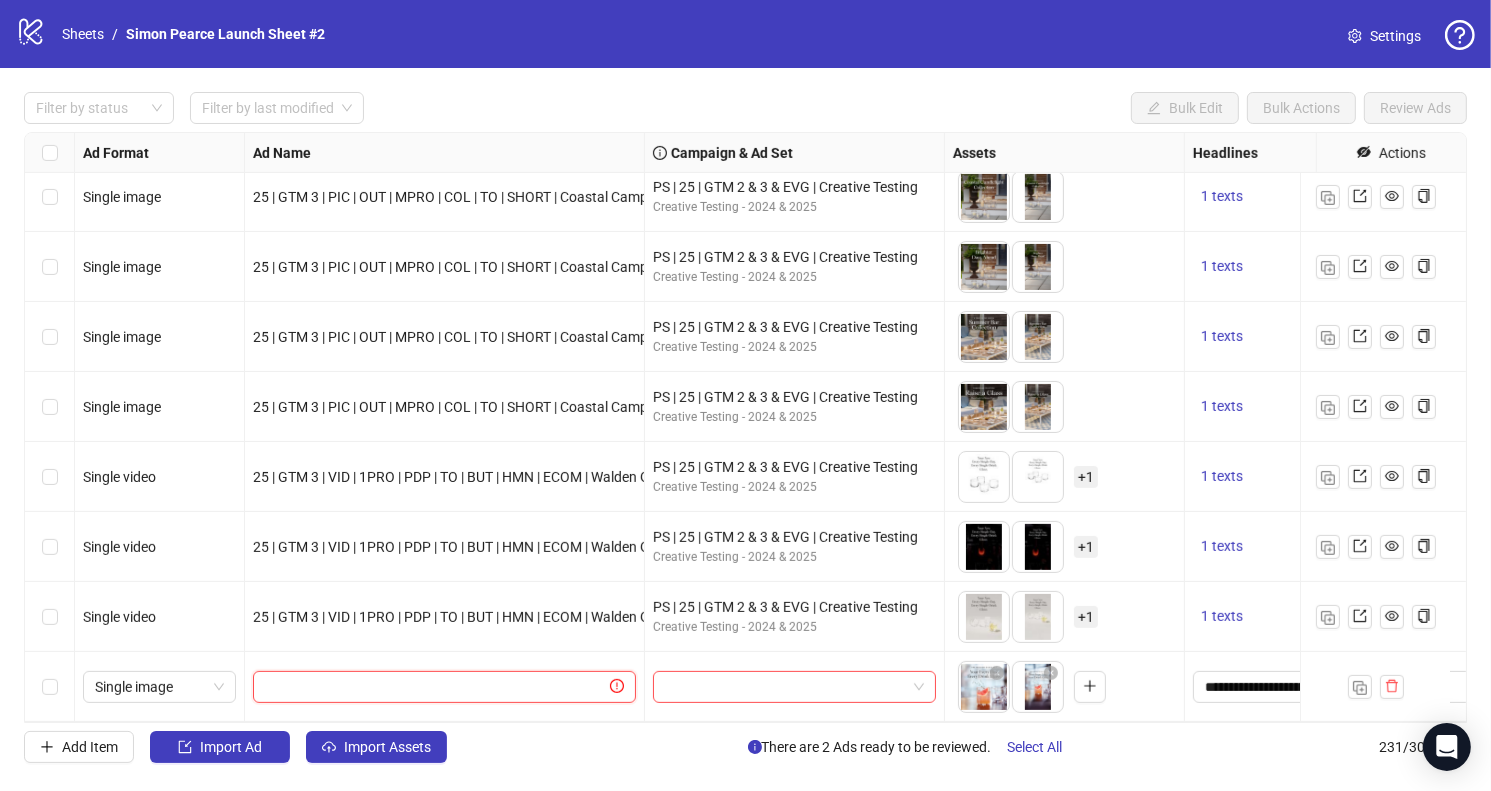 click at bounding box center (435, 687) 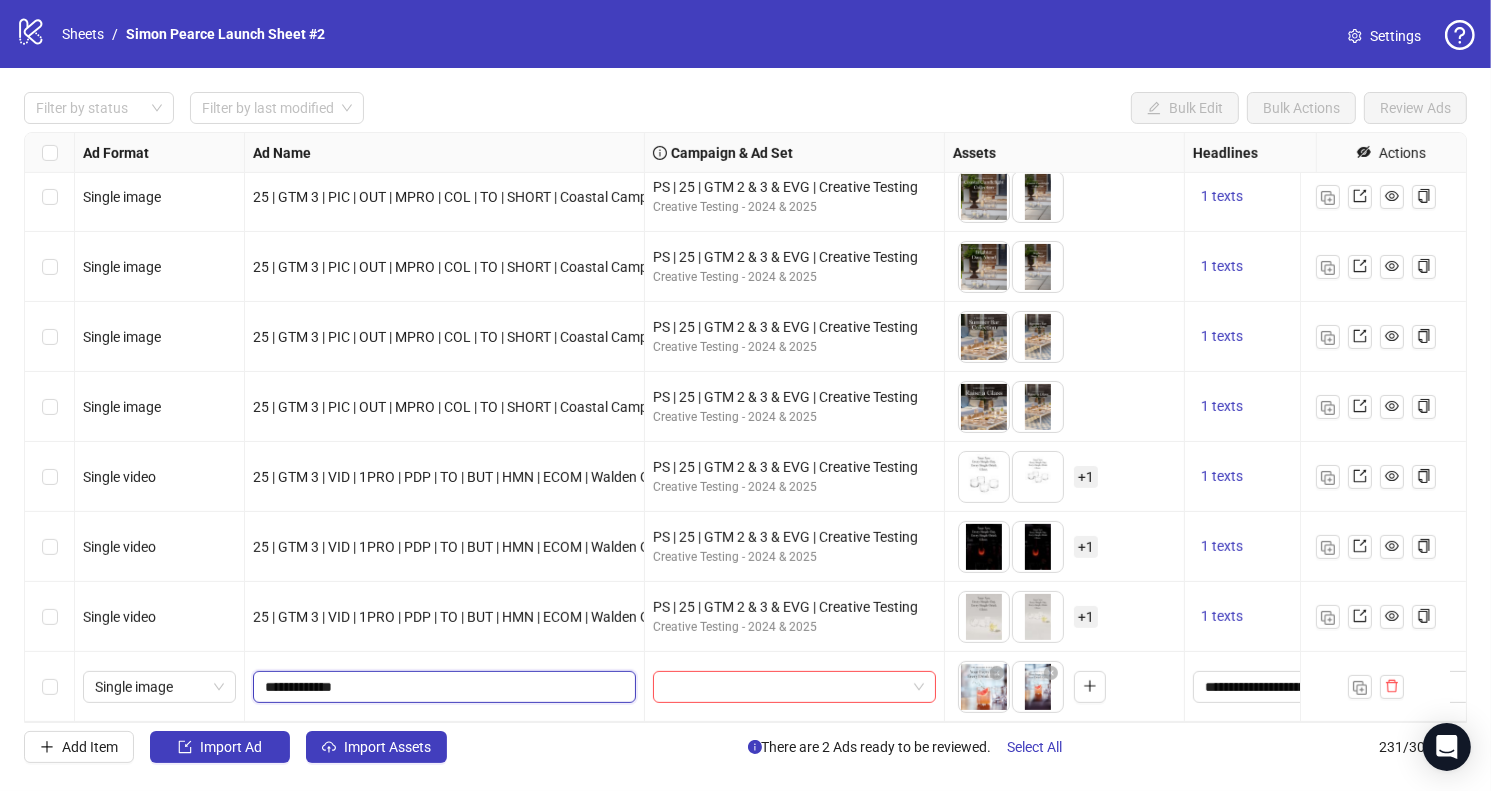 click on "**********" at bounding box center (442, 687) 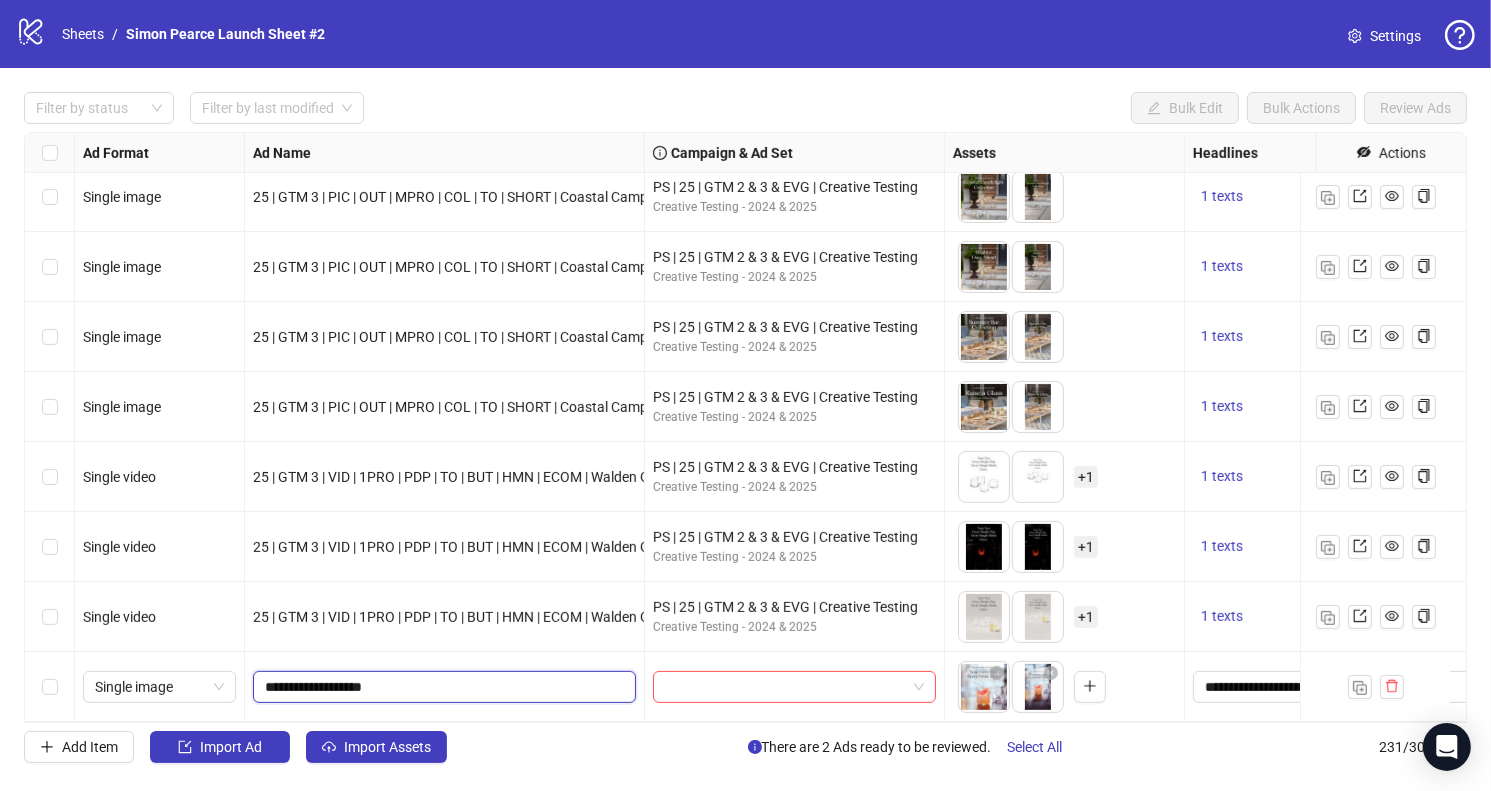 click on "**********" at bounding box center [442, 687] 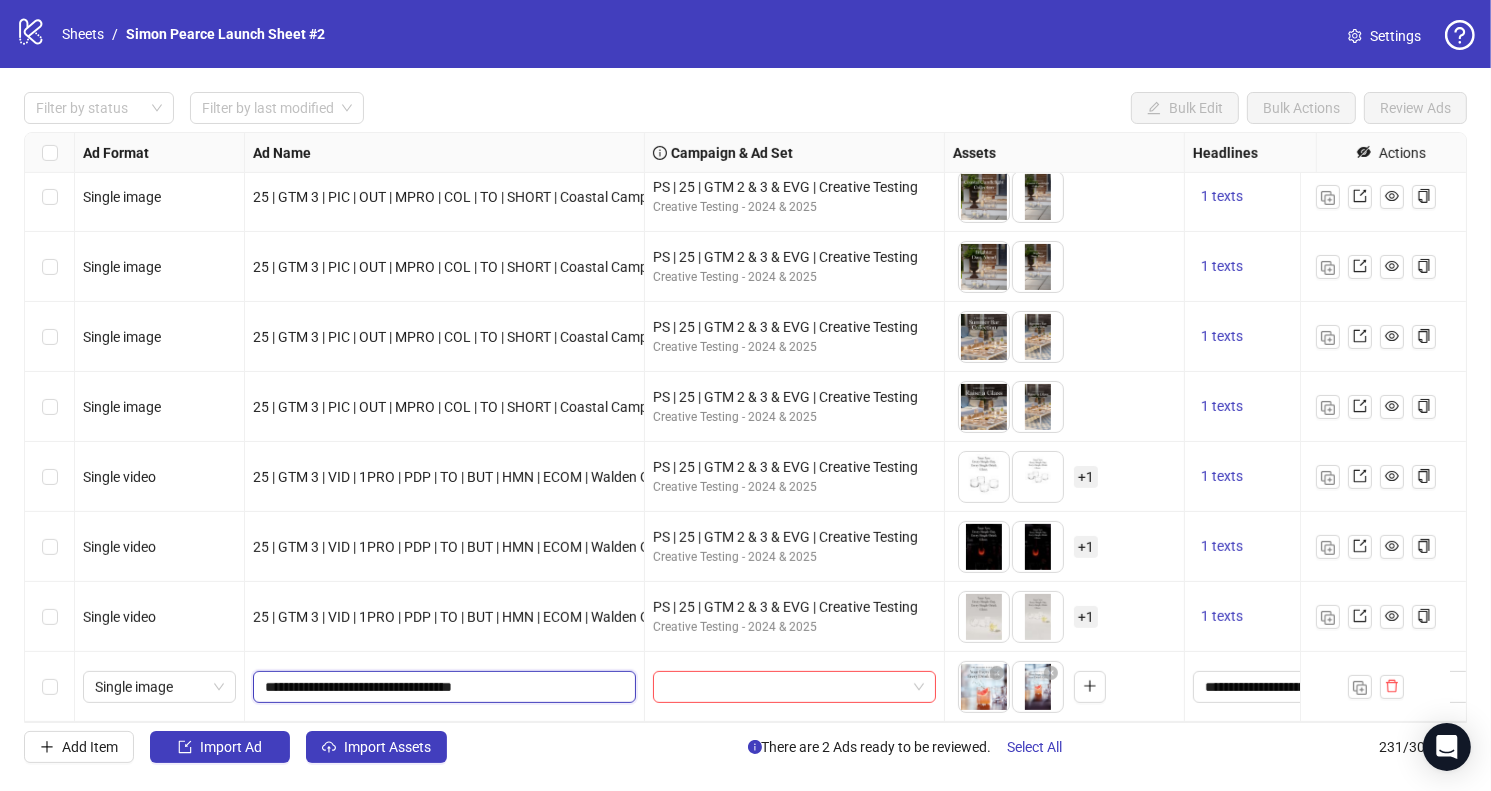 click on "**********" at bounding box center (442, 687) 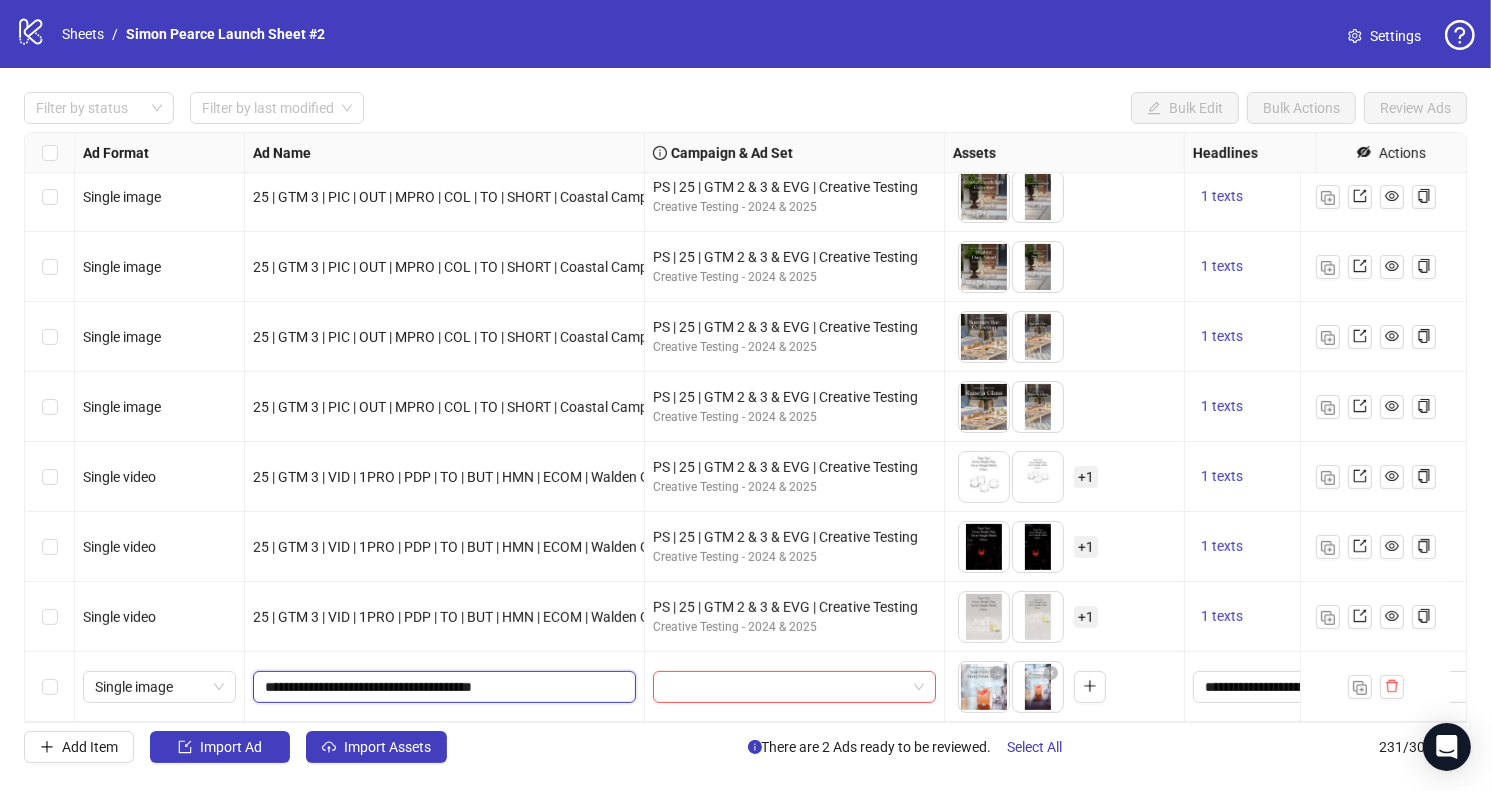 type on "**********" 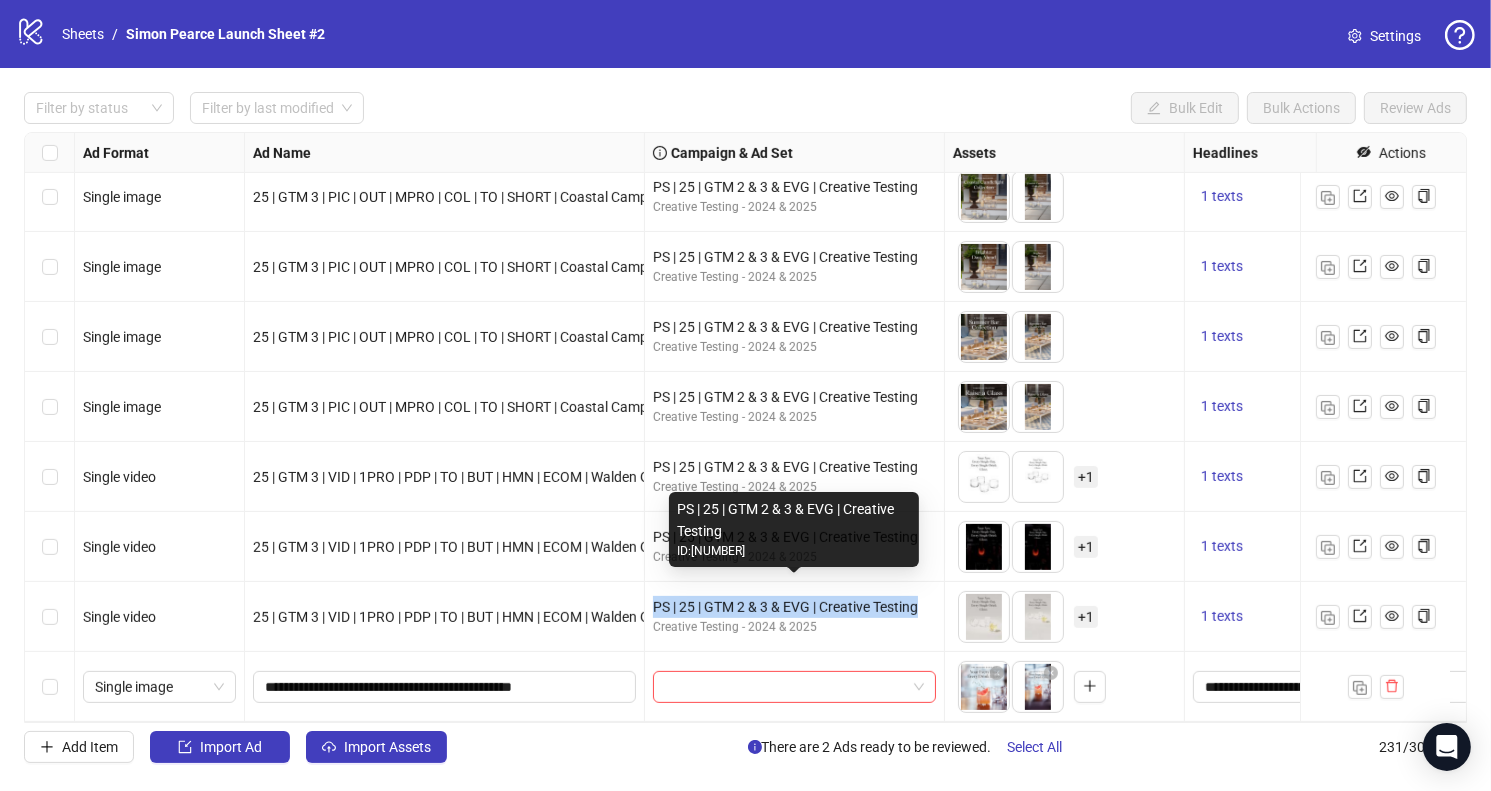 drag, startPoint x: 652, startPoint y: 589, endPoint x: 928, endPoint y: 589, distance: 276 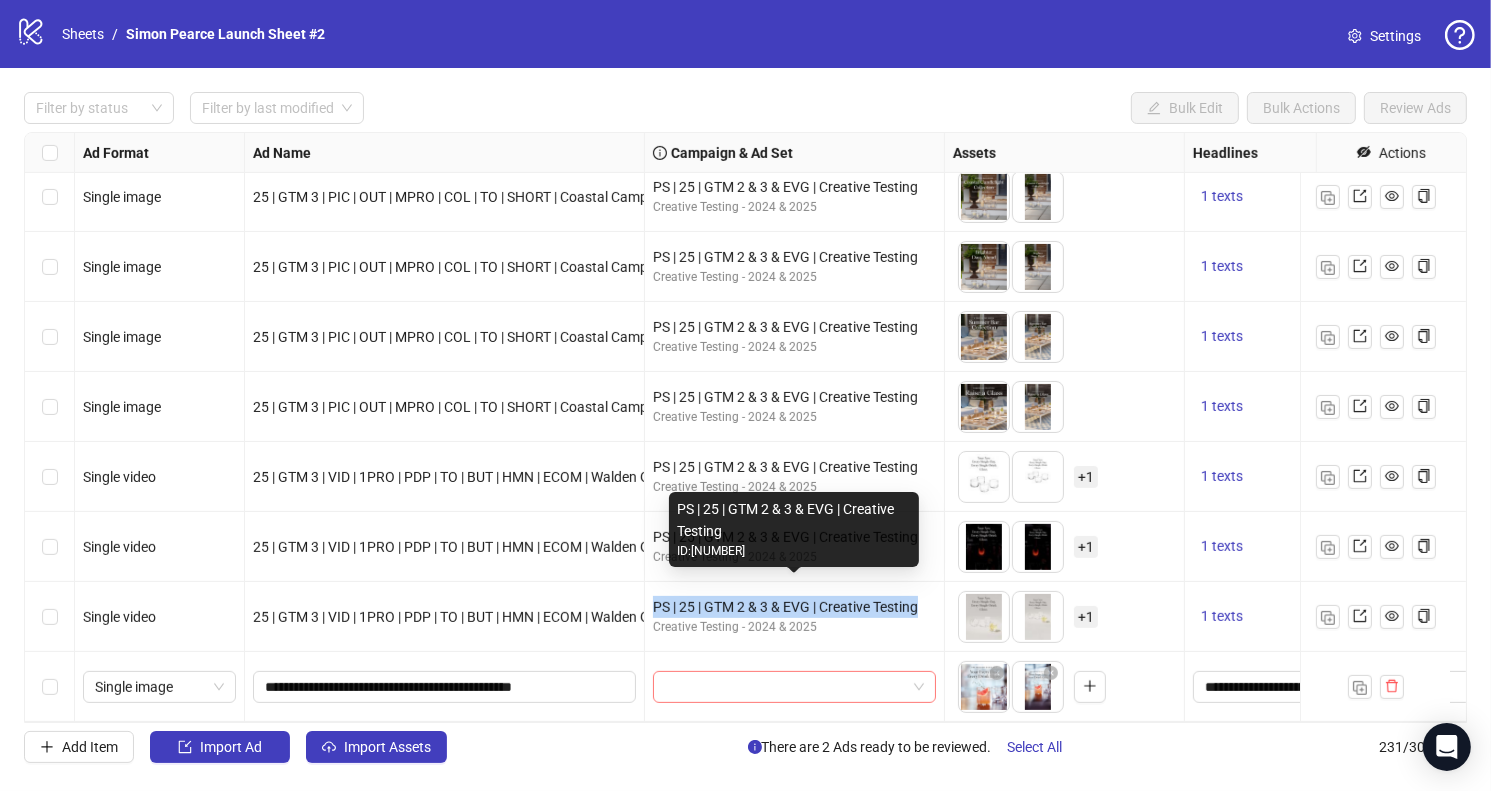 copy on "PS | 25 | GTM 2 & 3 & EVG | Creative Testing" 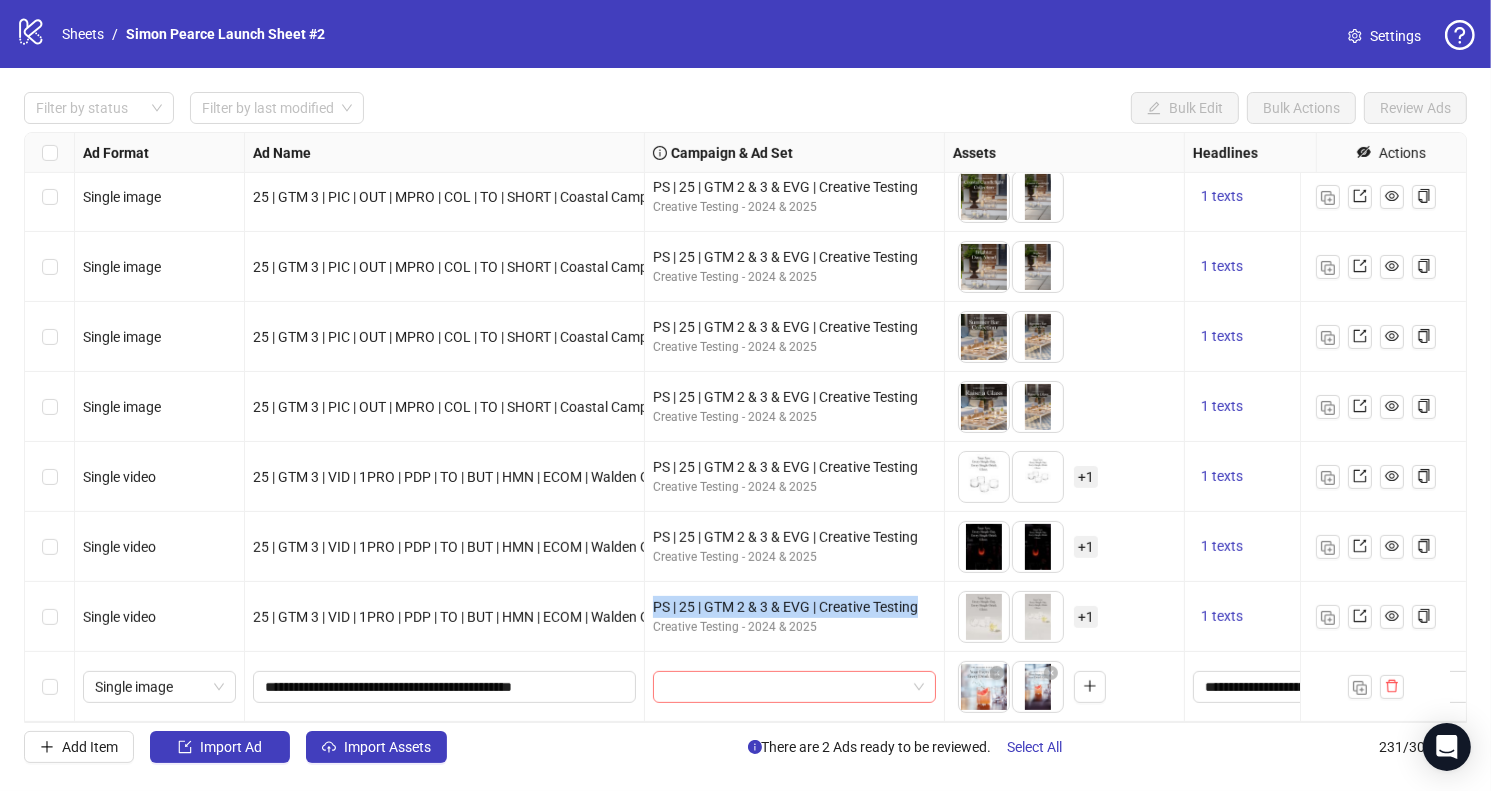 click at bounding box center [785, 687] 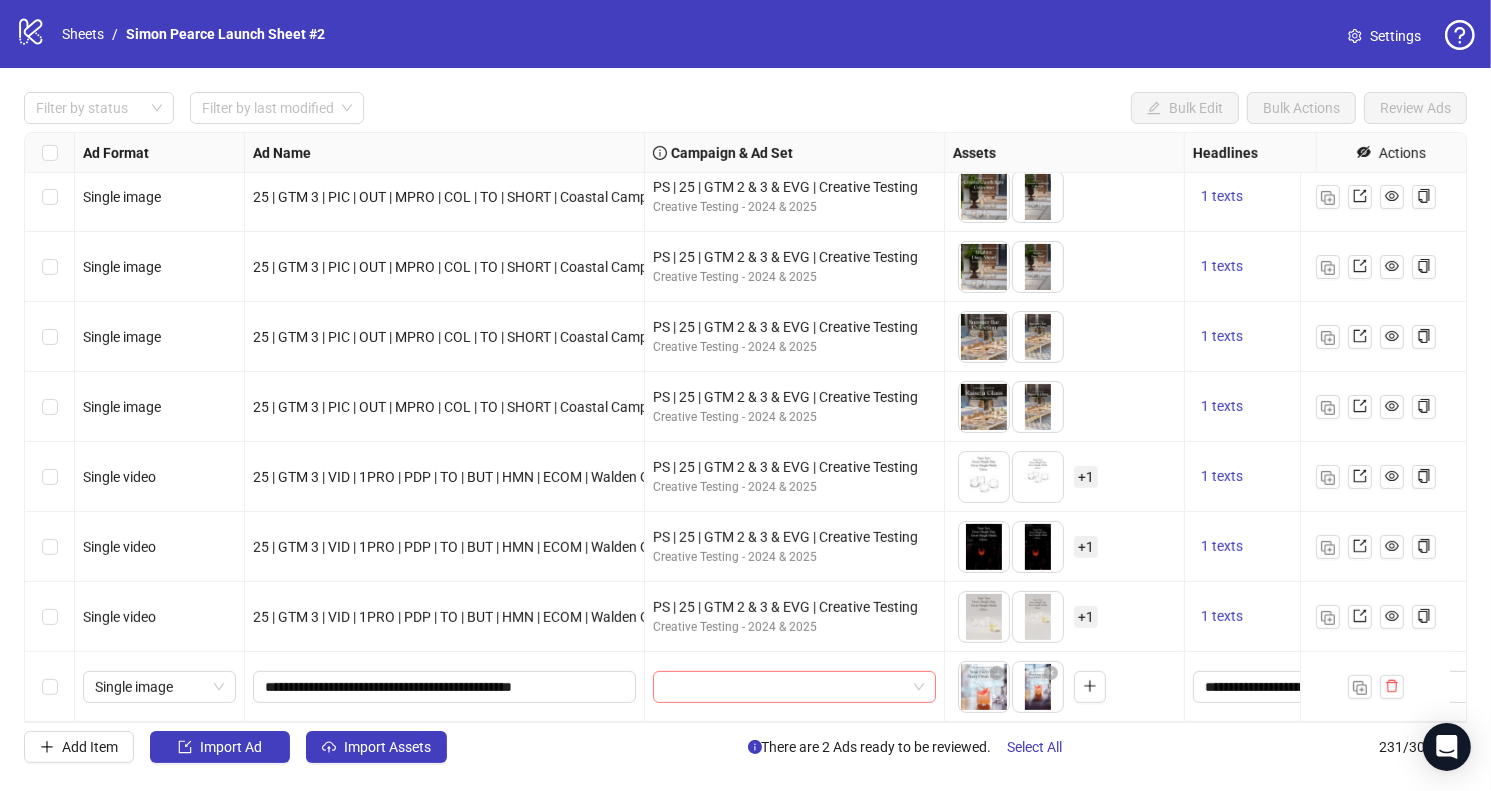 paste on "**********" 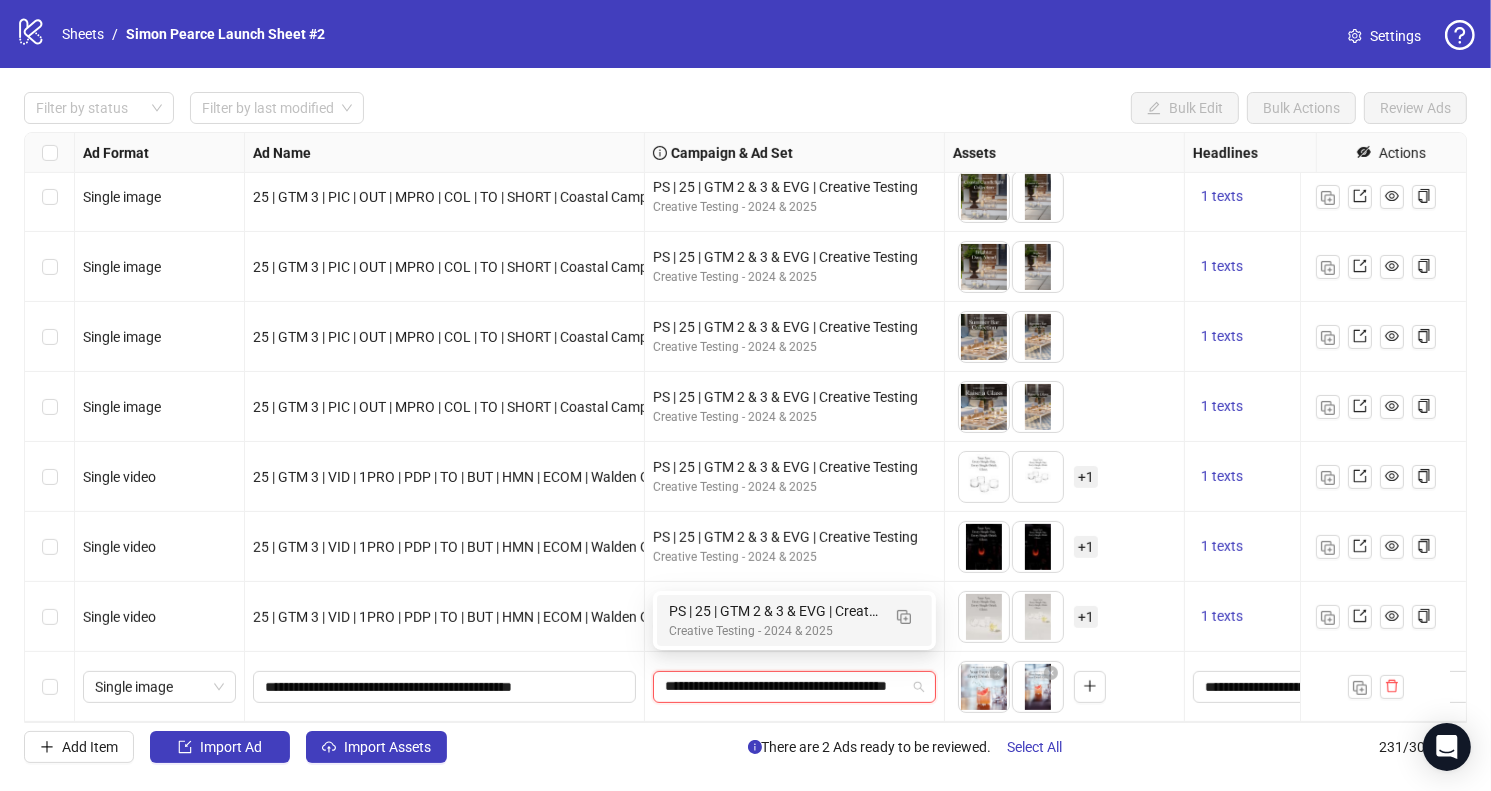 scroll, scrollTop: 0, scrollLeft: 28, axis: horizontal 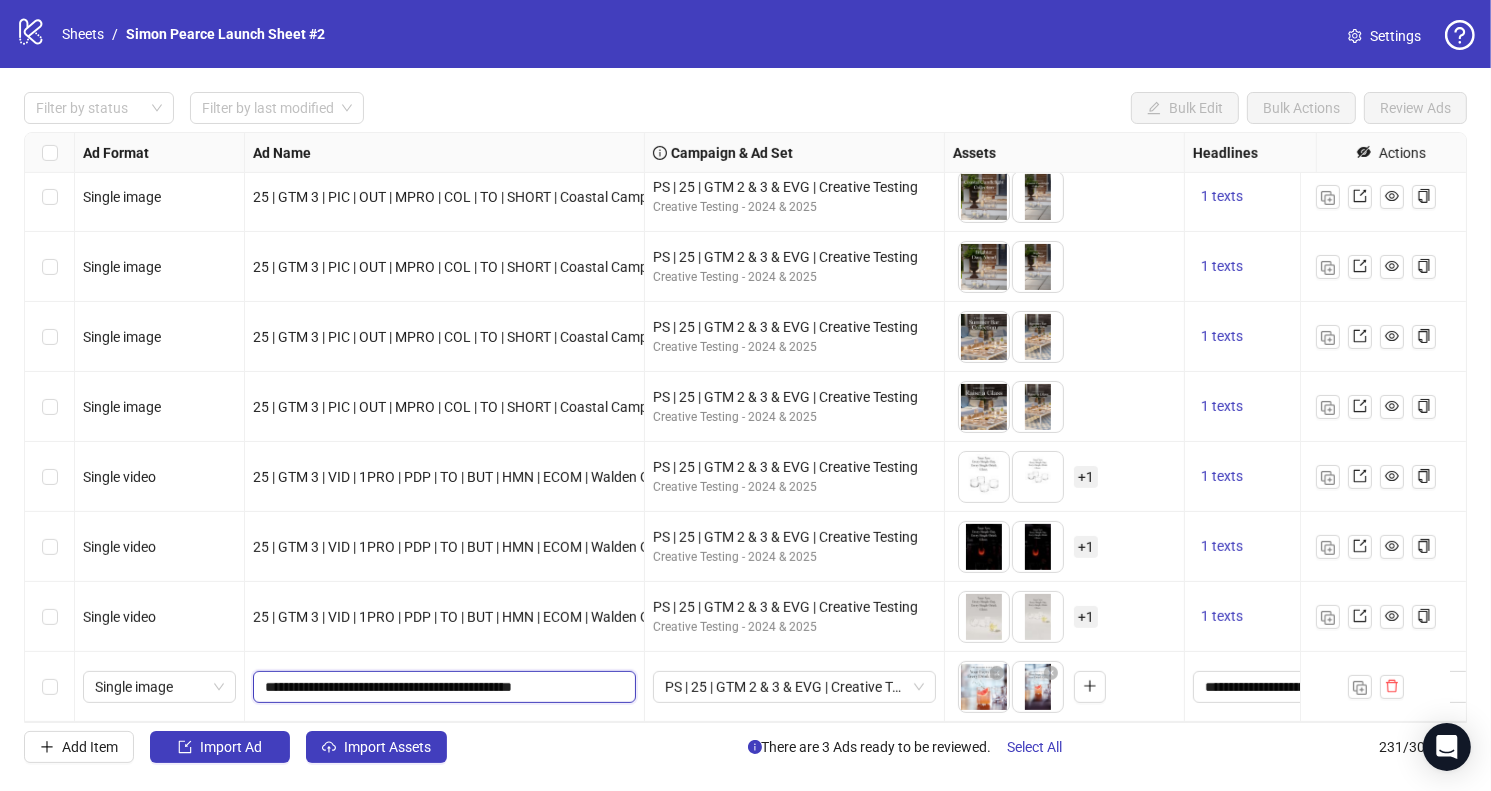 click on "**********" at bounding box center [442, 687] 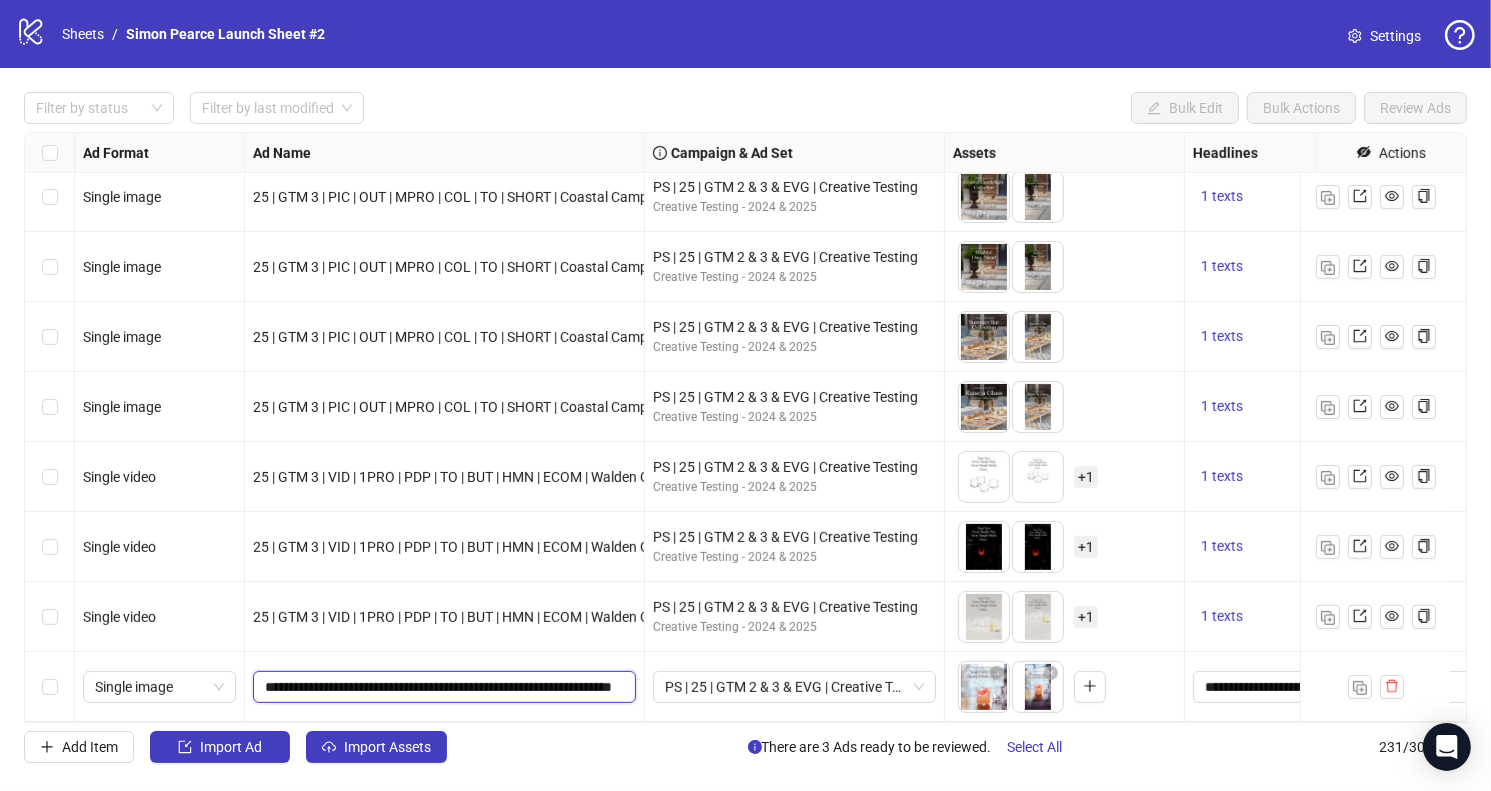scroll, scrollTop: 0, scrollLeft: 76, axis: horizontal 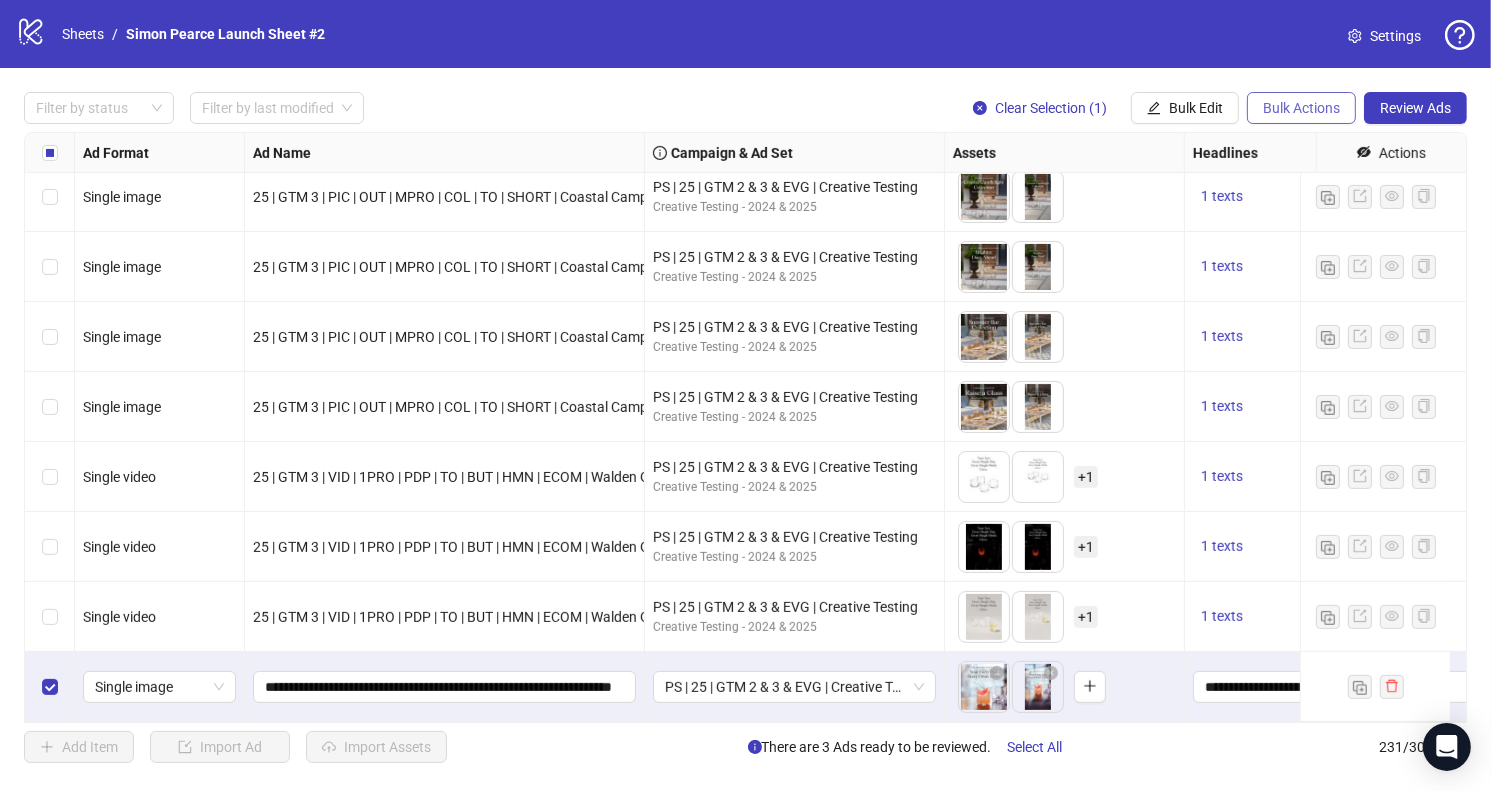 click on "Bulk Actions" at bounding box center (1154, 108) 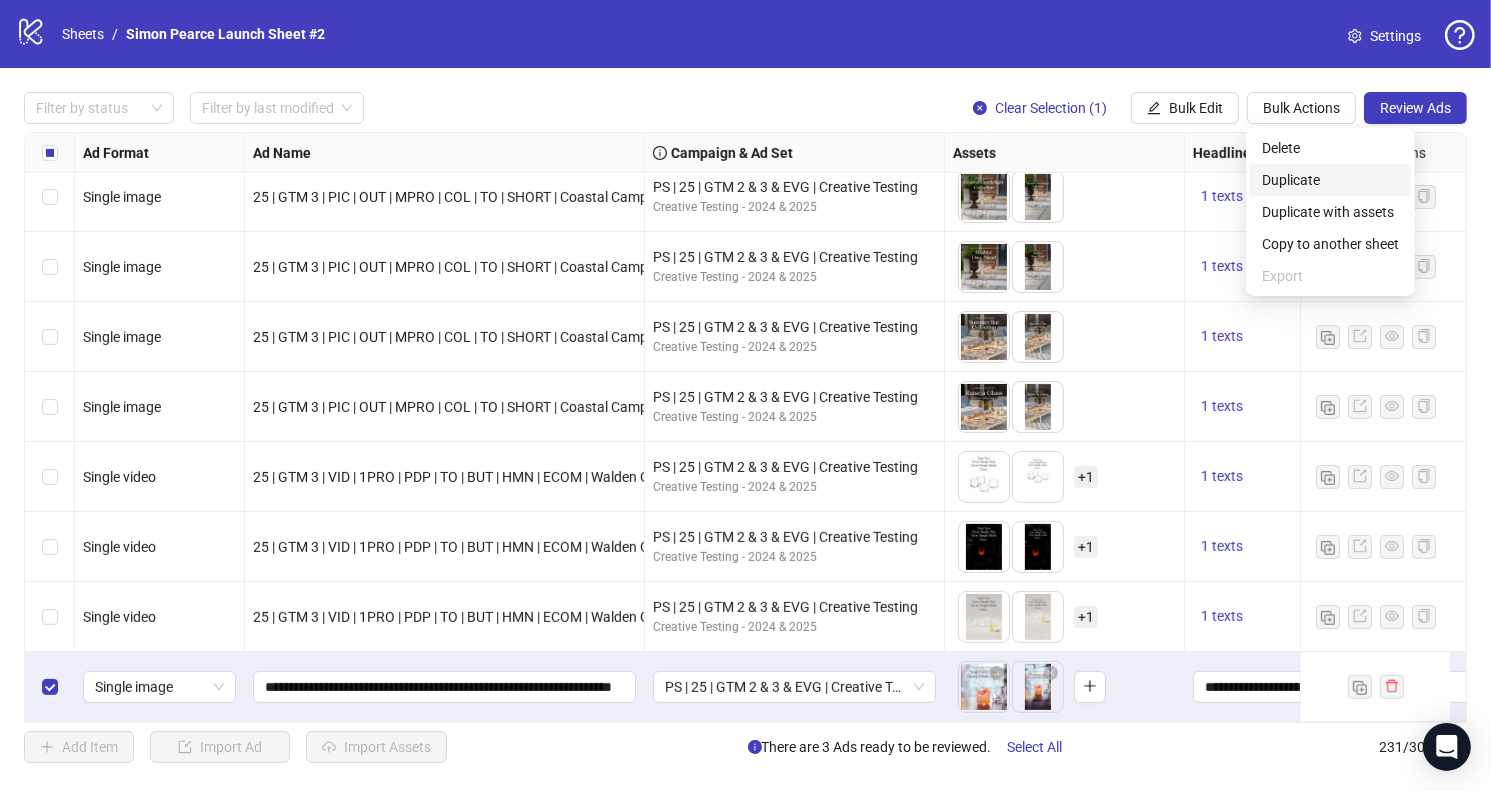 click on "Duplicate" at bounding box center [1330, 180] 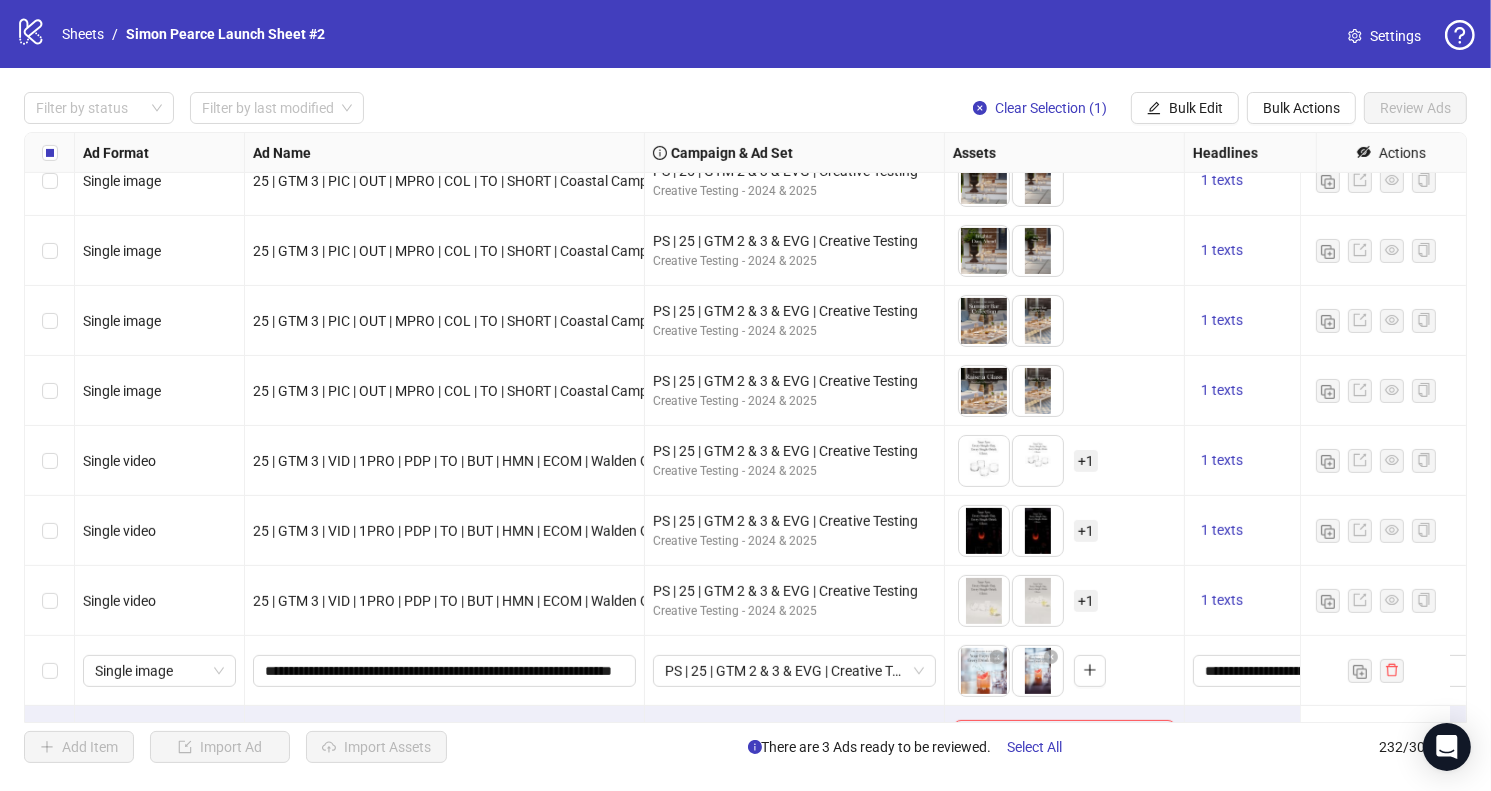 scroll, scrollTop: 15707, scrollLeft: 0, axis: vertical 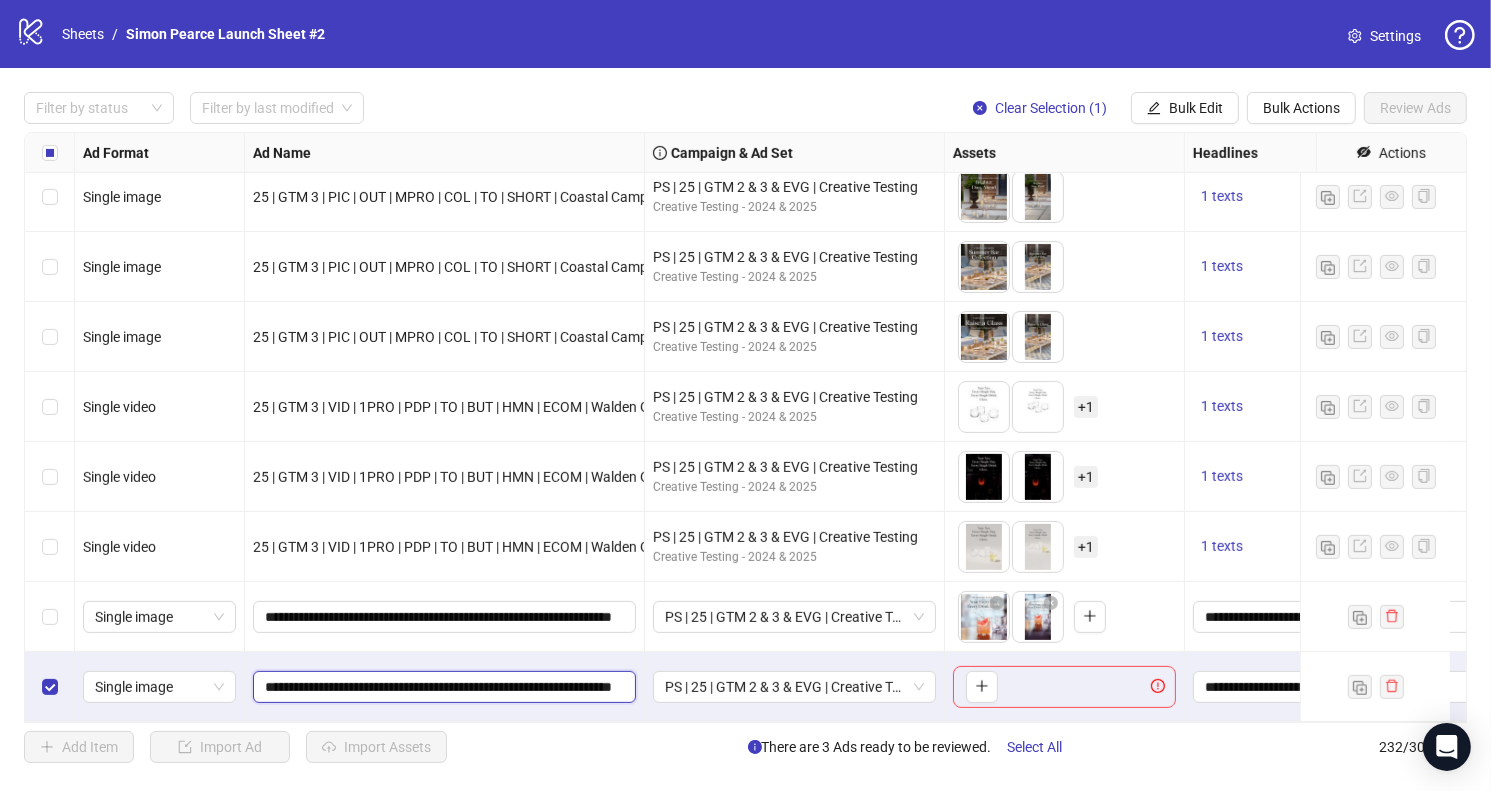 click on "**********" at bounding box center (442, 687) 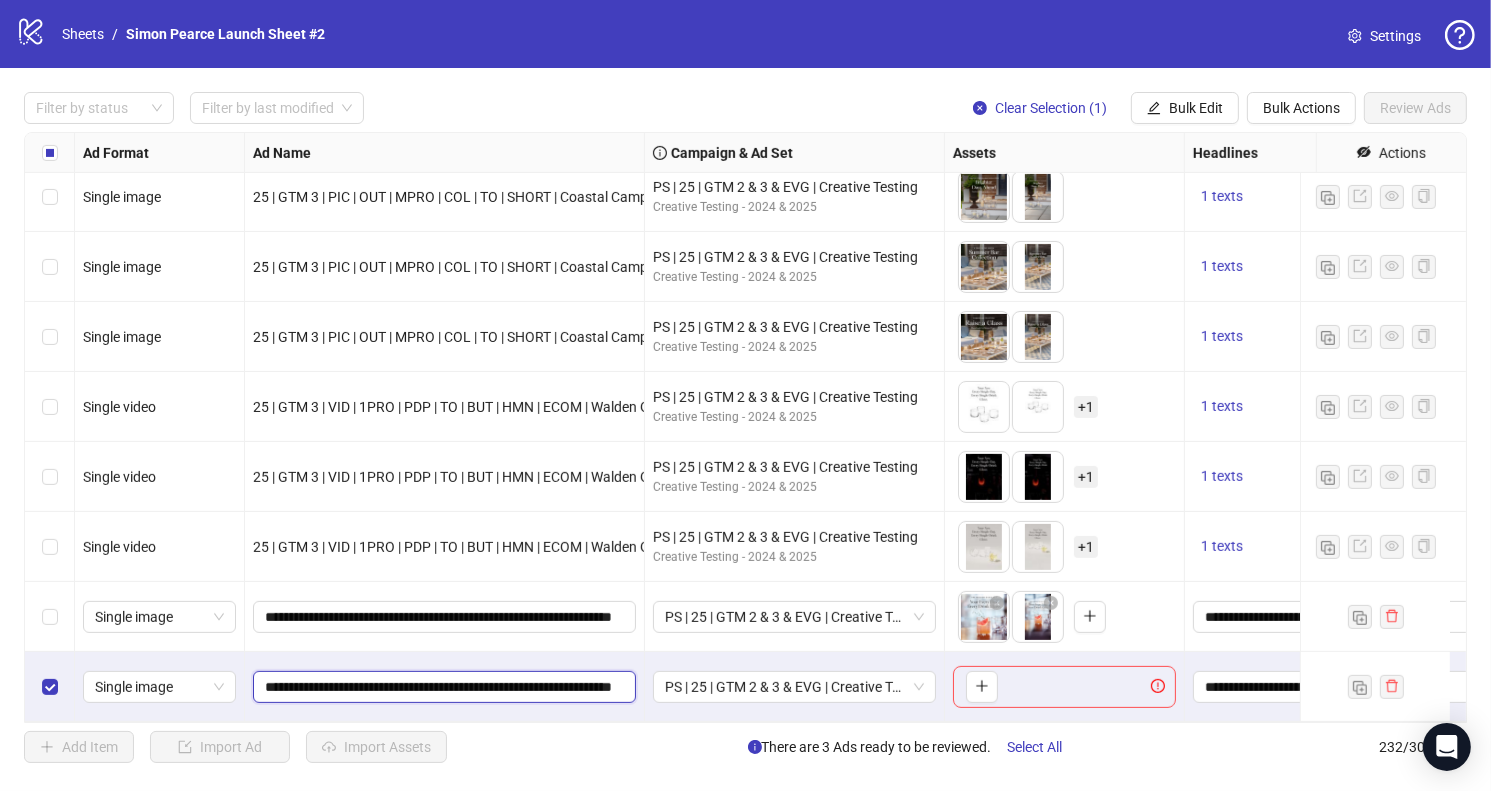 scroll, scrollTop: 0, scrollLeft: 75, axis: horizontal 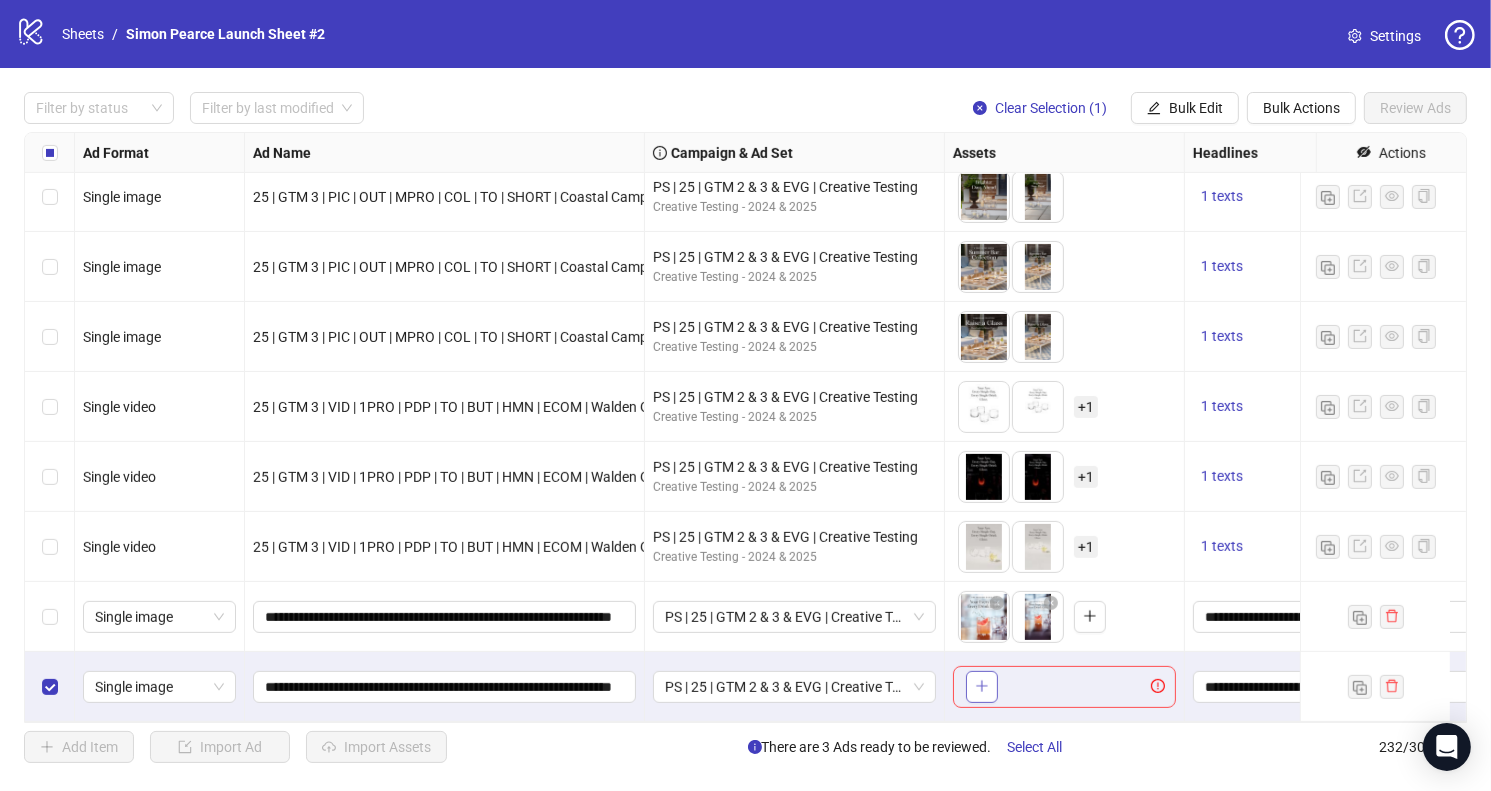 click at bounding box center (982, 686) 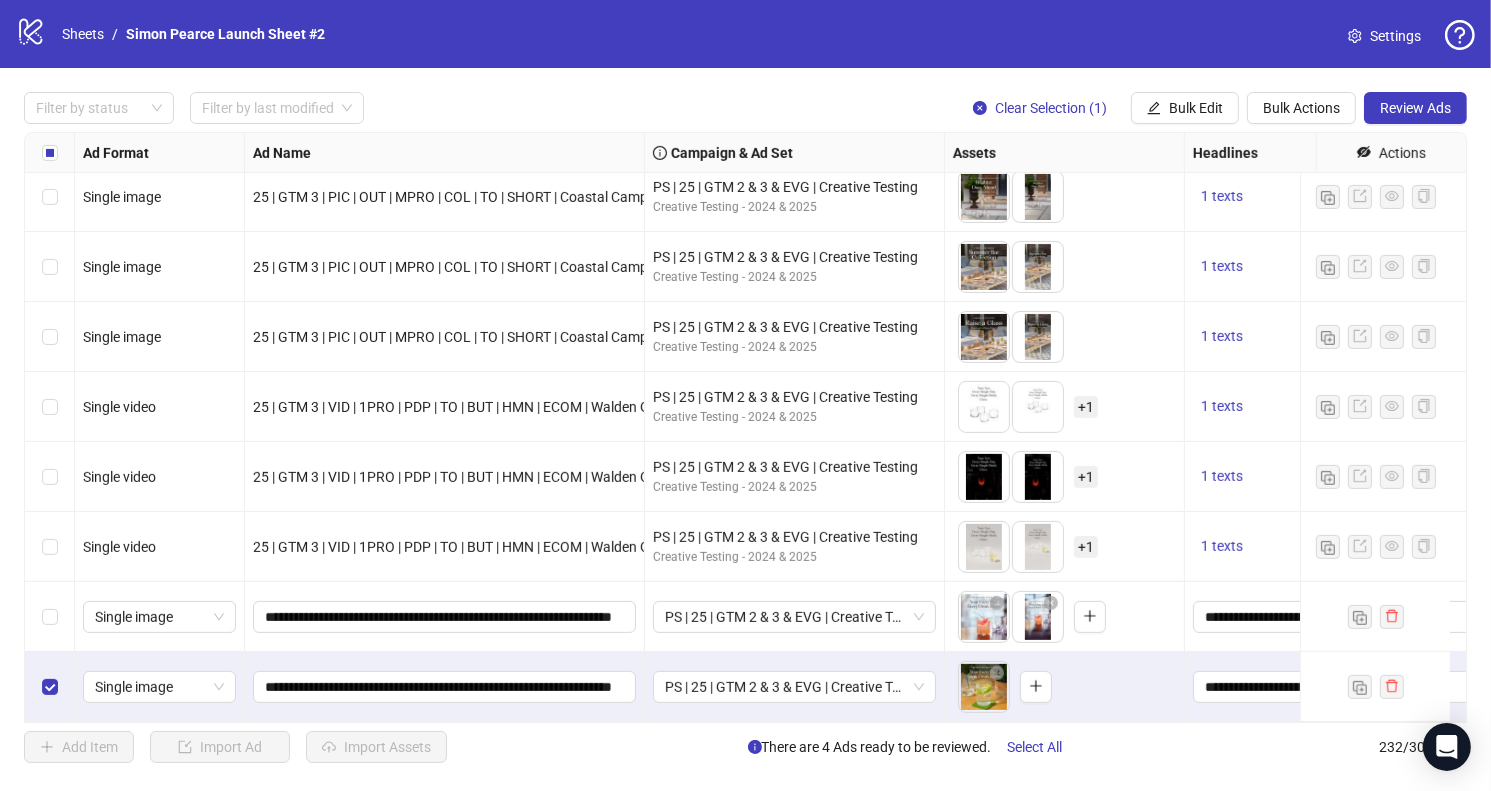 type 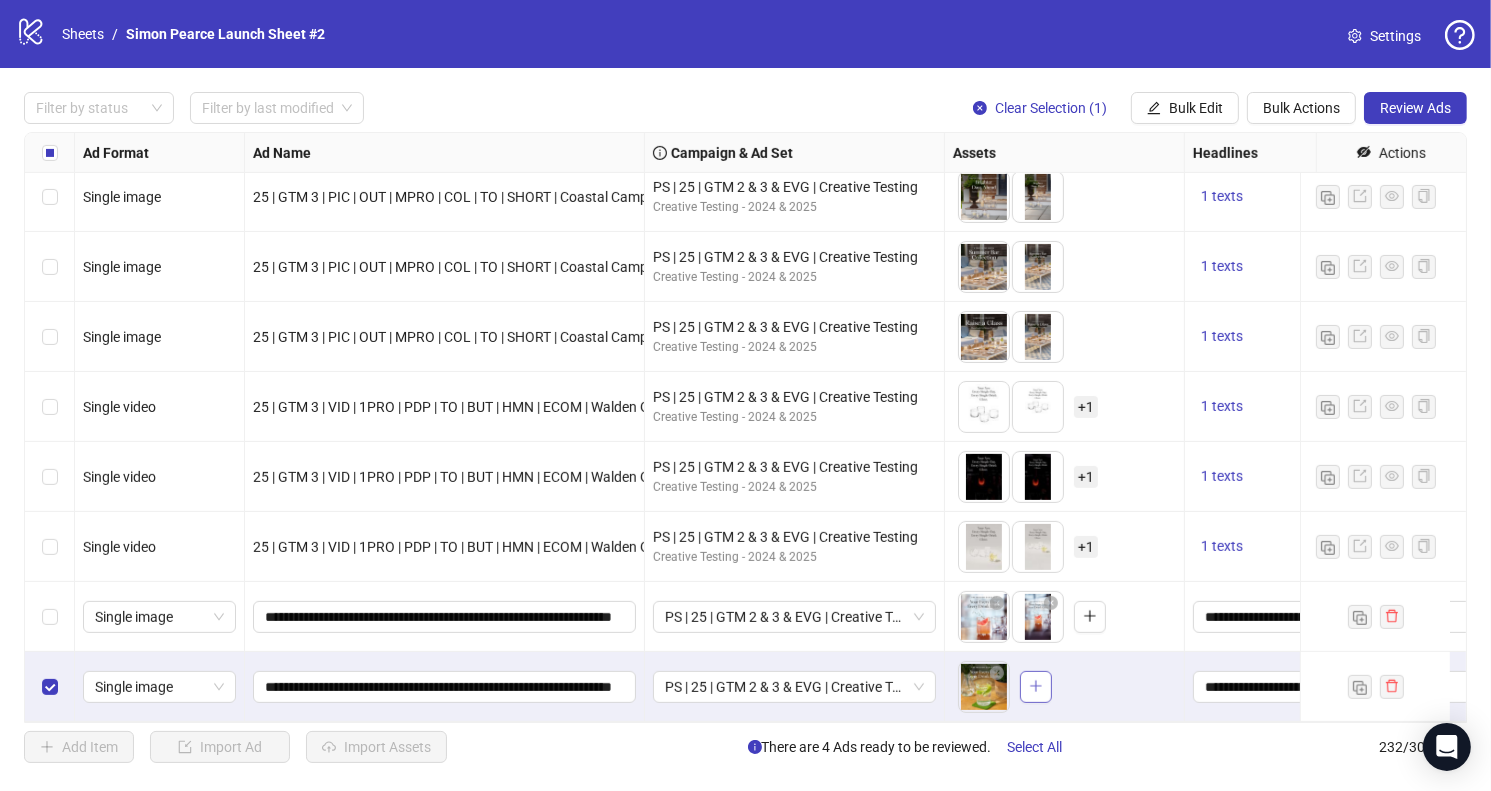 click at bounding box center [1036, 686] 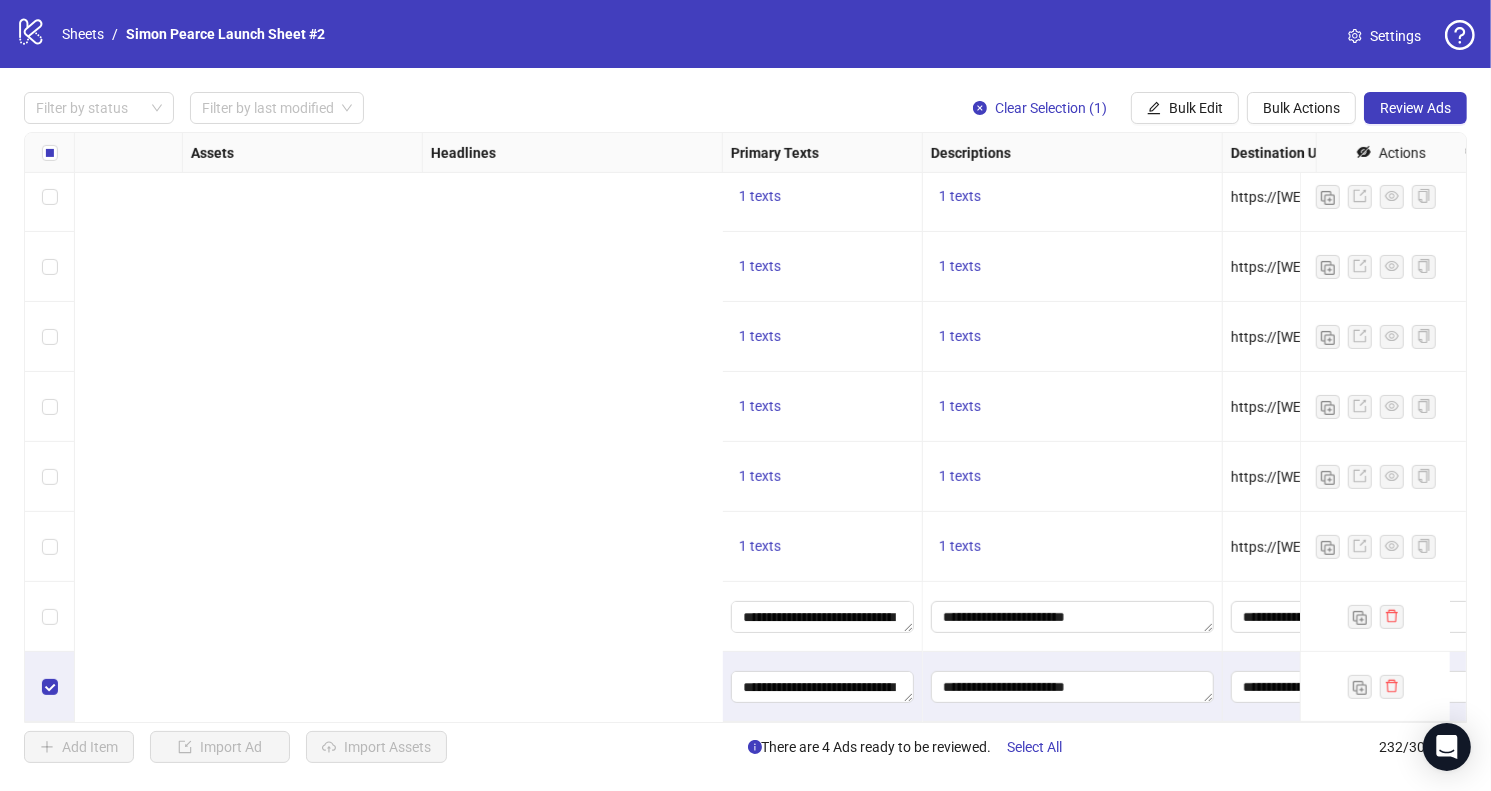 scroll, scrollTop: 15707, scrollLeft: 1845, axis: both 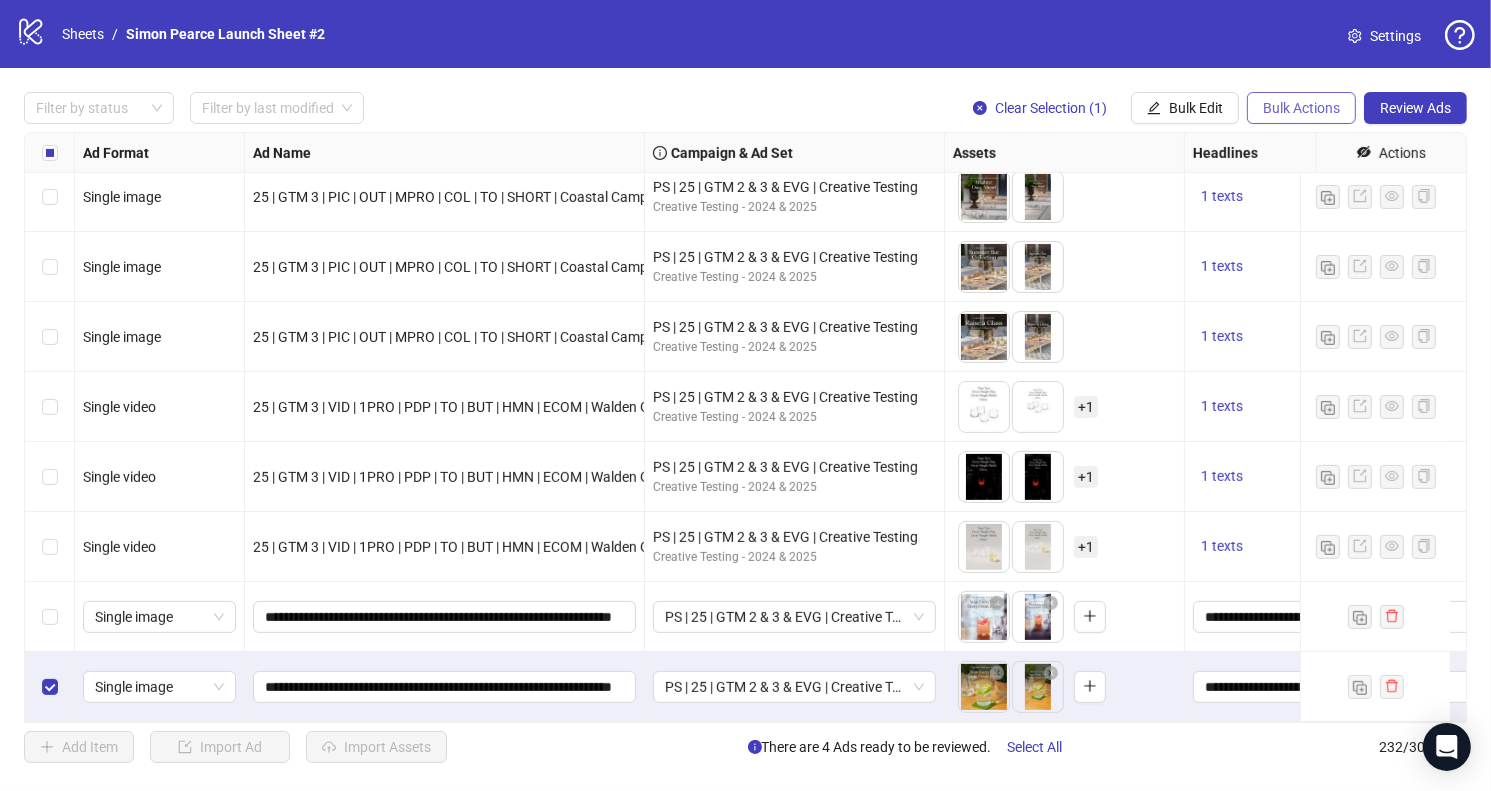 click on "Bulk Actions" at bounding box center [1154, 108] 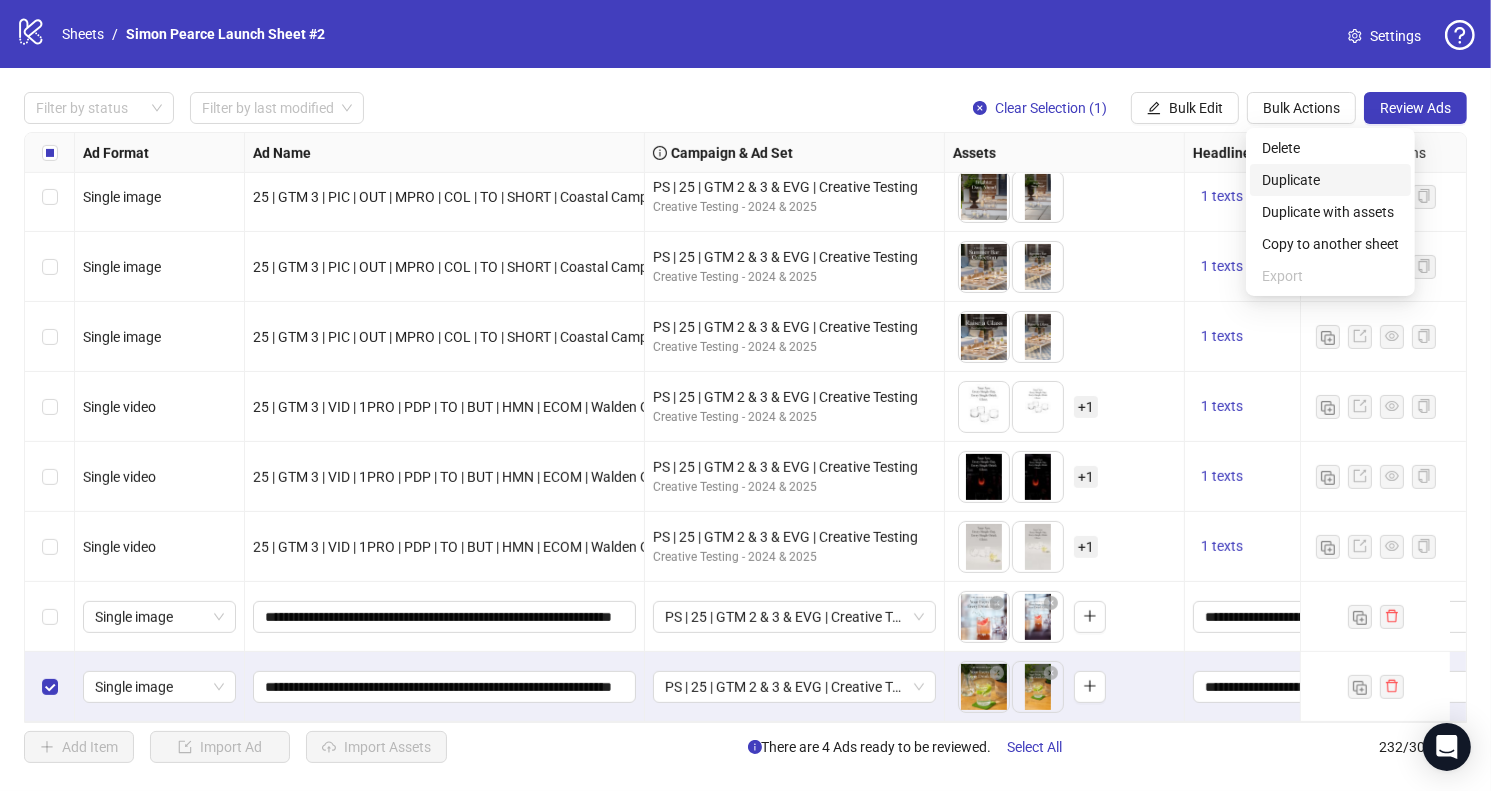 click on "Duplicate" at bounding box center (1330, 180) 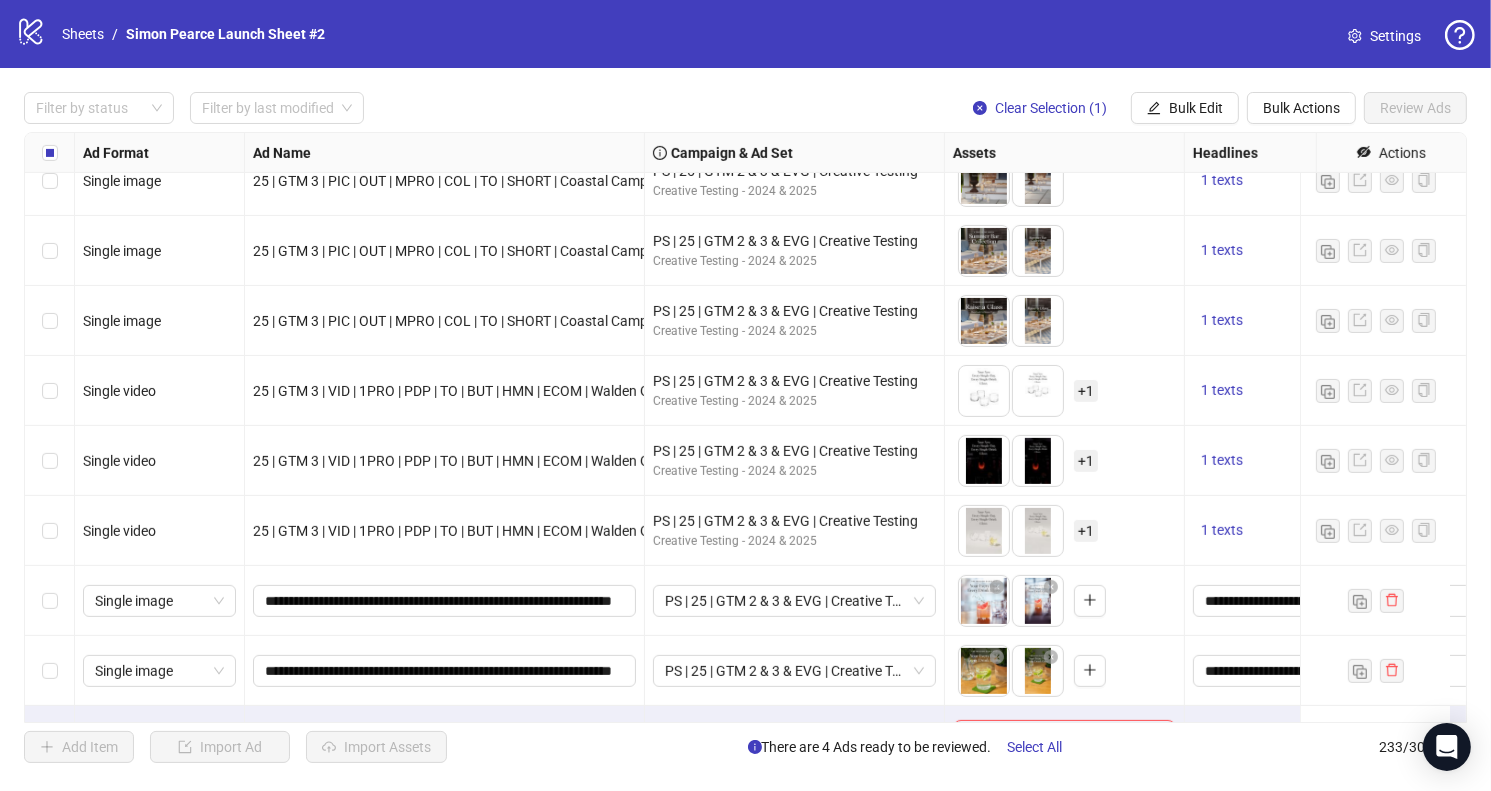 scroll, scrollTop: 15777, scrollLeft: 0, axis: vertical 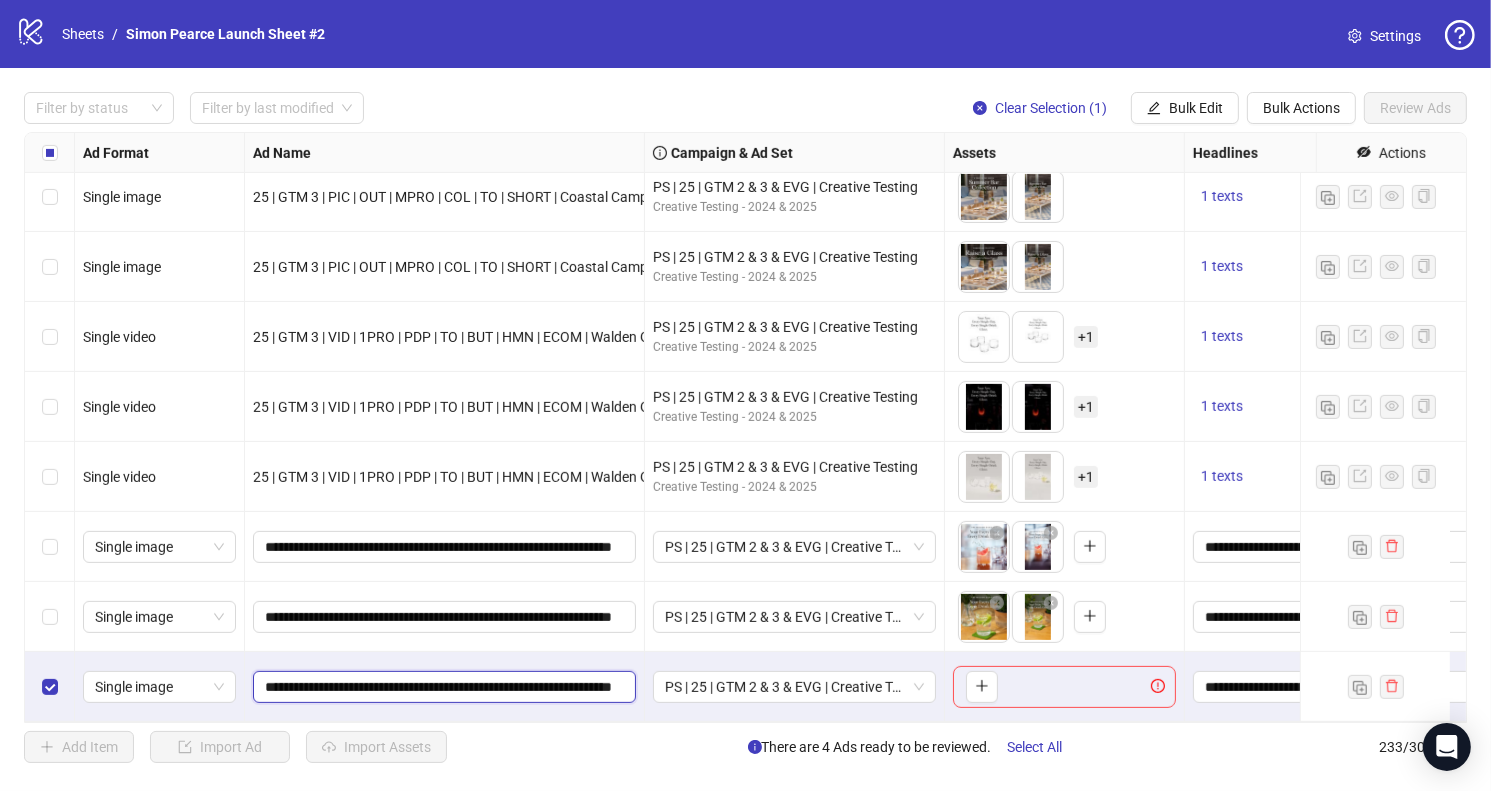 click on "**********" at bounding box center [442, 687] 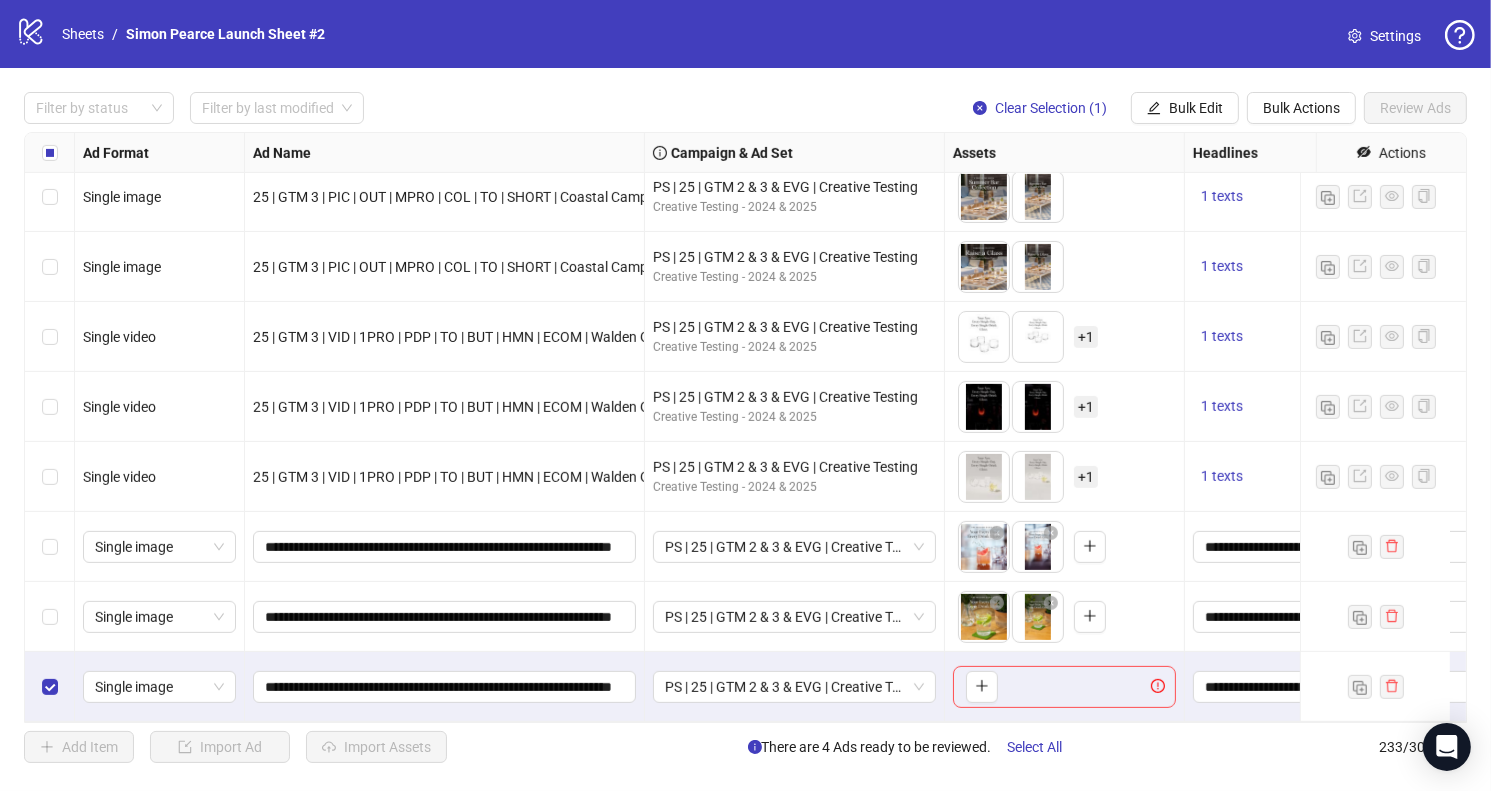 click on "**********" at bounding box center (445, 687) 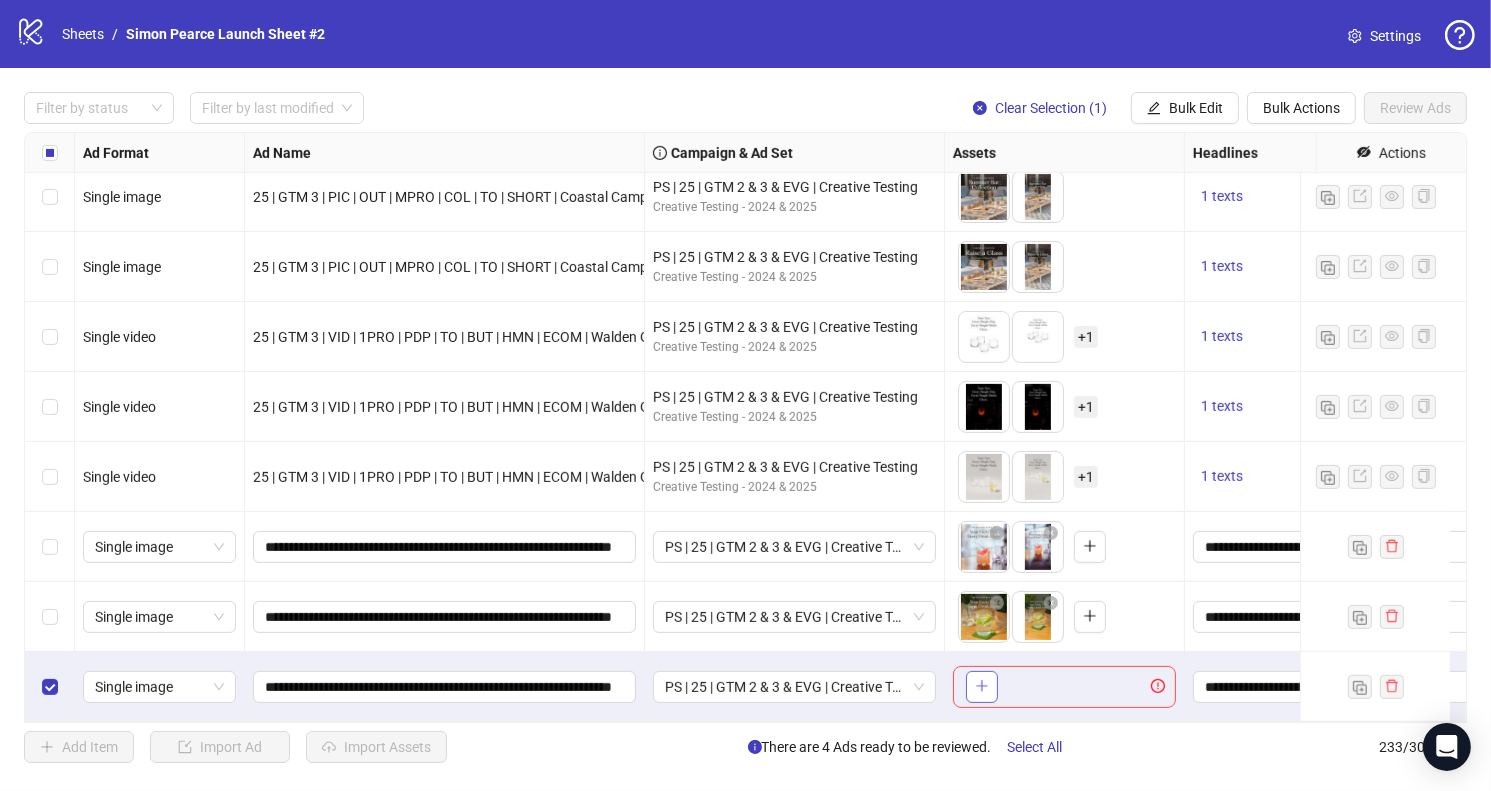 click at bounding box center (982, 686) 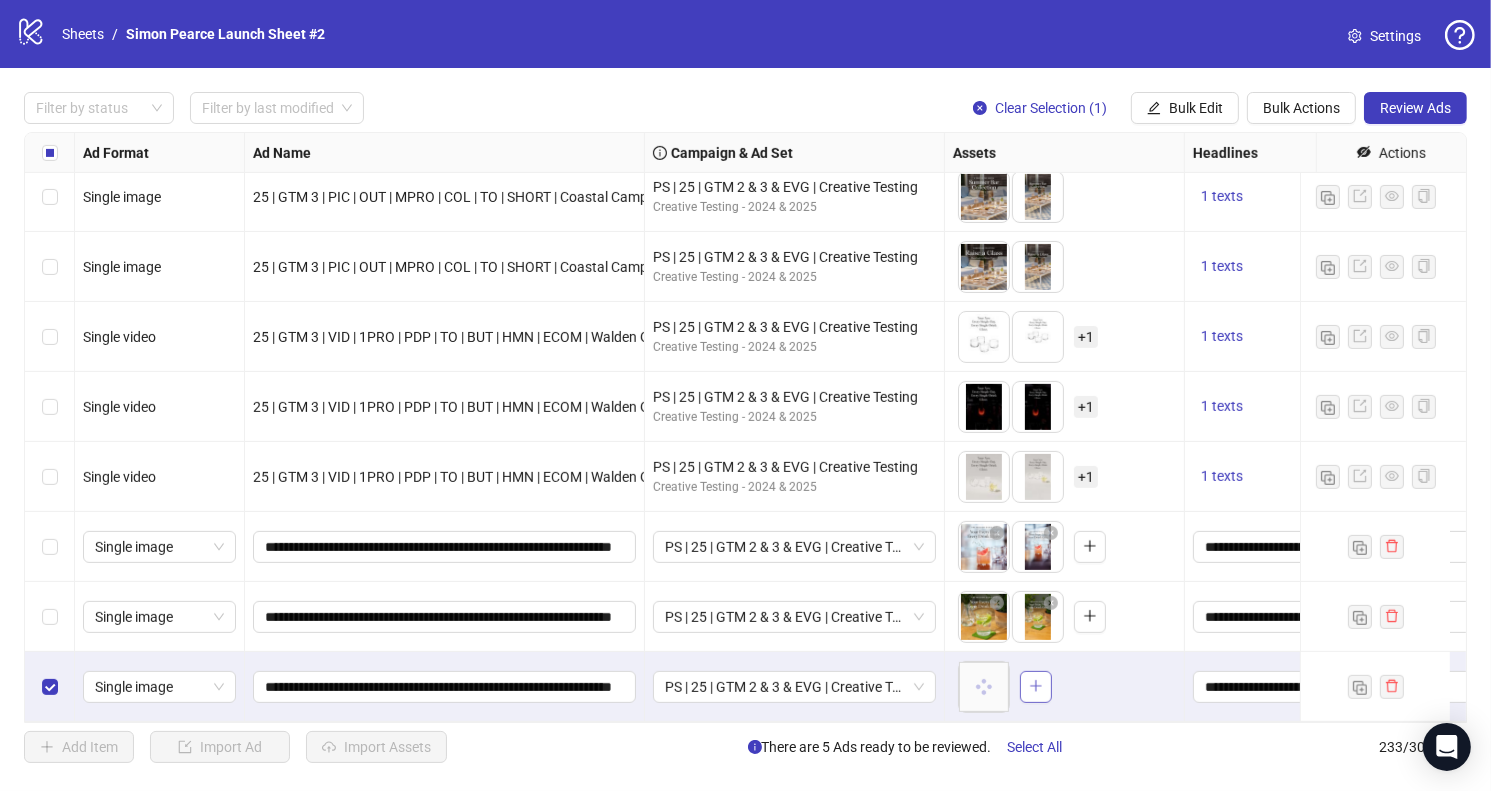 click at bounding box center (1035, 686) 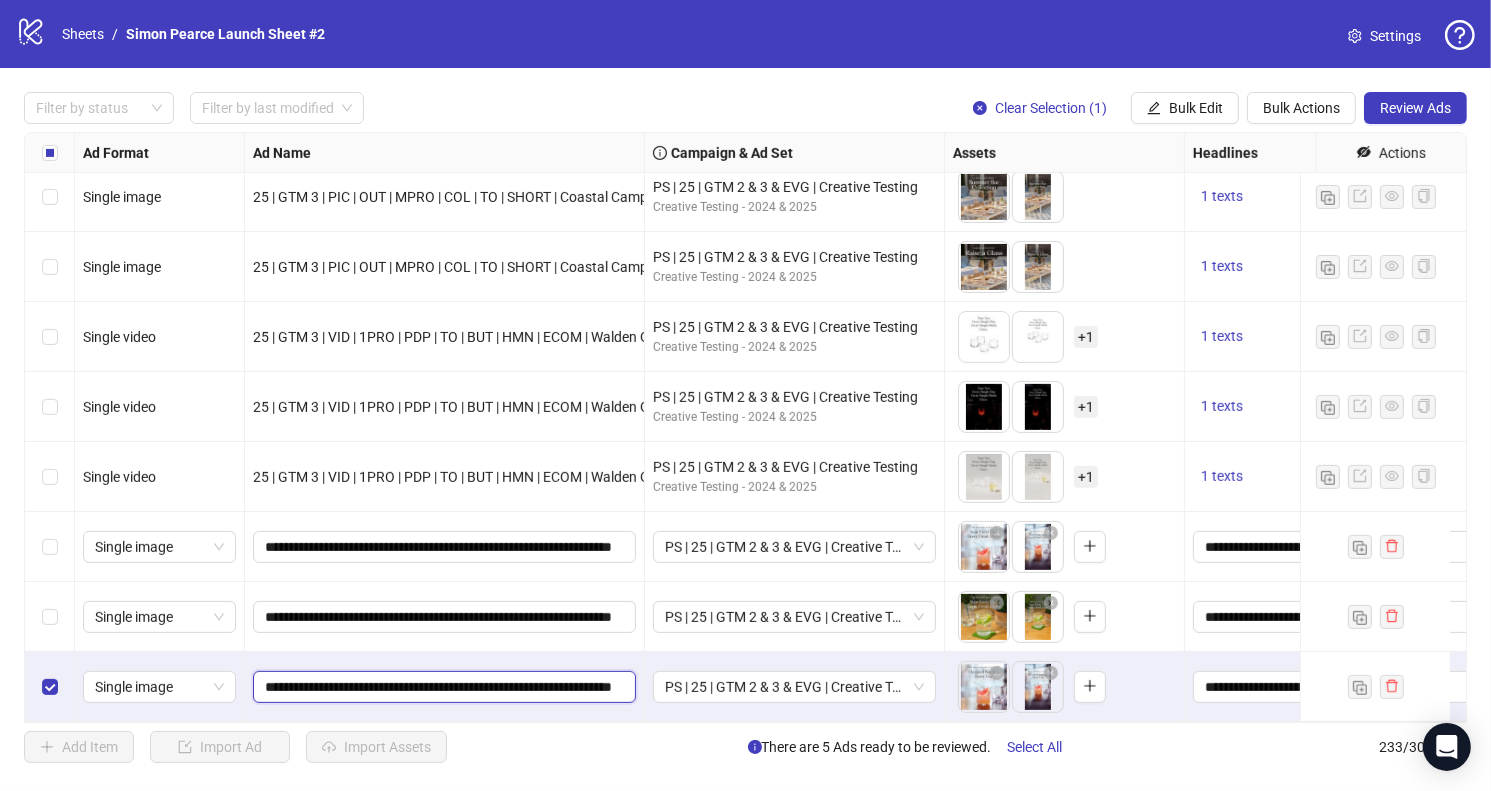 click on "**********" at bounding box center (442, 687) 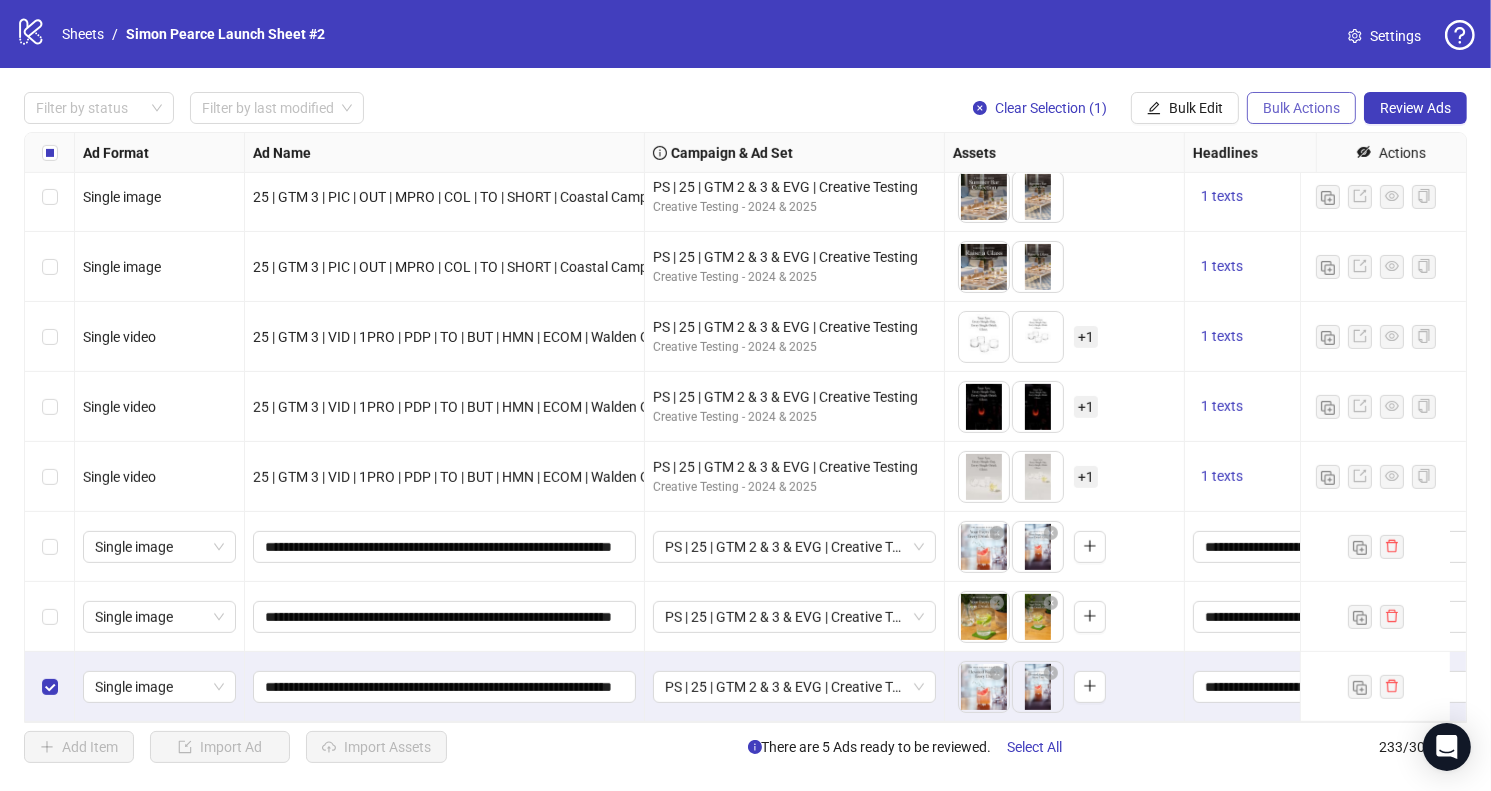 click on "Bulk Actions" at bounding box center [1154, 108] 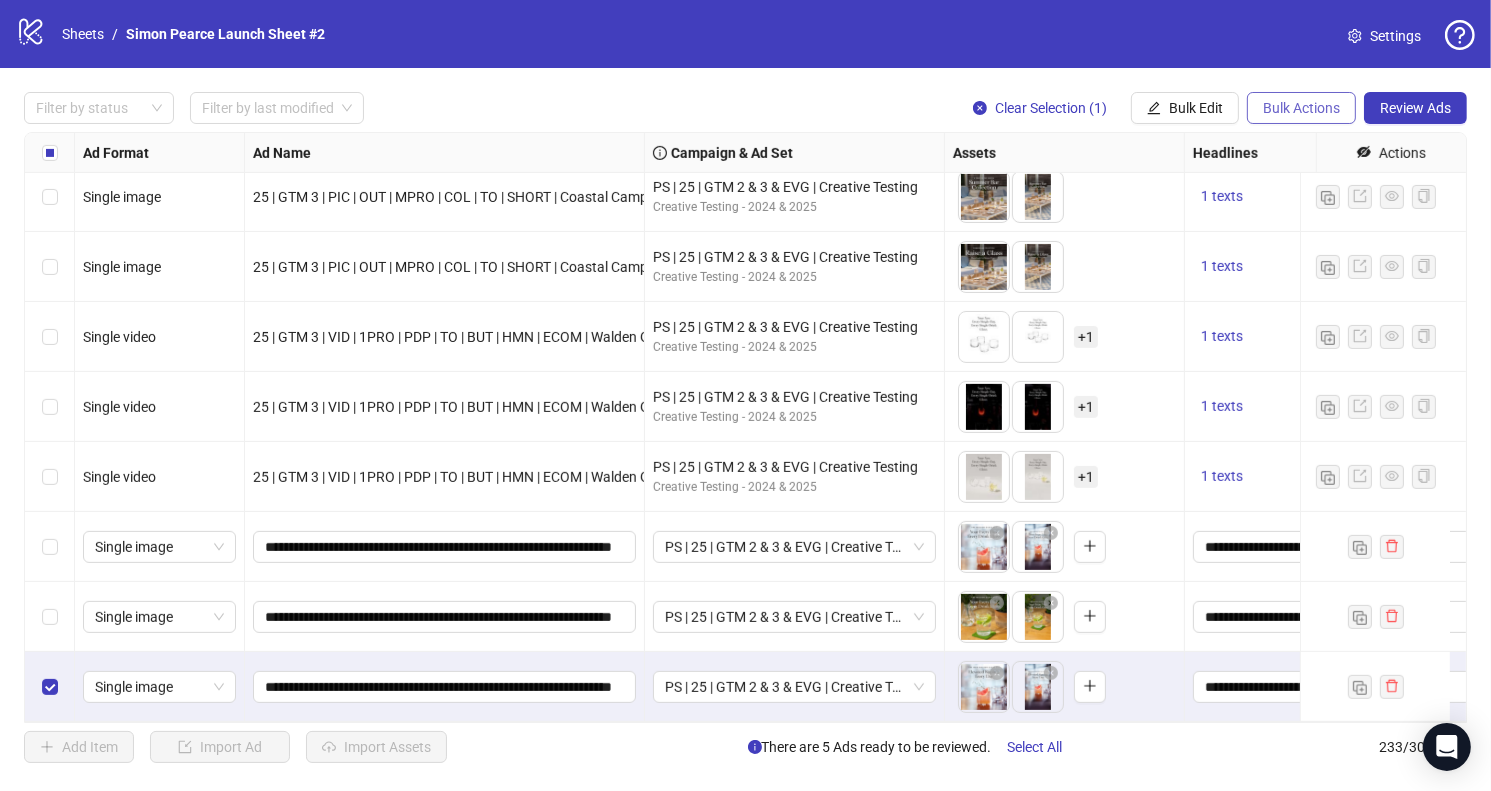 scroll, scrollTop: 0, scrollLeft: 0, axis: both 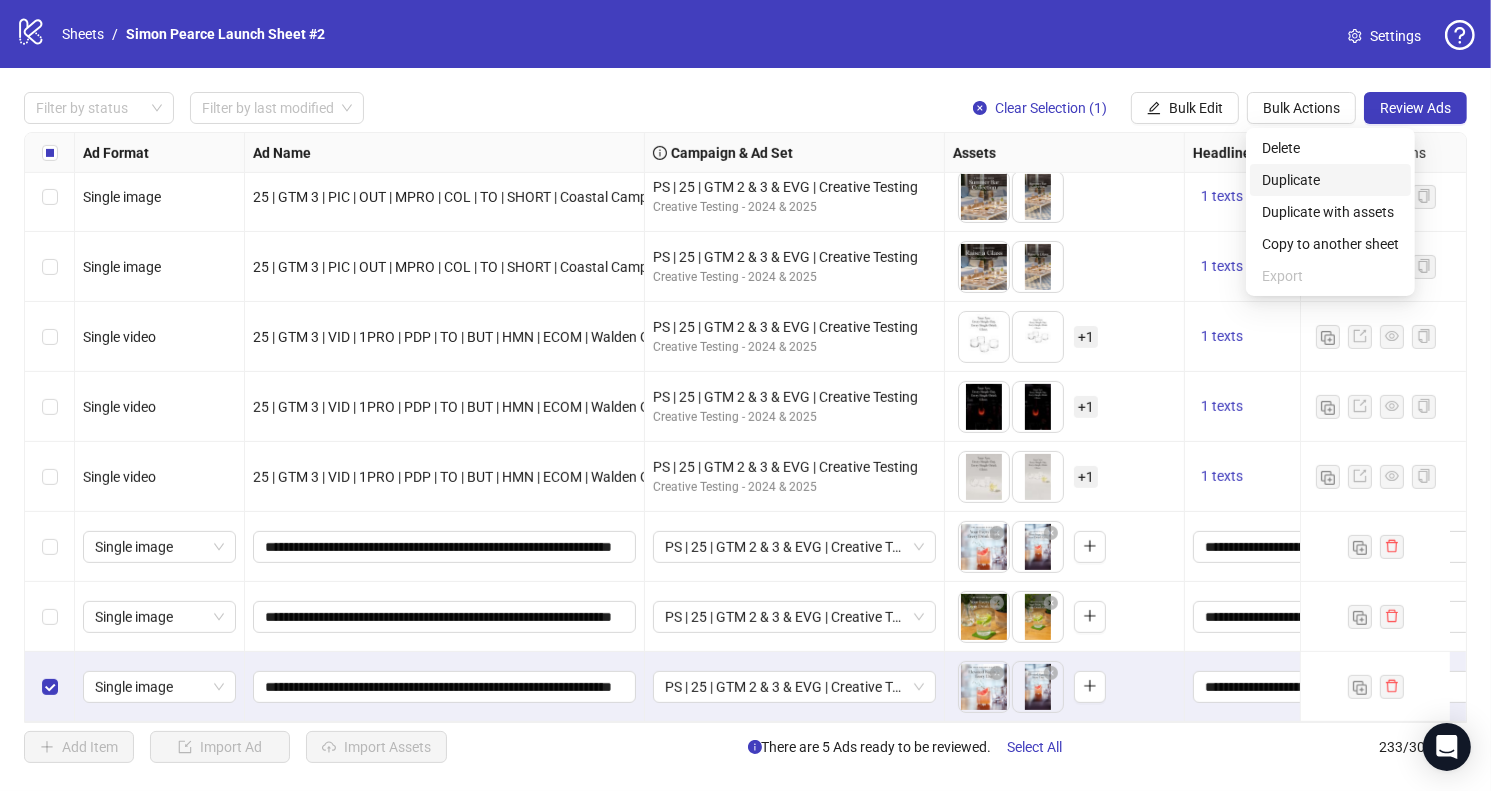 click on "Duplicate" at bounding box center [1330, 180] 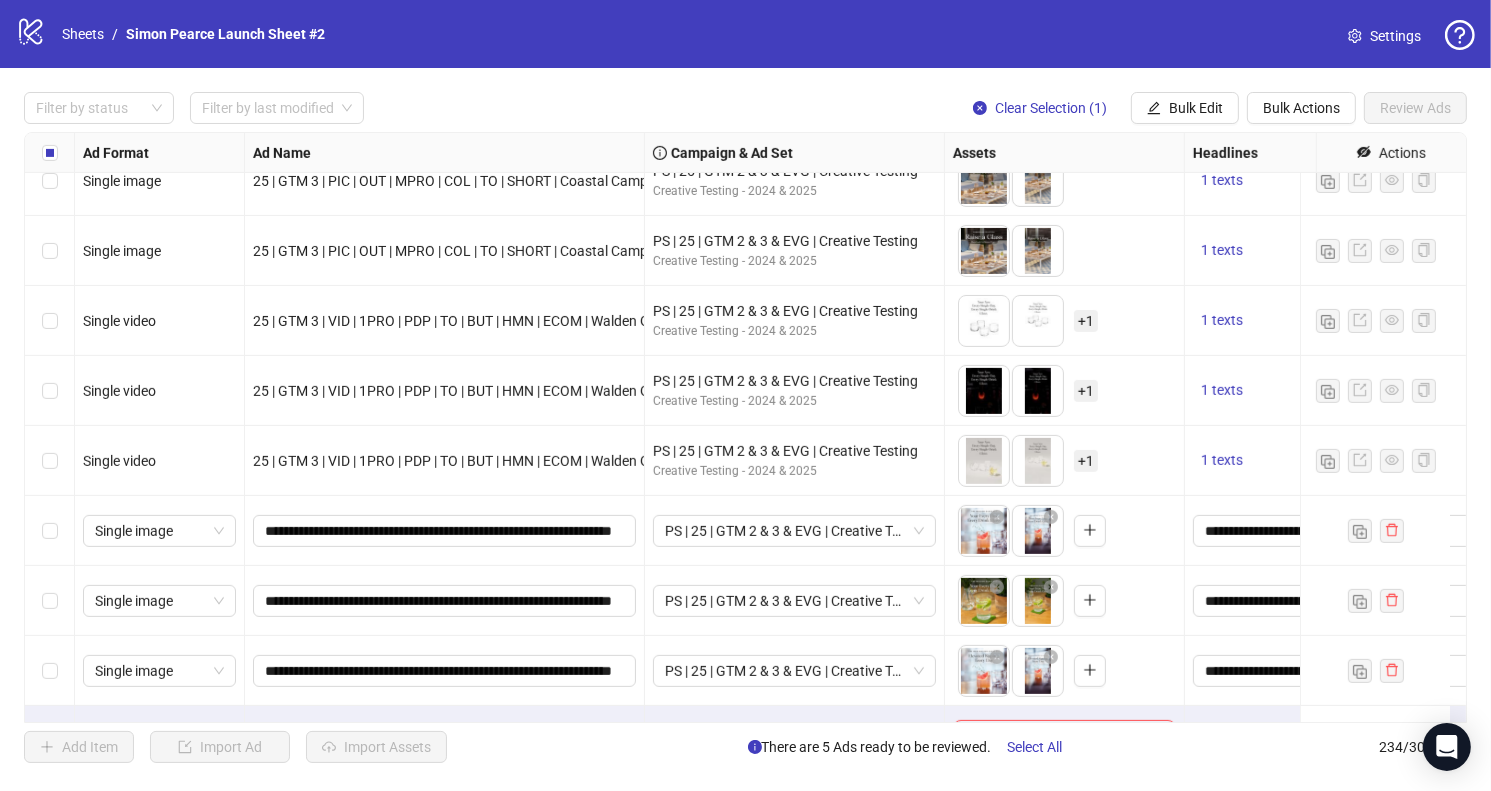 scroll, scrollTop: 15847, scrollLeft: 0, axis: vertical 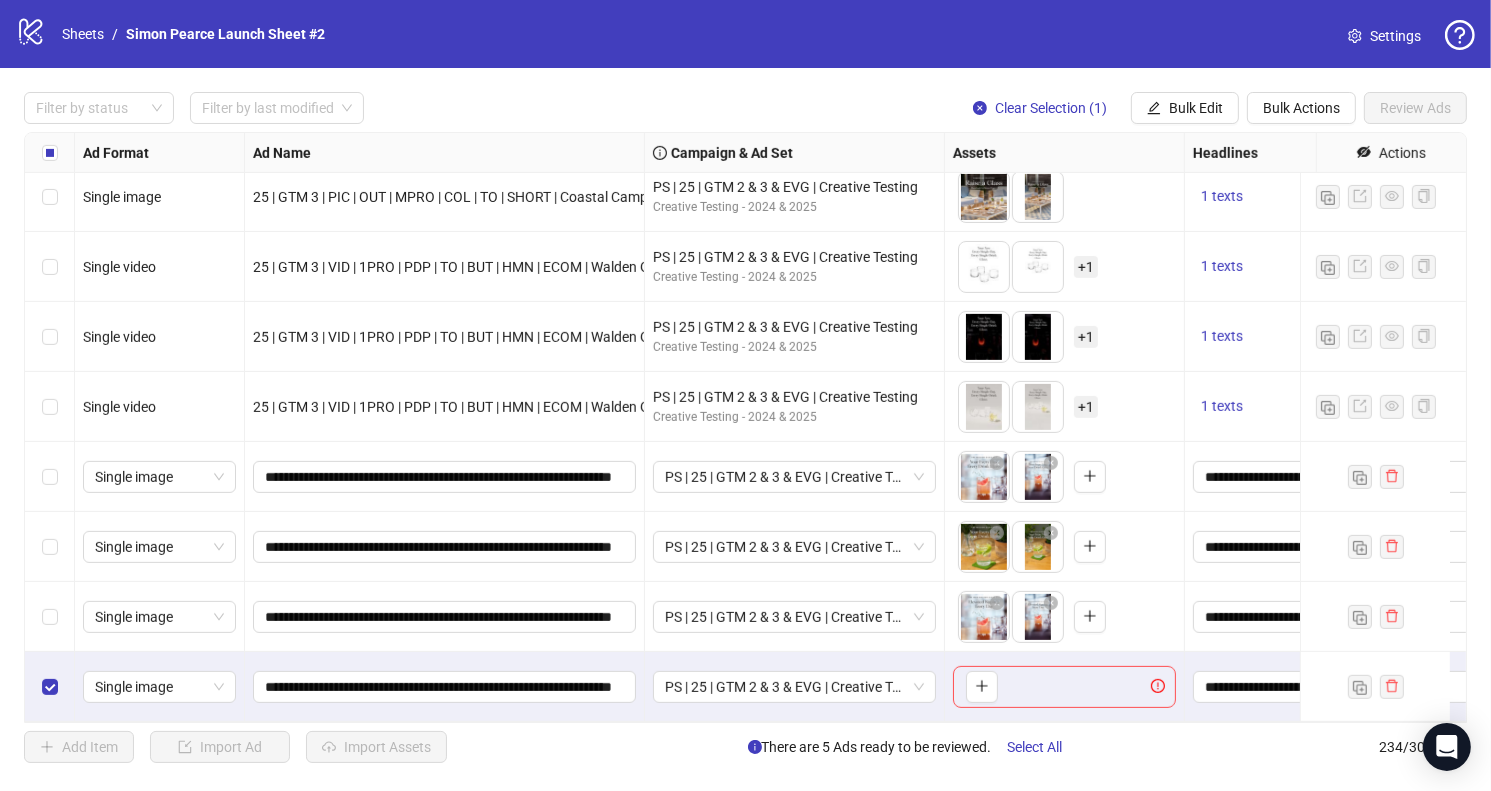 click on "Ad Format Ad Name Campaign & Ad Set Assets Headlines Primary Texts Descriptions Destination URL App Product Page ID Display URL Leadgen Form Product Set ID Call to Action Actions Single image 25 | GTM 3 | PIC | OUT | MPRO | COL | TO | SHORT | Coastal Campaign - Hurricanes/Candlelight V1 PS | 25 | GTM 2 & 3 & EVG | Creative Testing Creative Testing - 2024 & 2025
To pick up a draggable item, press the space bar.
While dragging, use the arrow keys to move the item.
Press space again to drop the item in its new position, or press escape to cancel.
1 texts 1 texts Single image 25 | GTM 3 | PIC | OUT | MPRO | COL | TO | SHORT | Coastal Campaign - Drinkware V1 PS | 25 | GTM 2 & 3 & EVG | Creative Testing Creative Testing - 2024 & 2025
To pick up a draggable item, press the space bar.
While dragging, use the arrow keys to move the item.
Press space again to drop the item in its new position, or press escape to cancel.
1 texts 1 texts Single image Creative Testing - 2024 & 2025 1 texts" at bounding box center [745, 427] 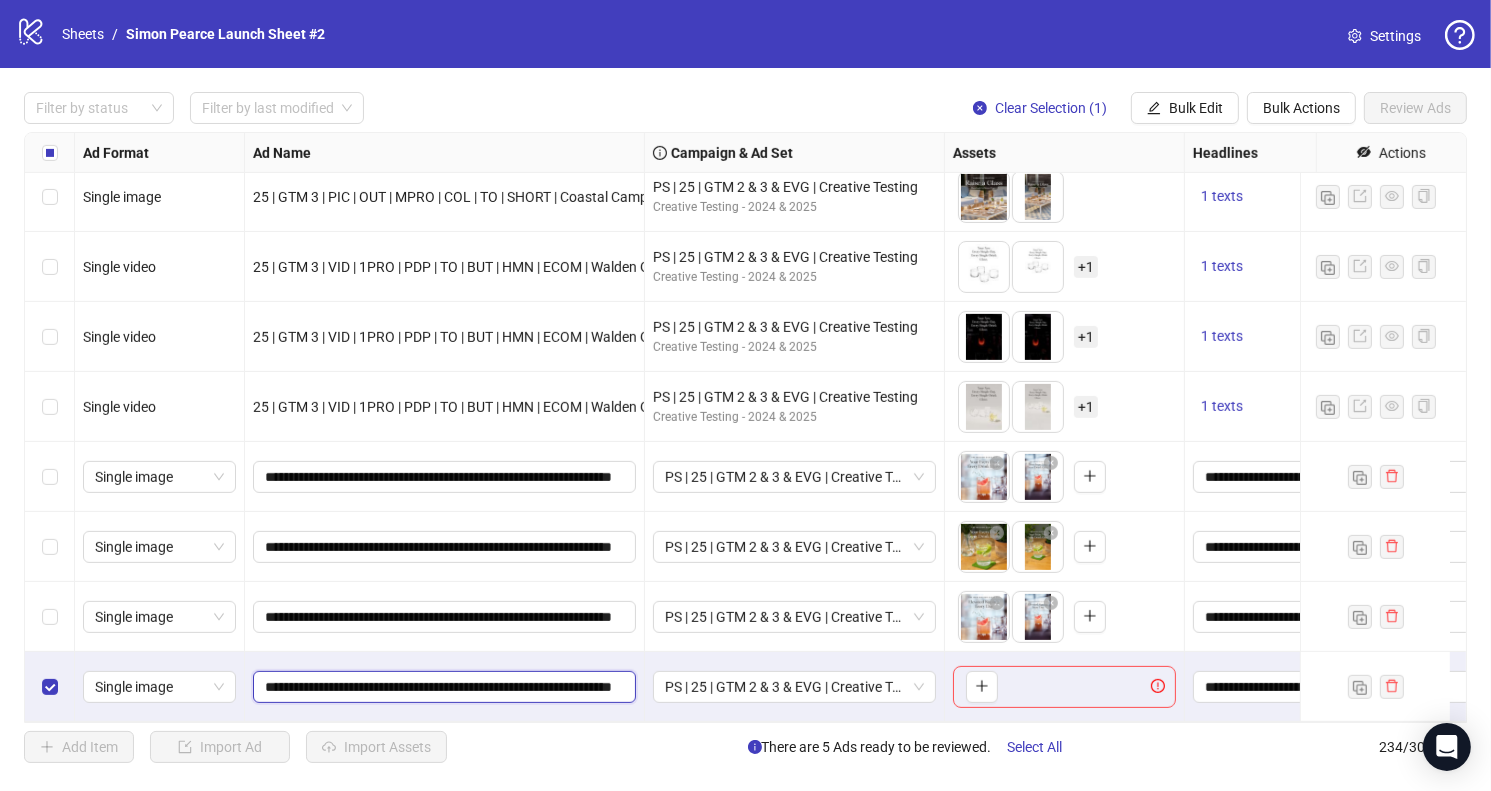 click on "**********" at bounding box center [442, 687] 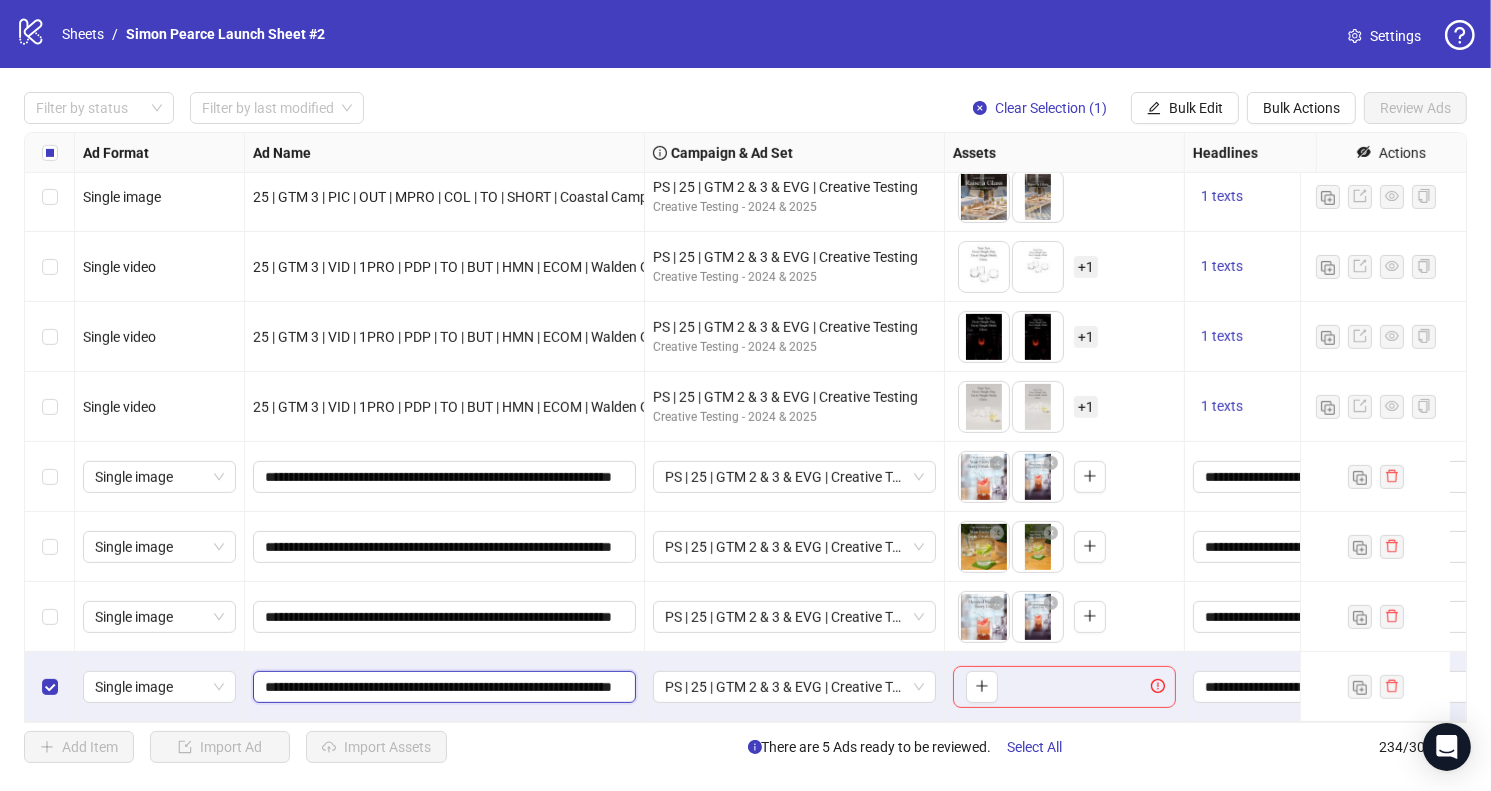 scroll, scrollTop: 0, scrollLeft: 75, axis: horizontal 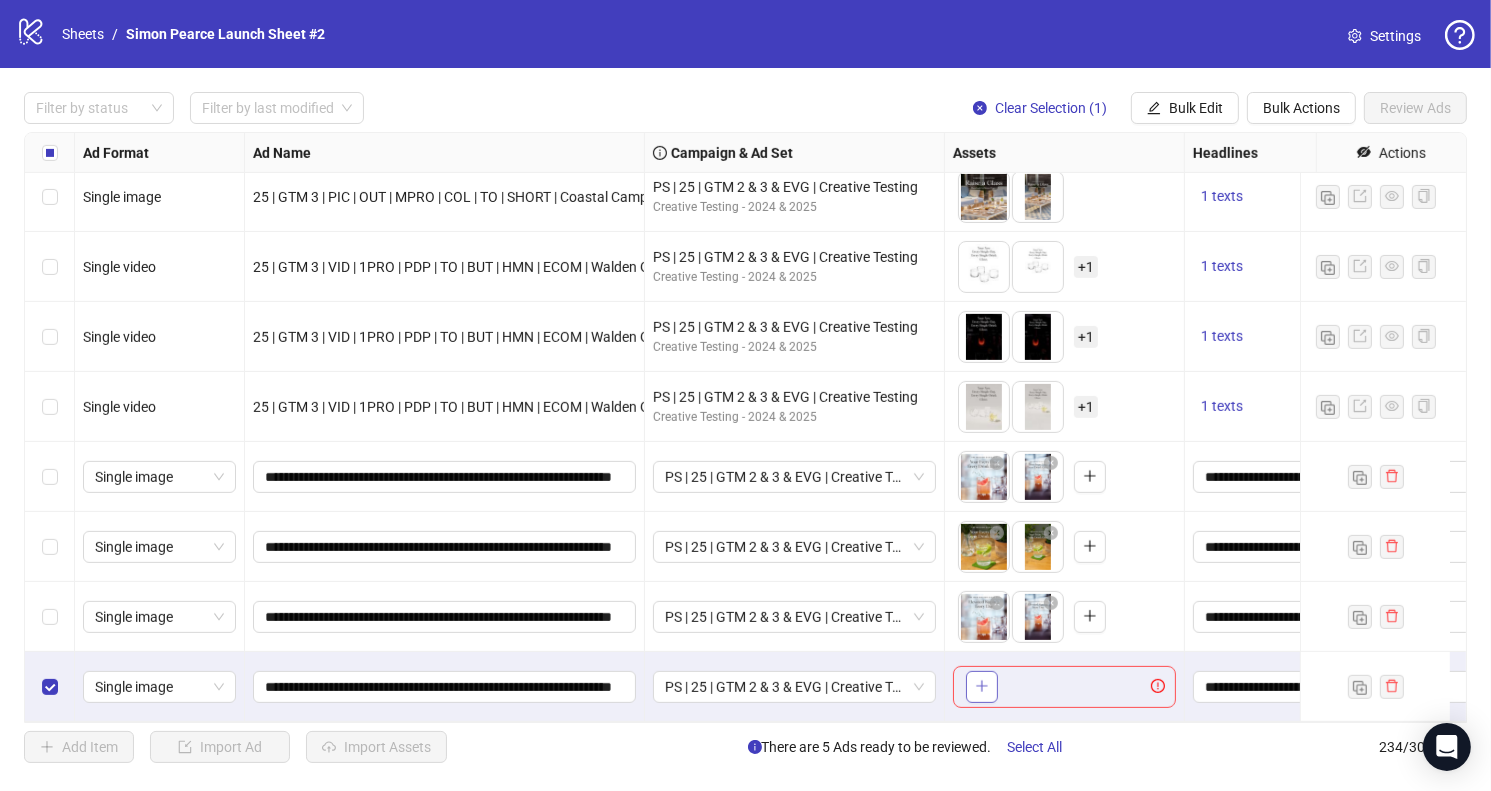 click at bounding box center (982, 686) 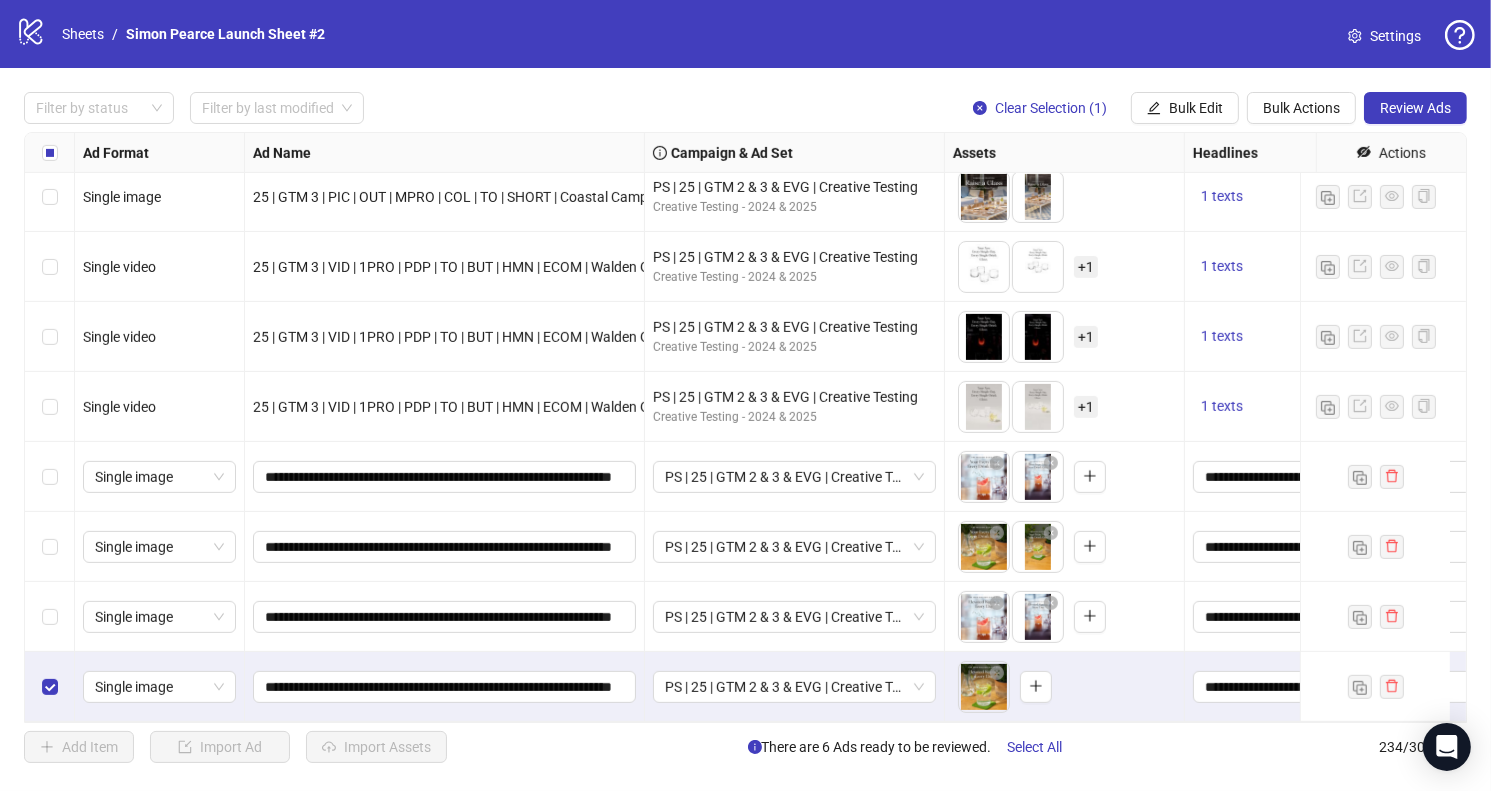 type 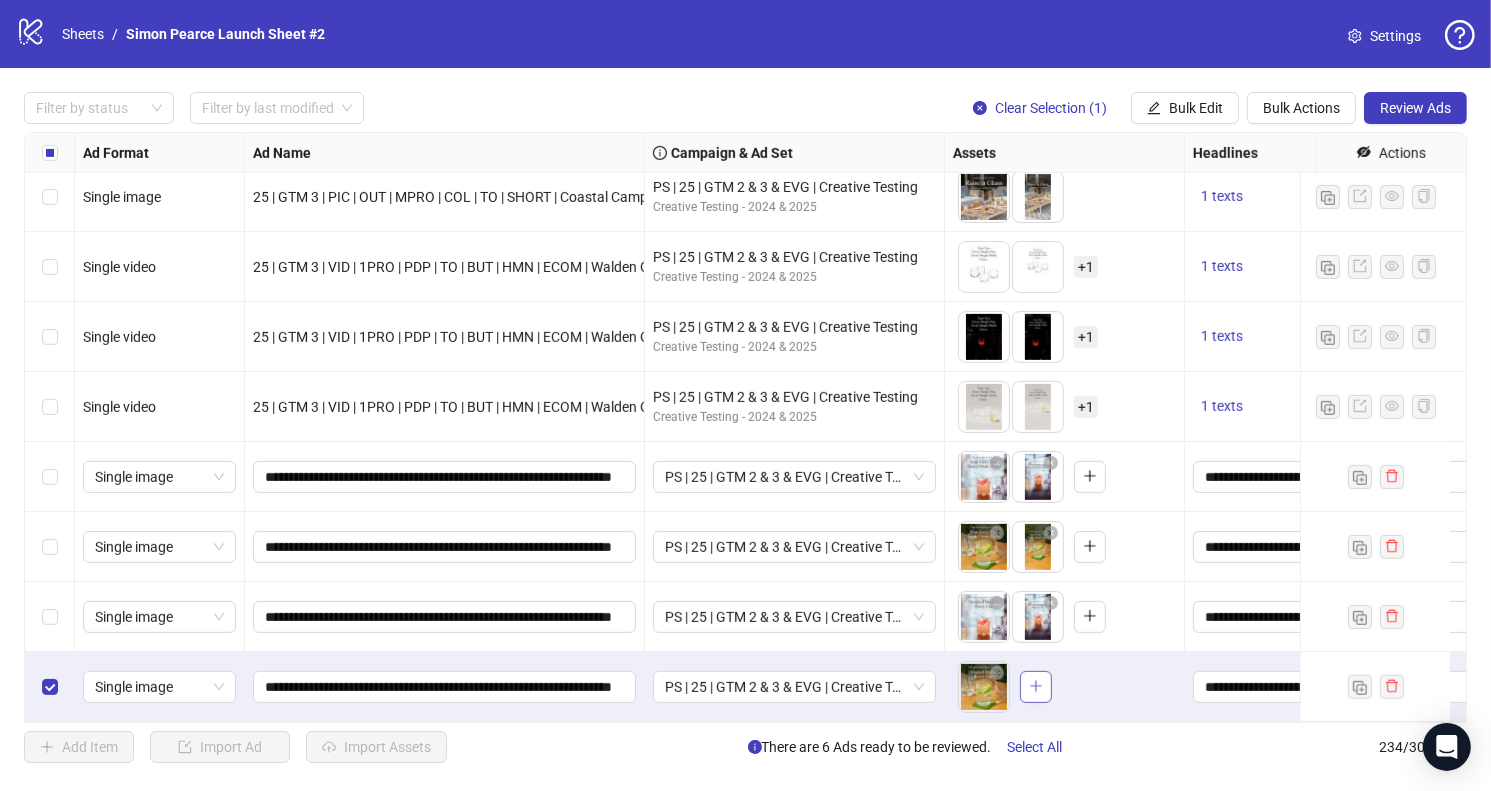 click at bounding box center (1036, 686) 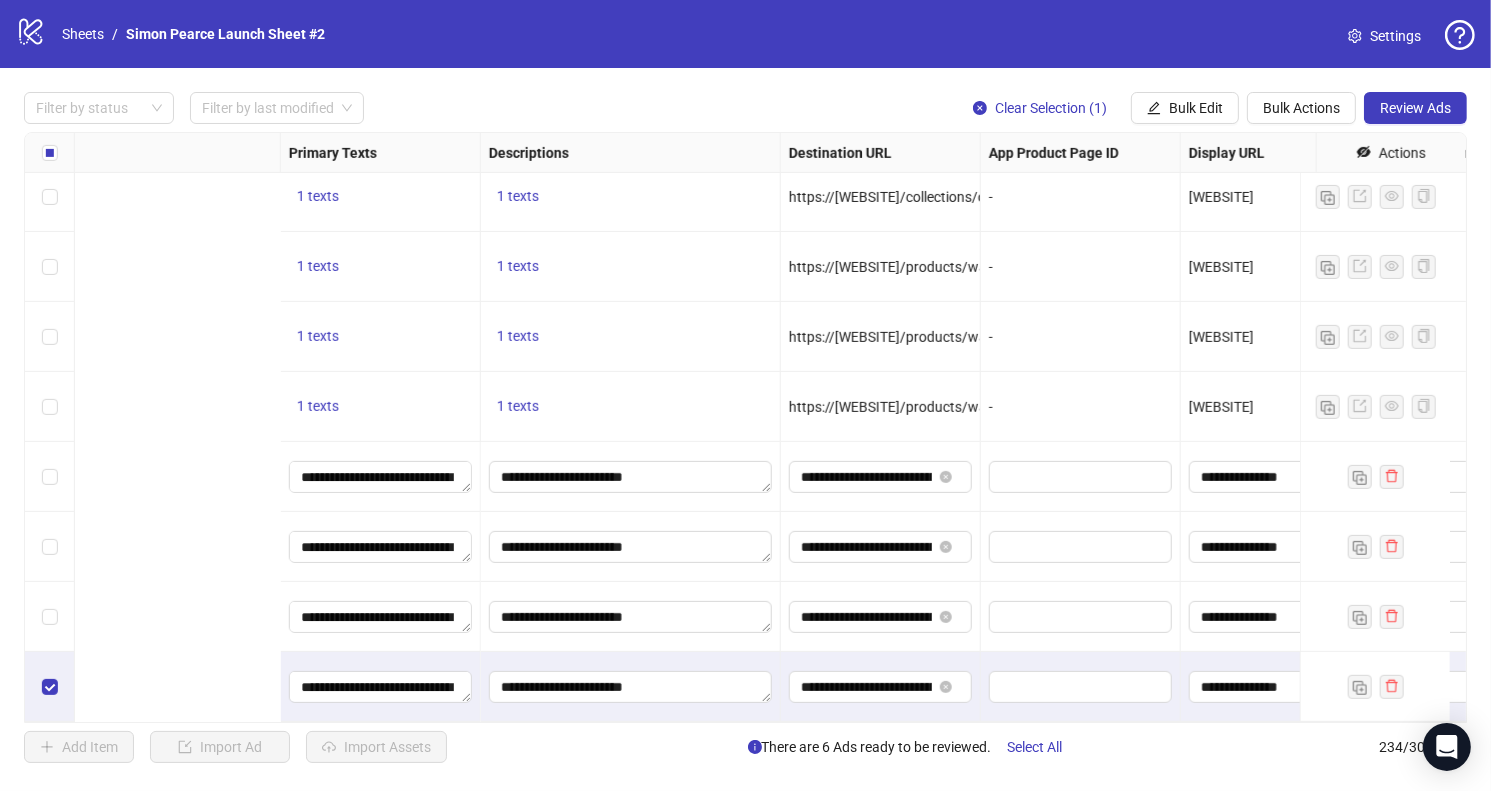 scroll, scrollTop: 15847, scrollLeft: 1845, axis: both 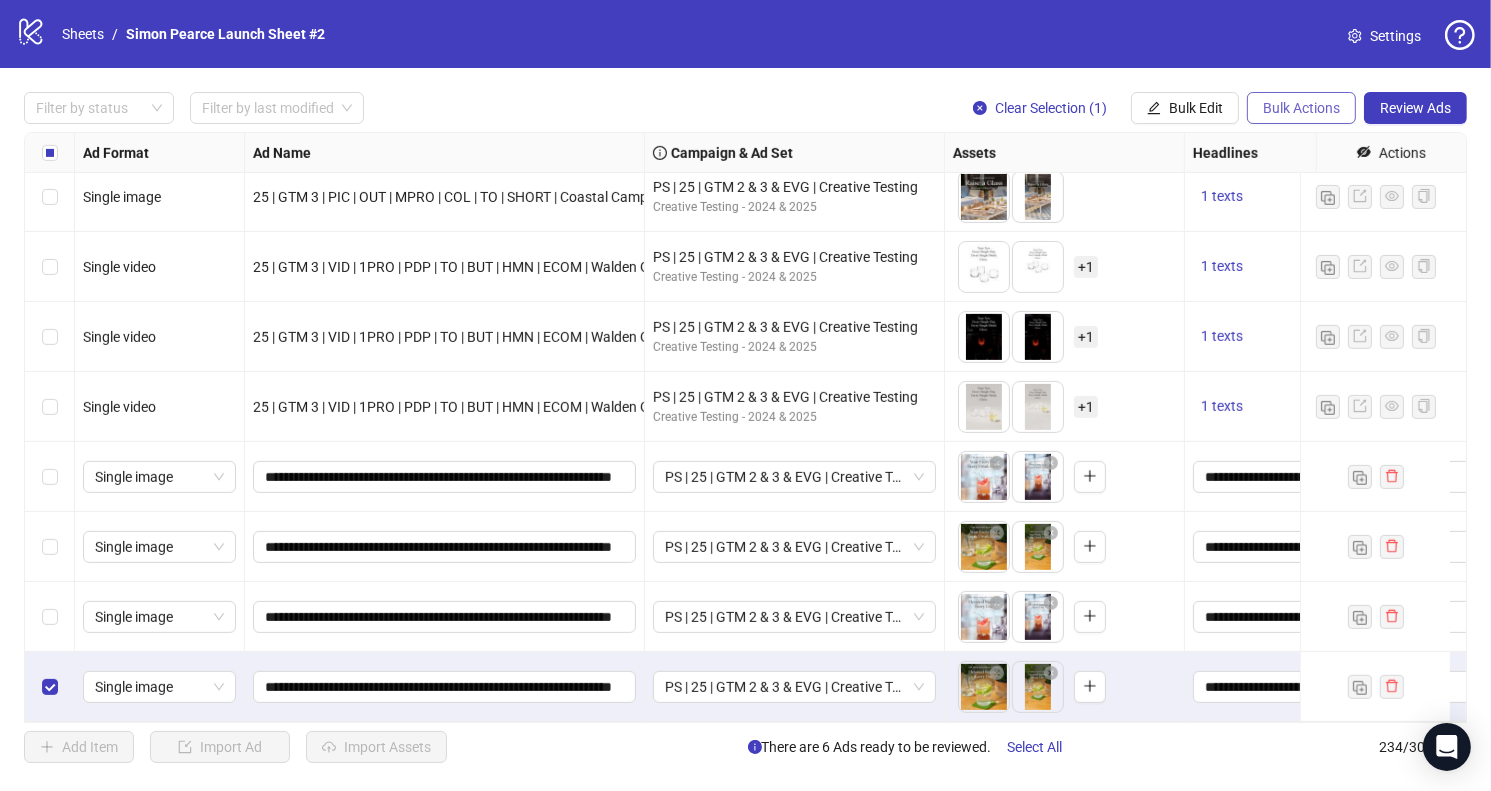click on "Bulk Actions" at bounding box center (1154, 108) 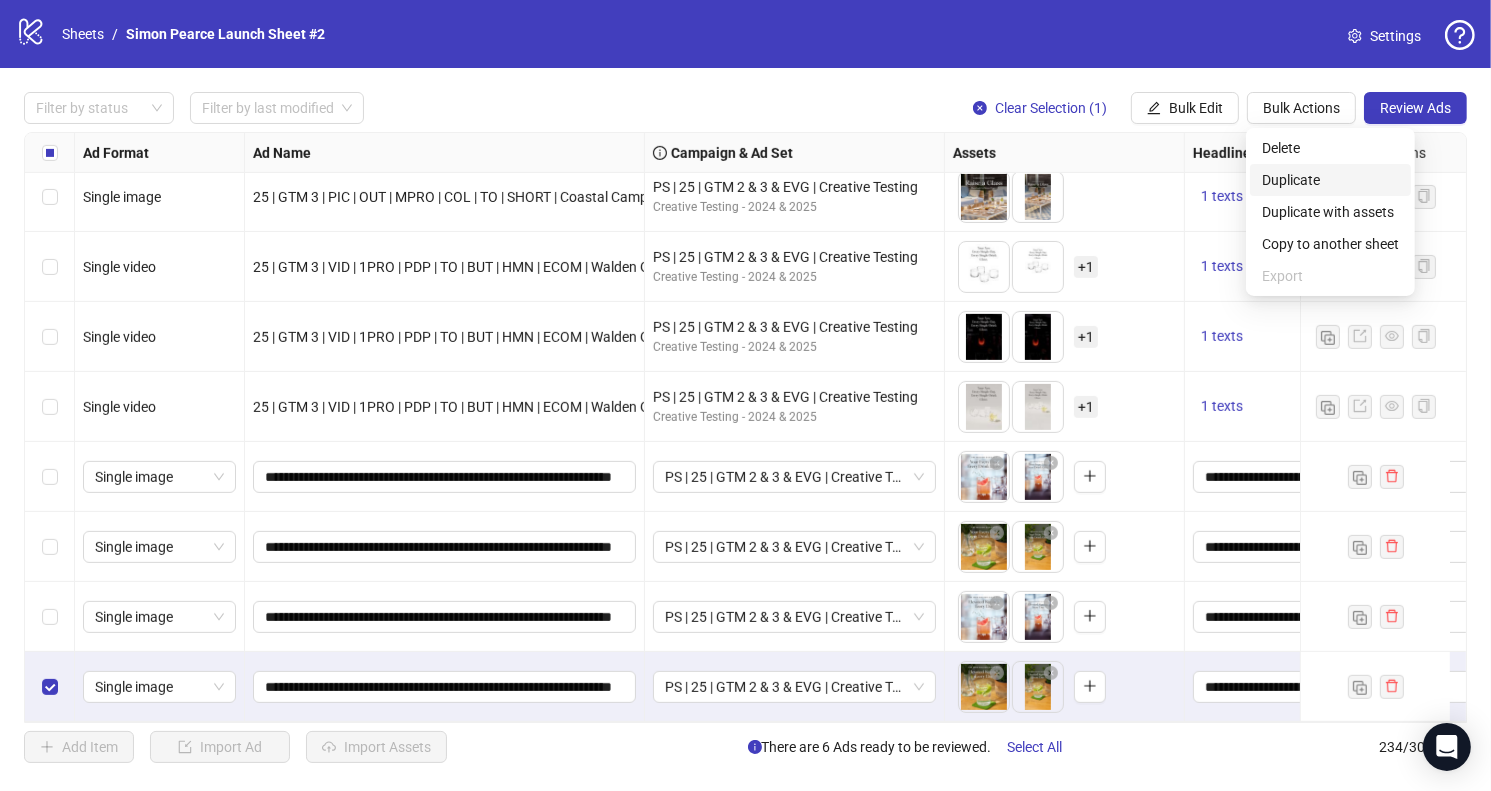 click on "Duplicate" at bounding box center (1330, 180) 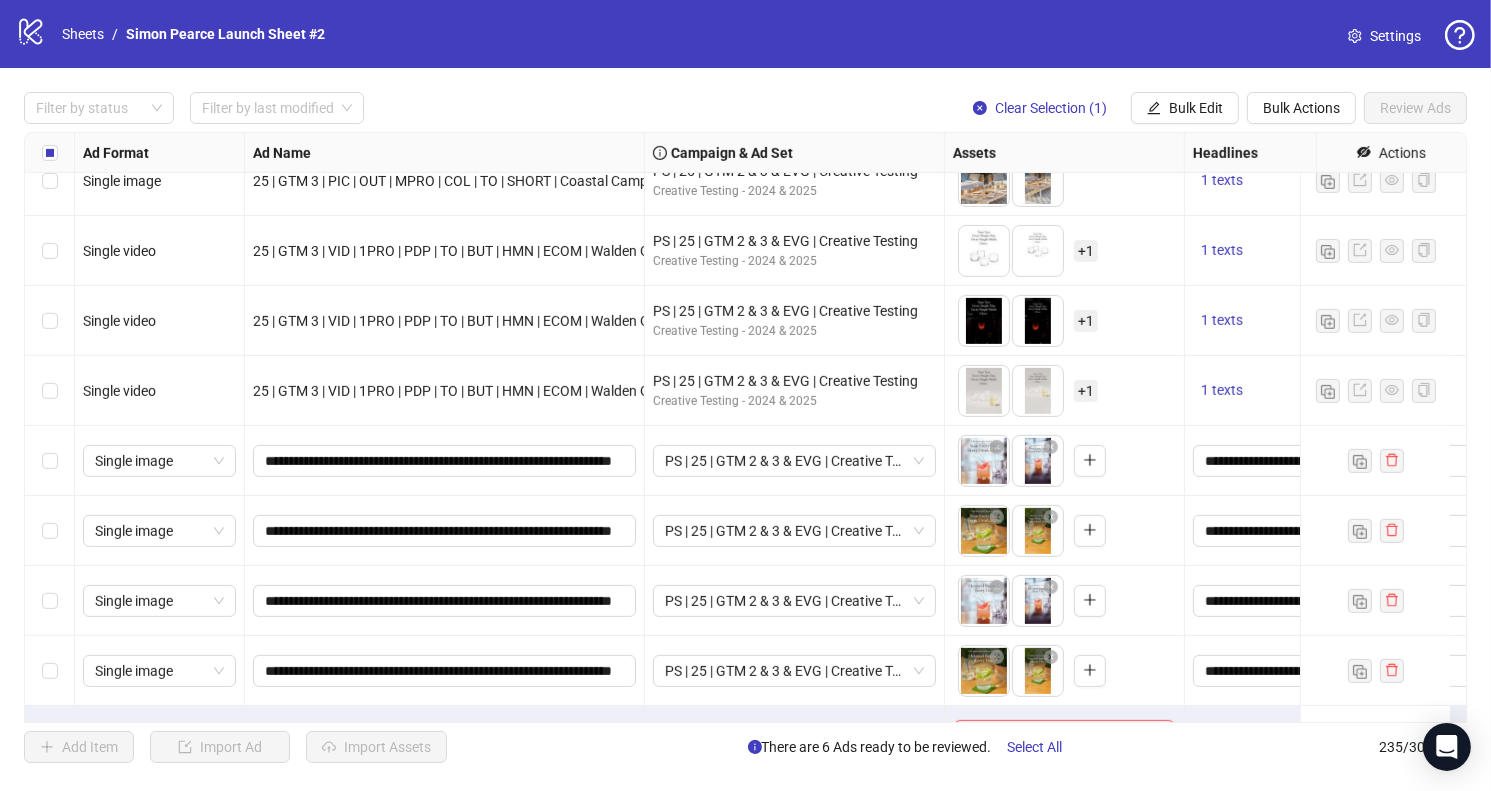 scroll, scrollTop: 15917, scrollLeft: 0, axis: vertical 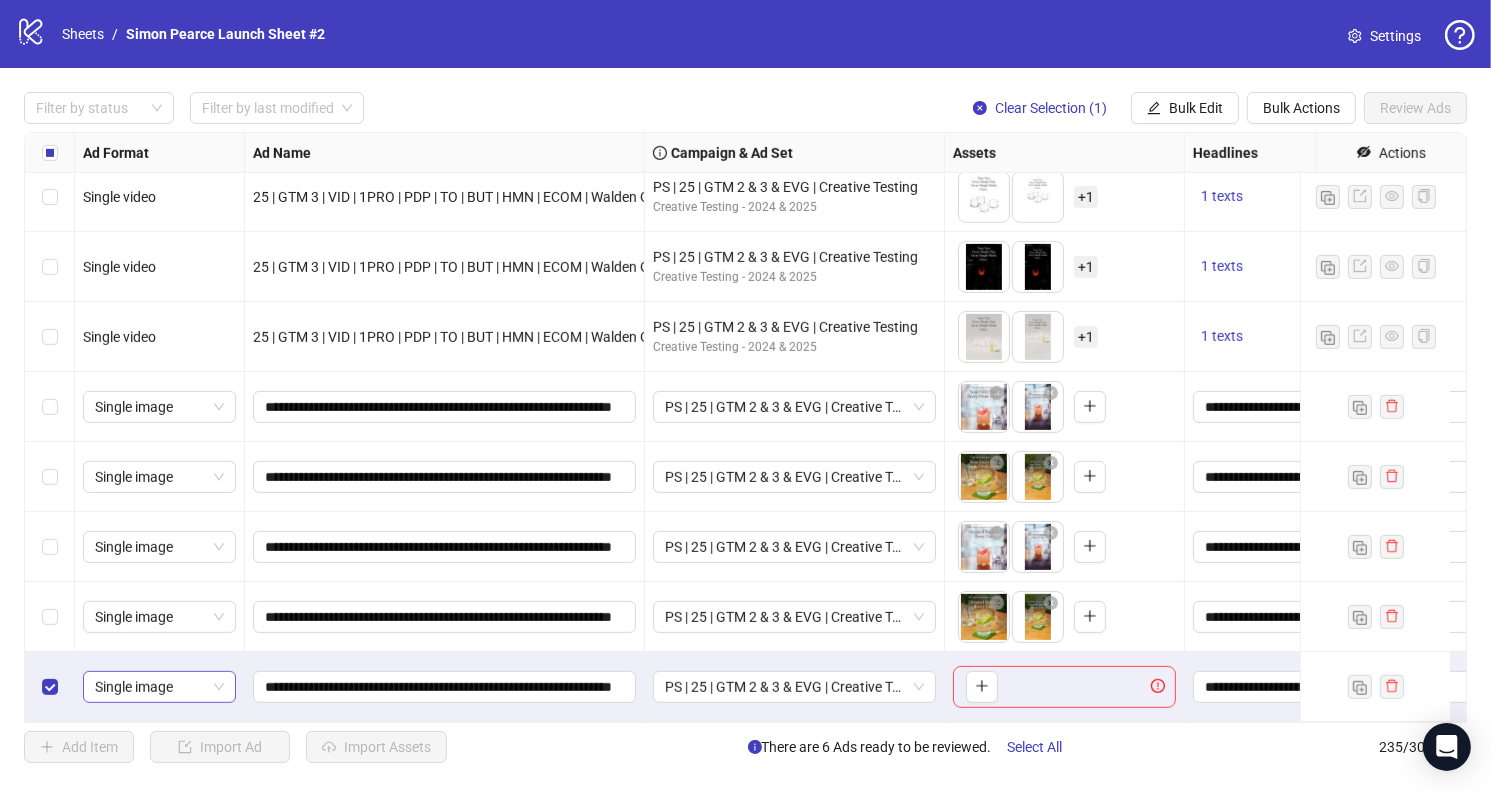 click on "Single image" at bounding box center (159, 687) 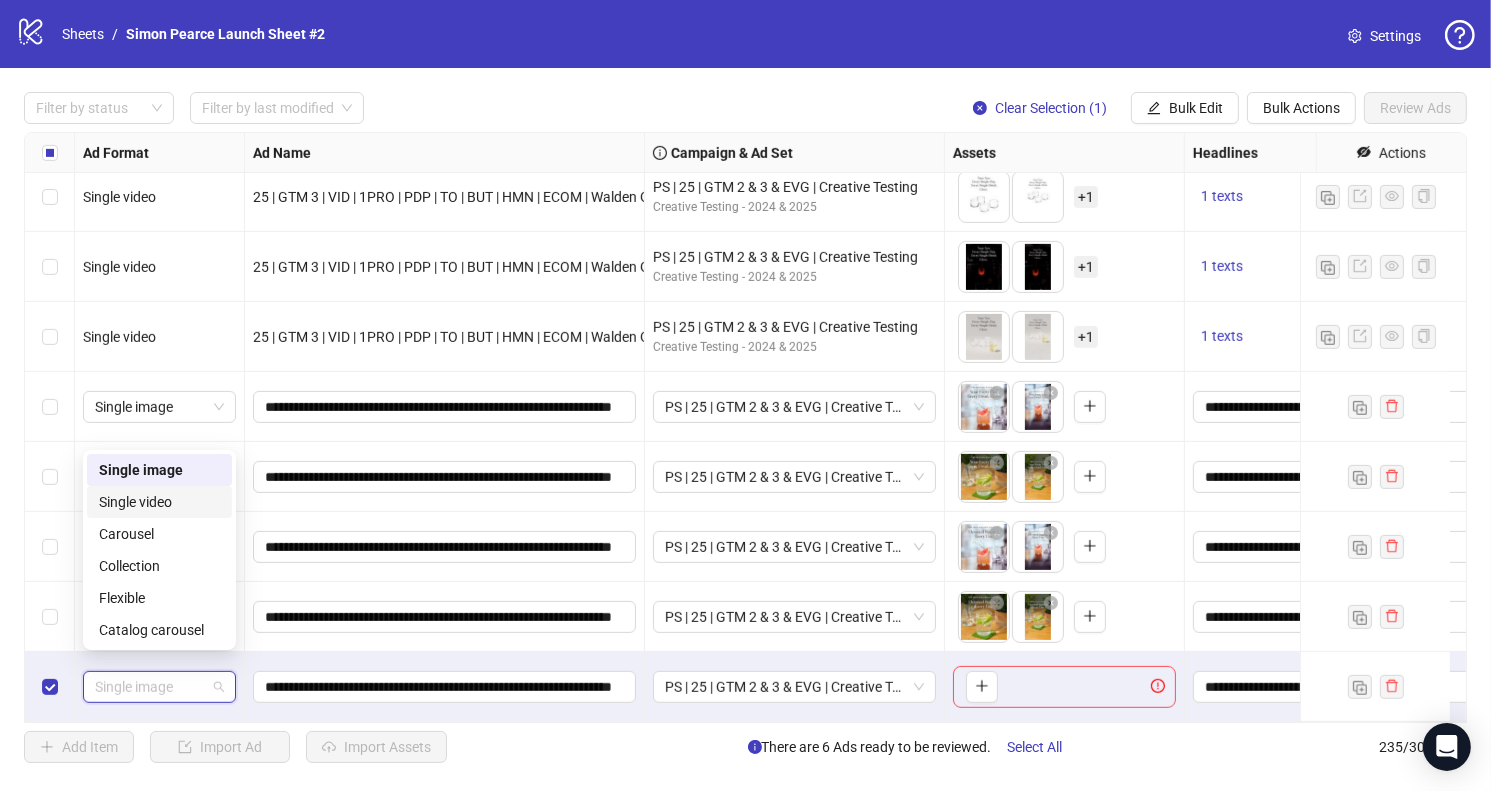 click on "Single video" at bounding box center [159, 502] 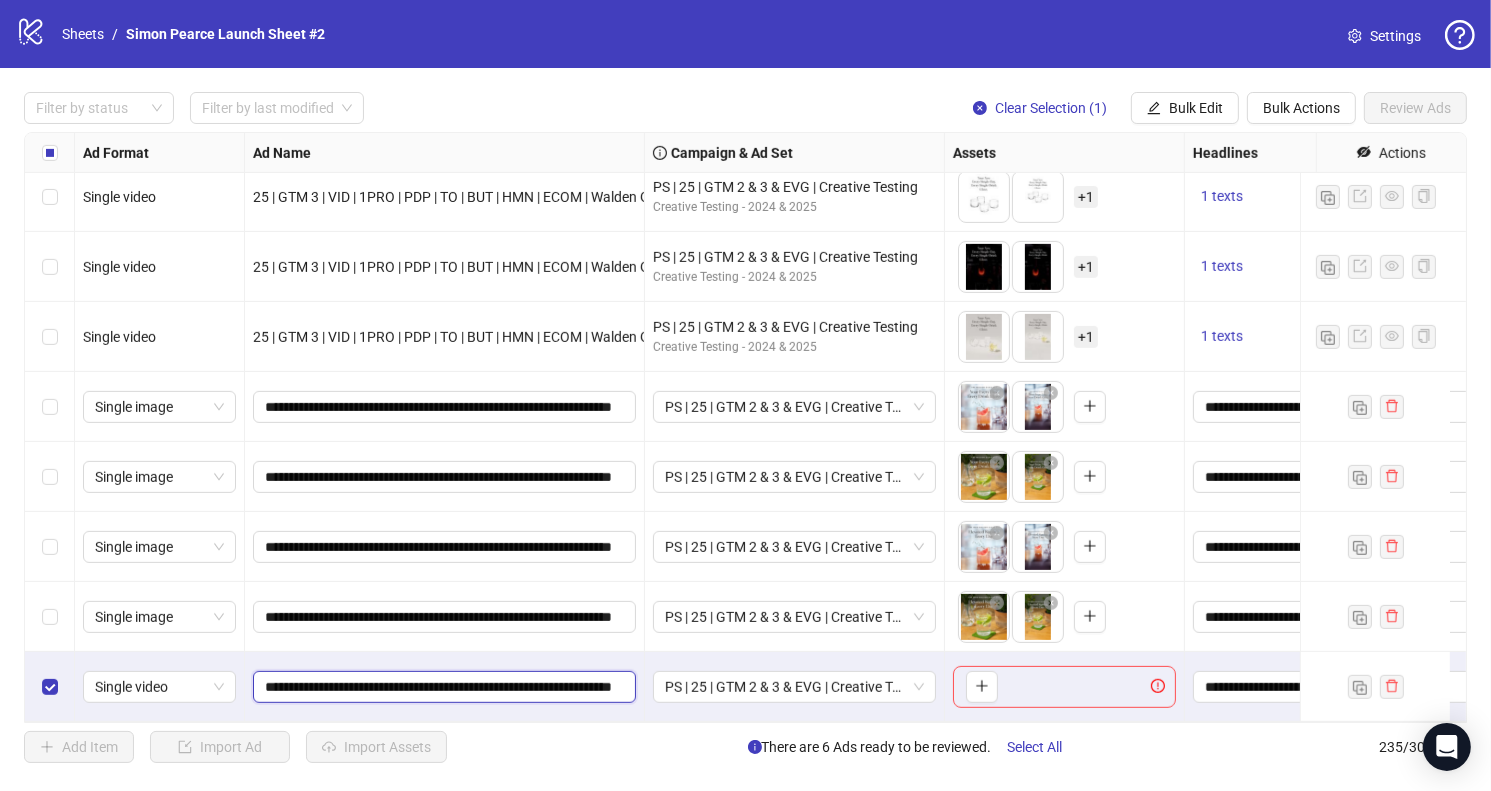 drag, startPoint x: 342, startPoint y: 671, endPoint x: 363, endPoint y: 671, distance: 21 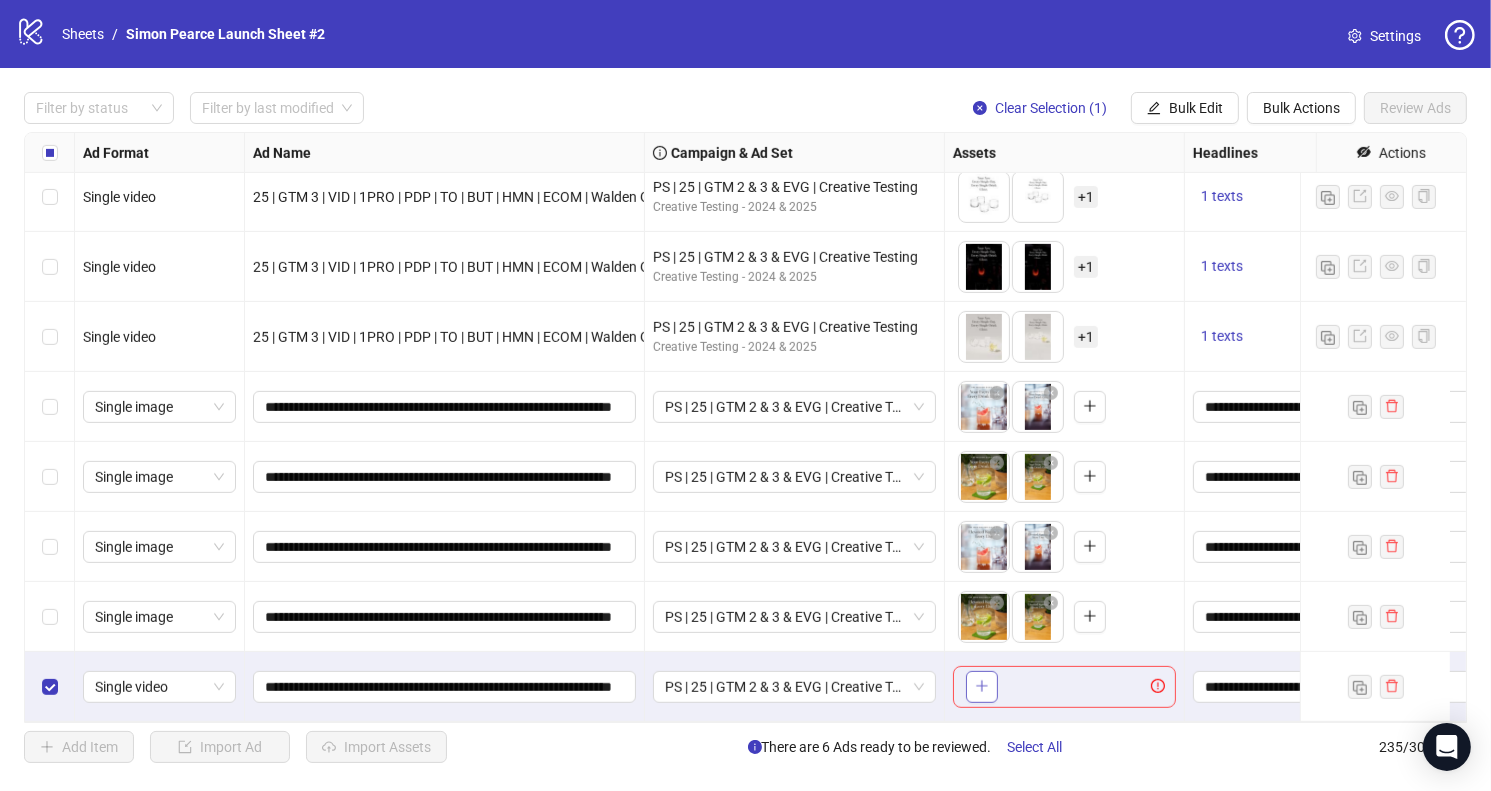 click at bounding box center (982, 687) 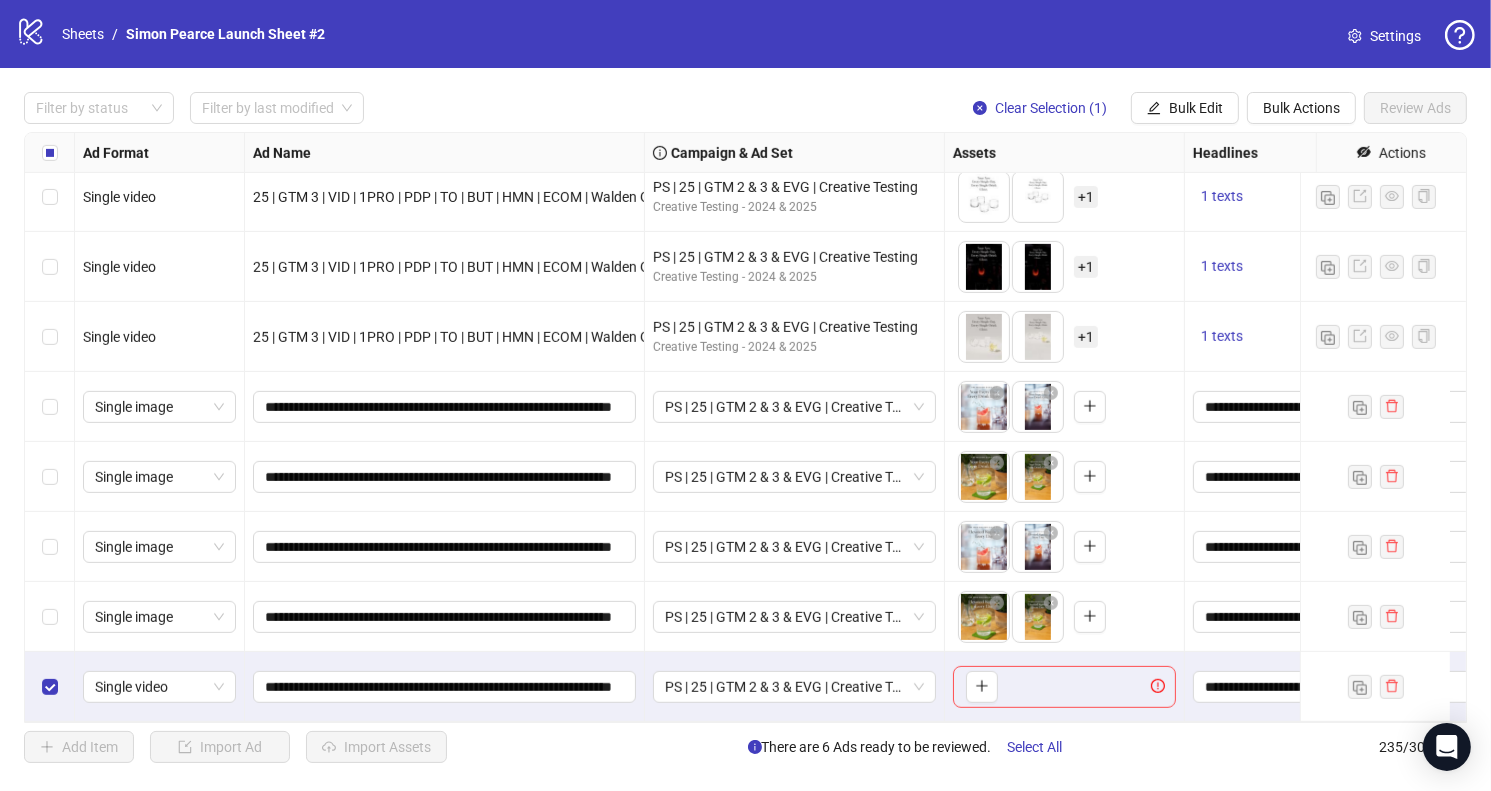 type 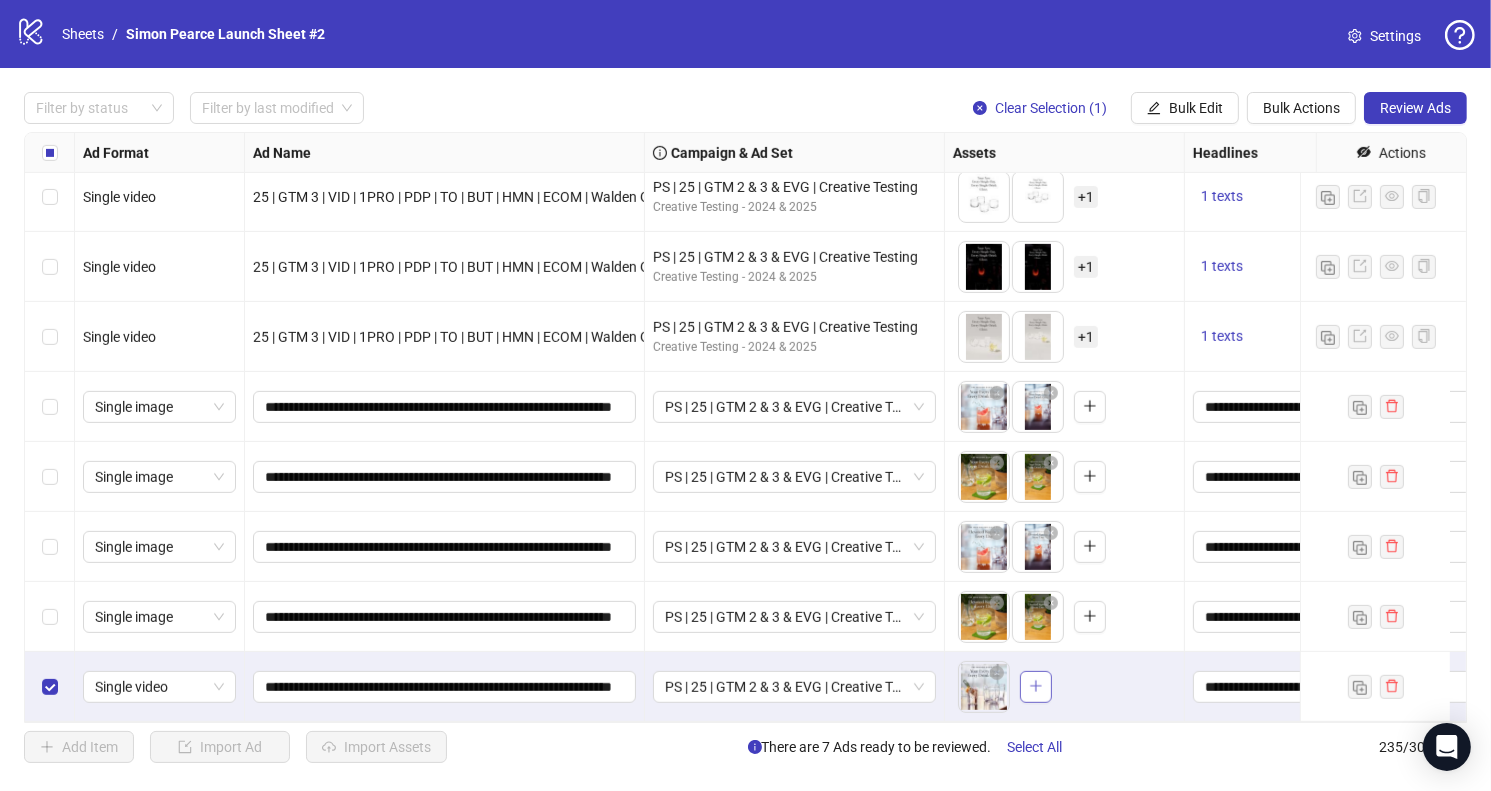 click at bounding box center [1036, 686] 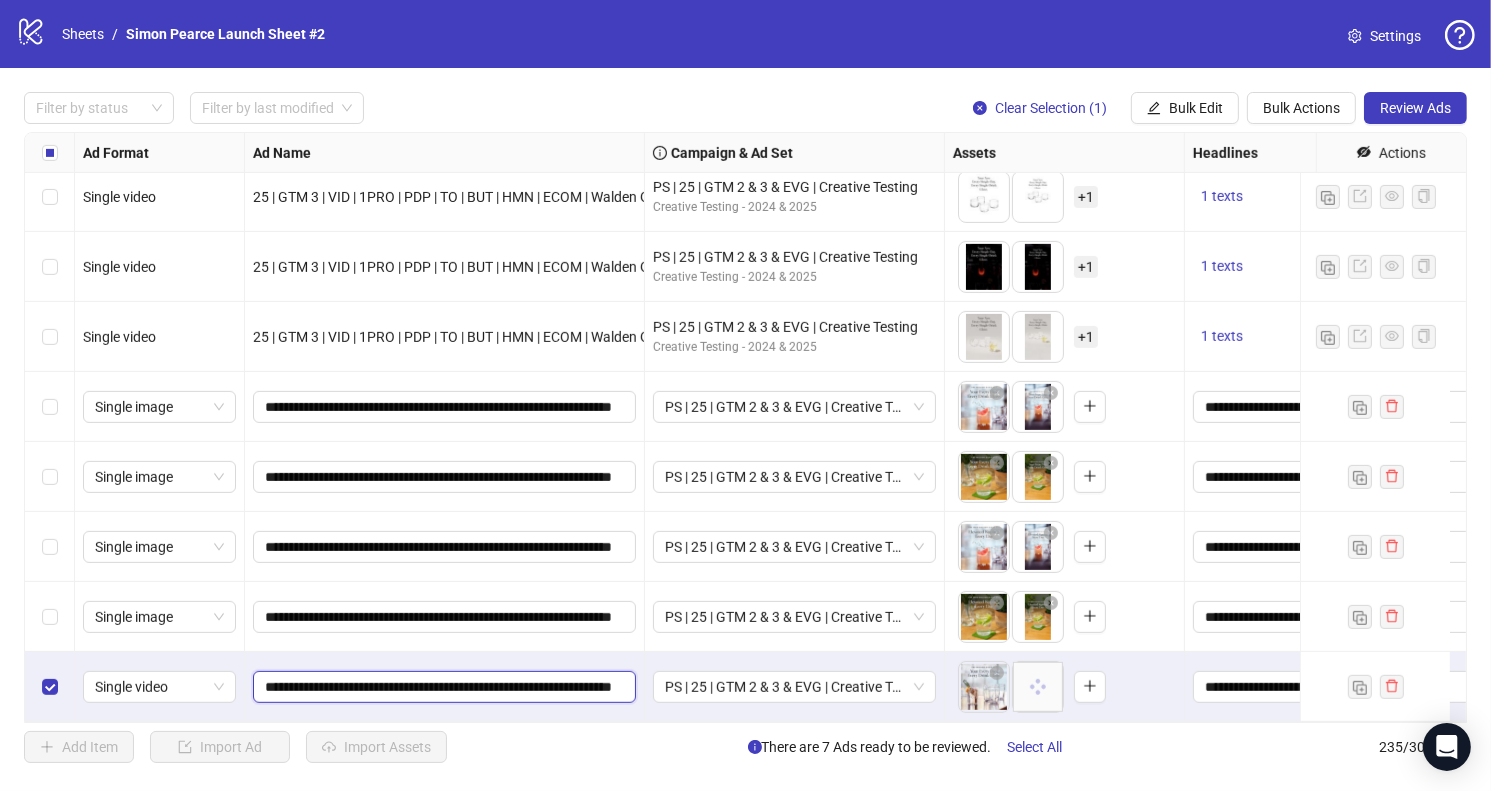 click on "**********" at bounding box center [442, 687] 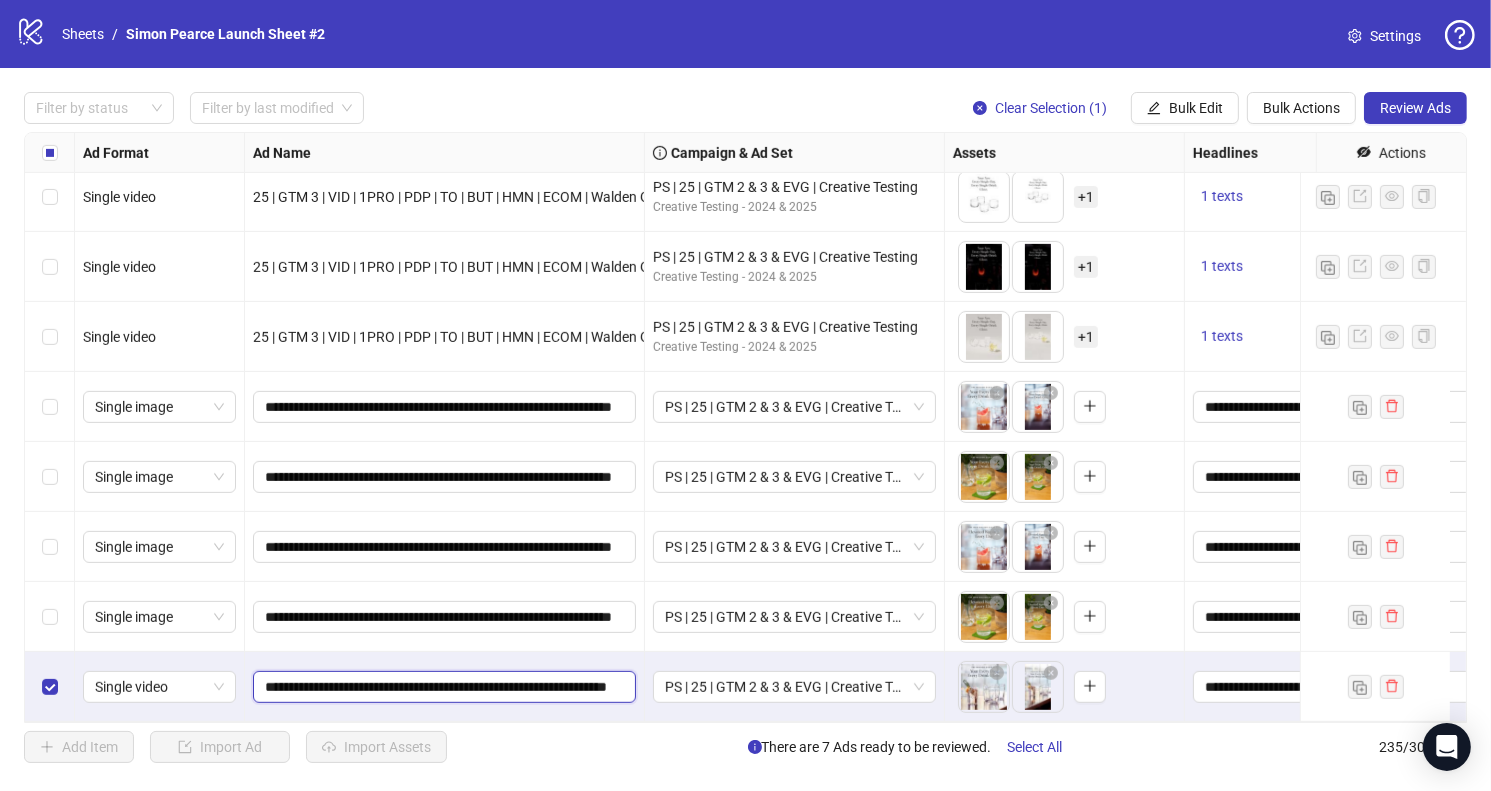 scroll, scrollTop: 0, scrollLeft: 66, axis: horizontal 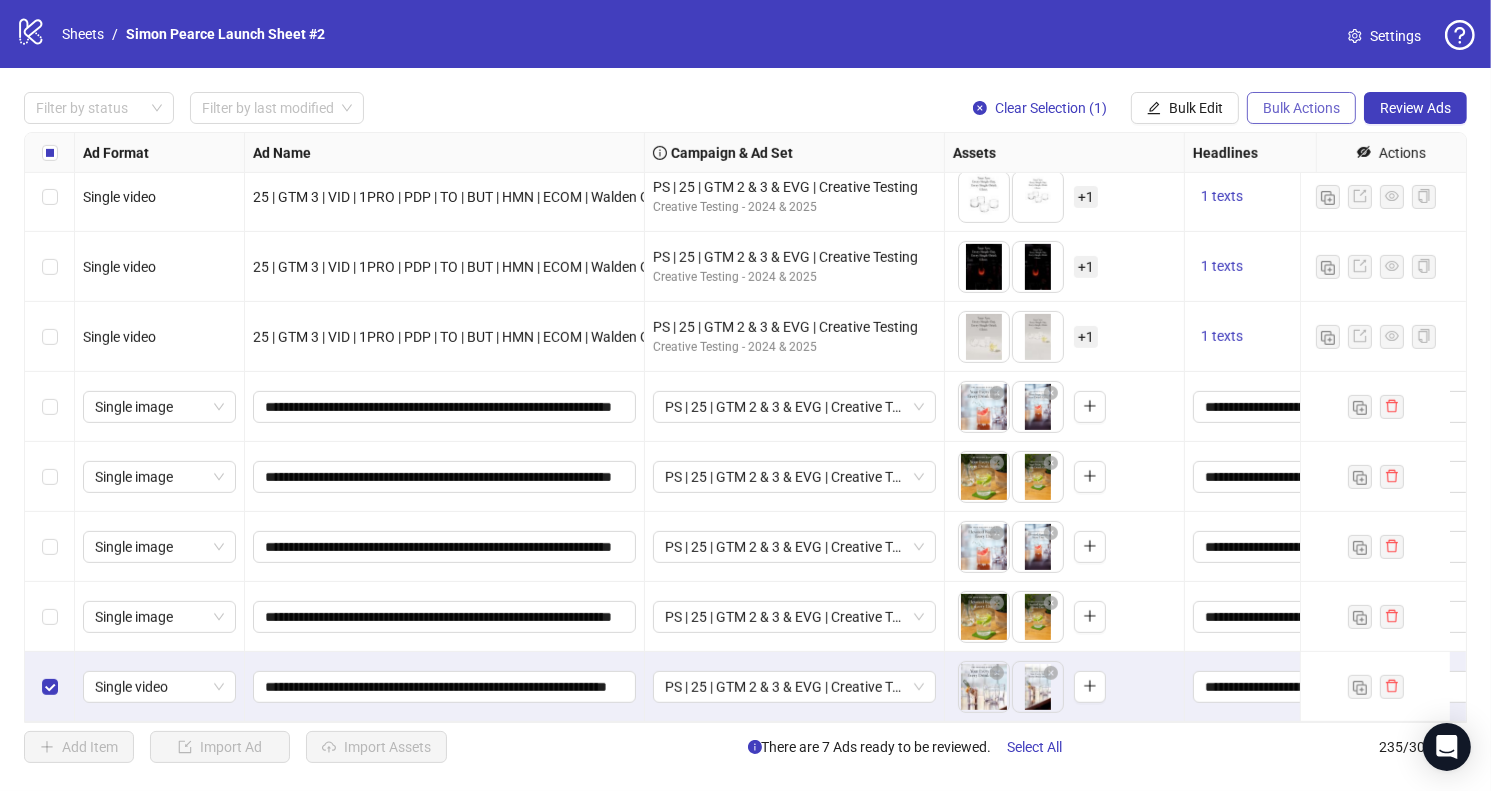 click on "Bulk Actions" at bounding box center (1154, 108) 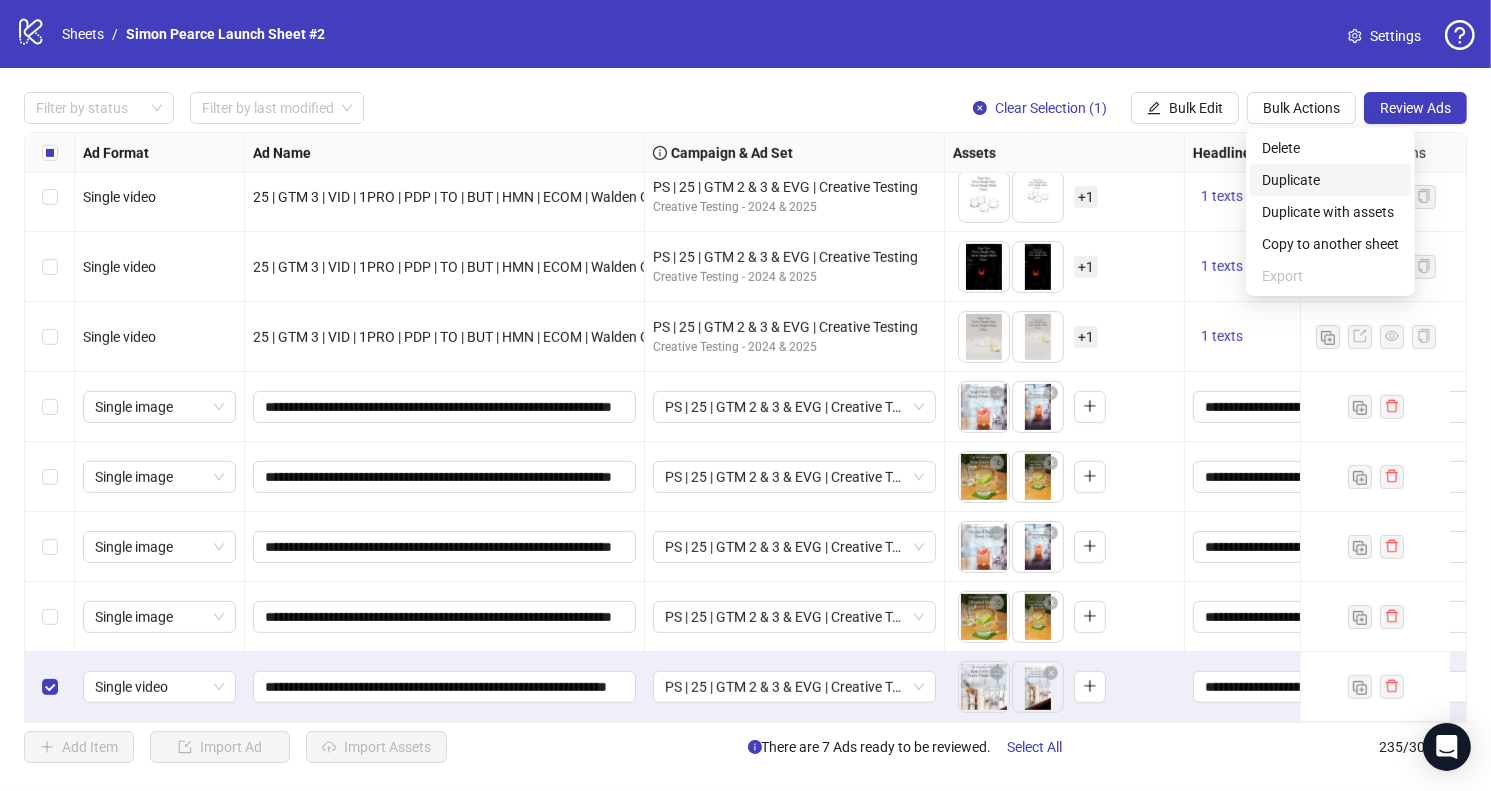 click on "Duplicate" at bounding box center (1330, 180) 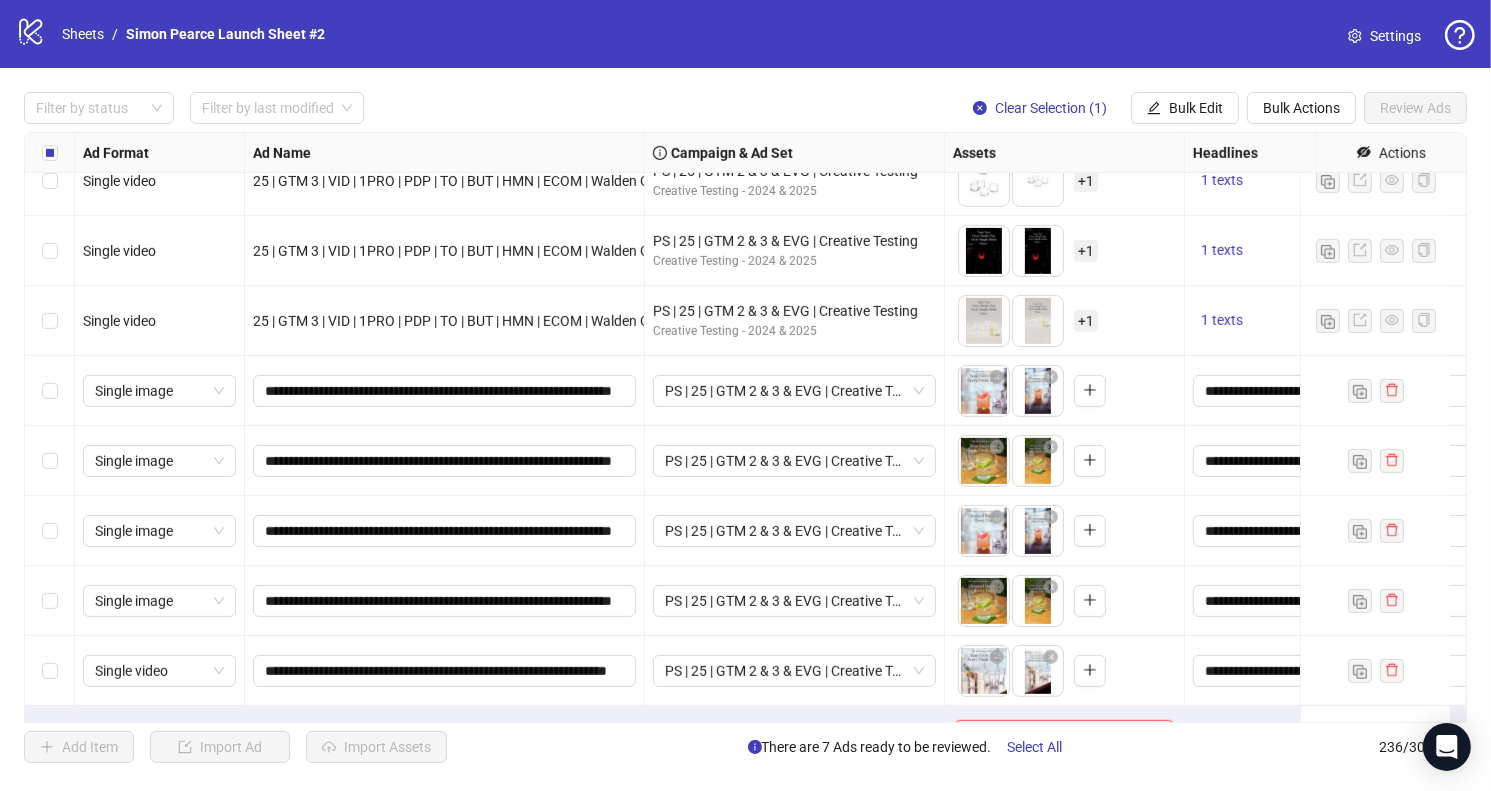 scroll, scrollTop: 15987, scrollLeft: 0, axis: vertical 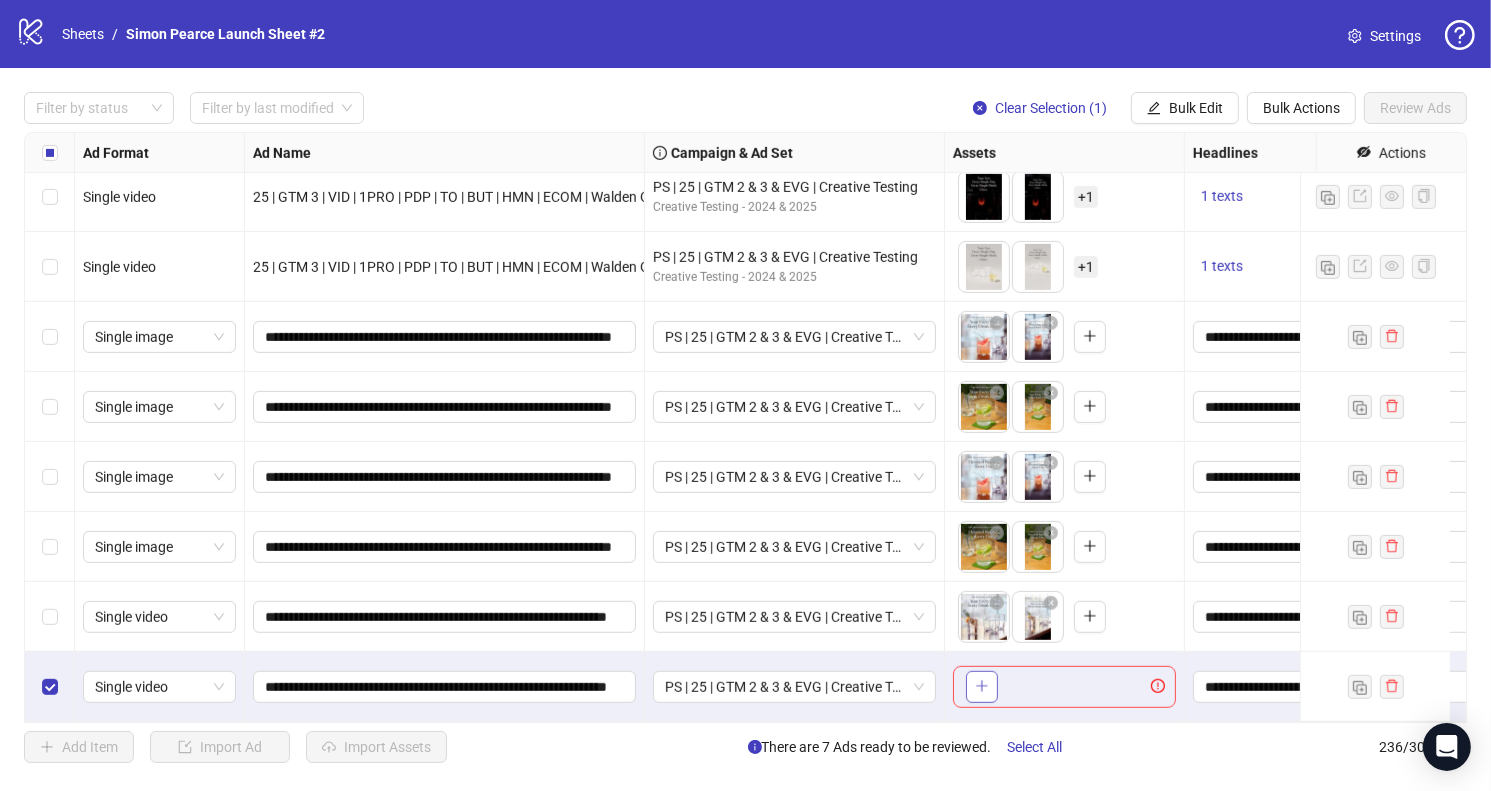 click at bounding box center [982, 686] 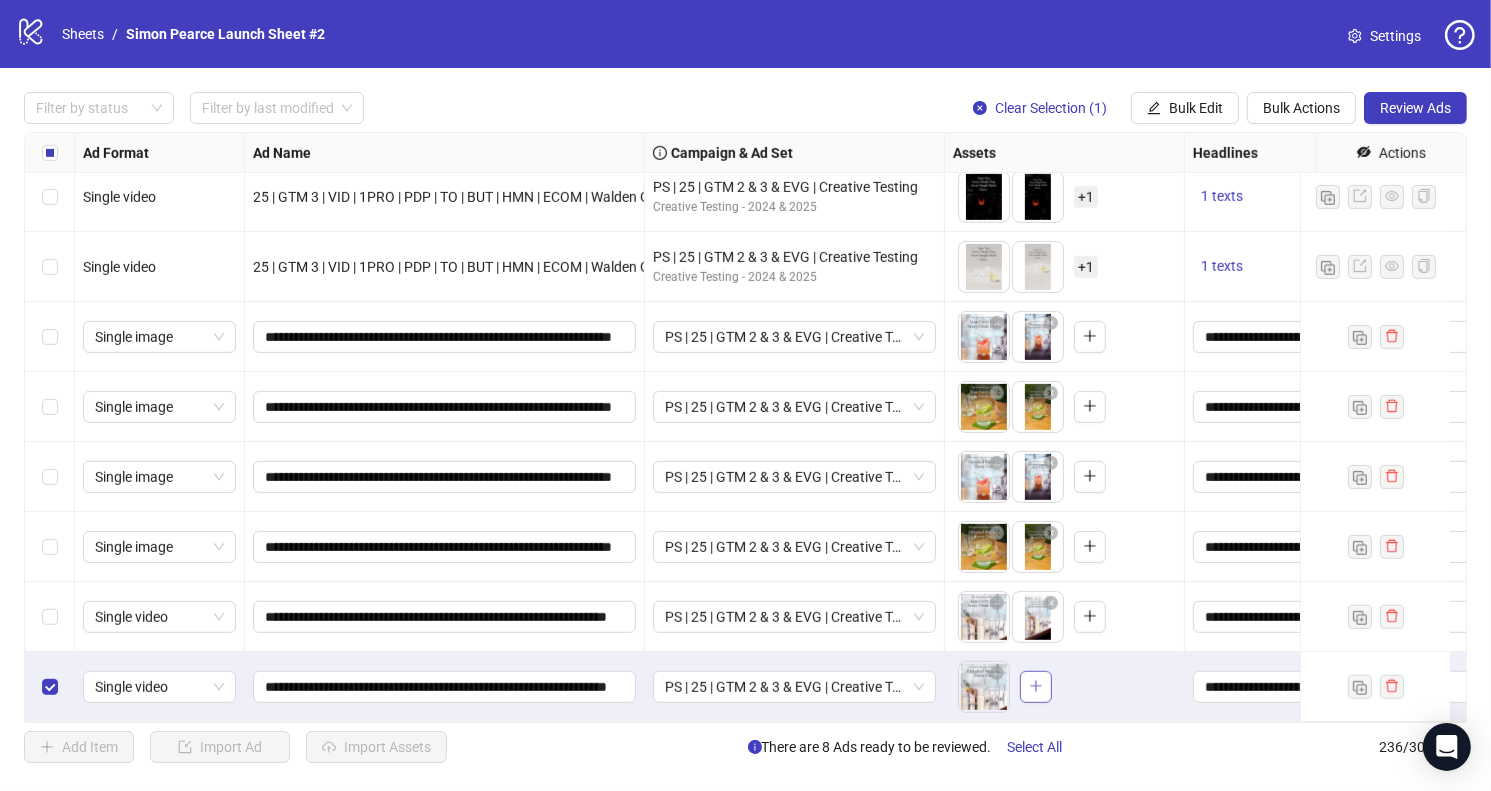 click at bounding box center [1036, 687] 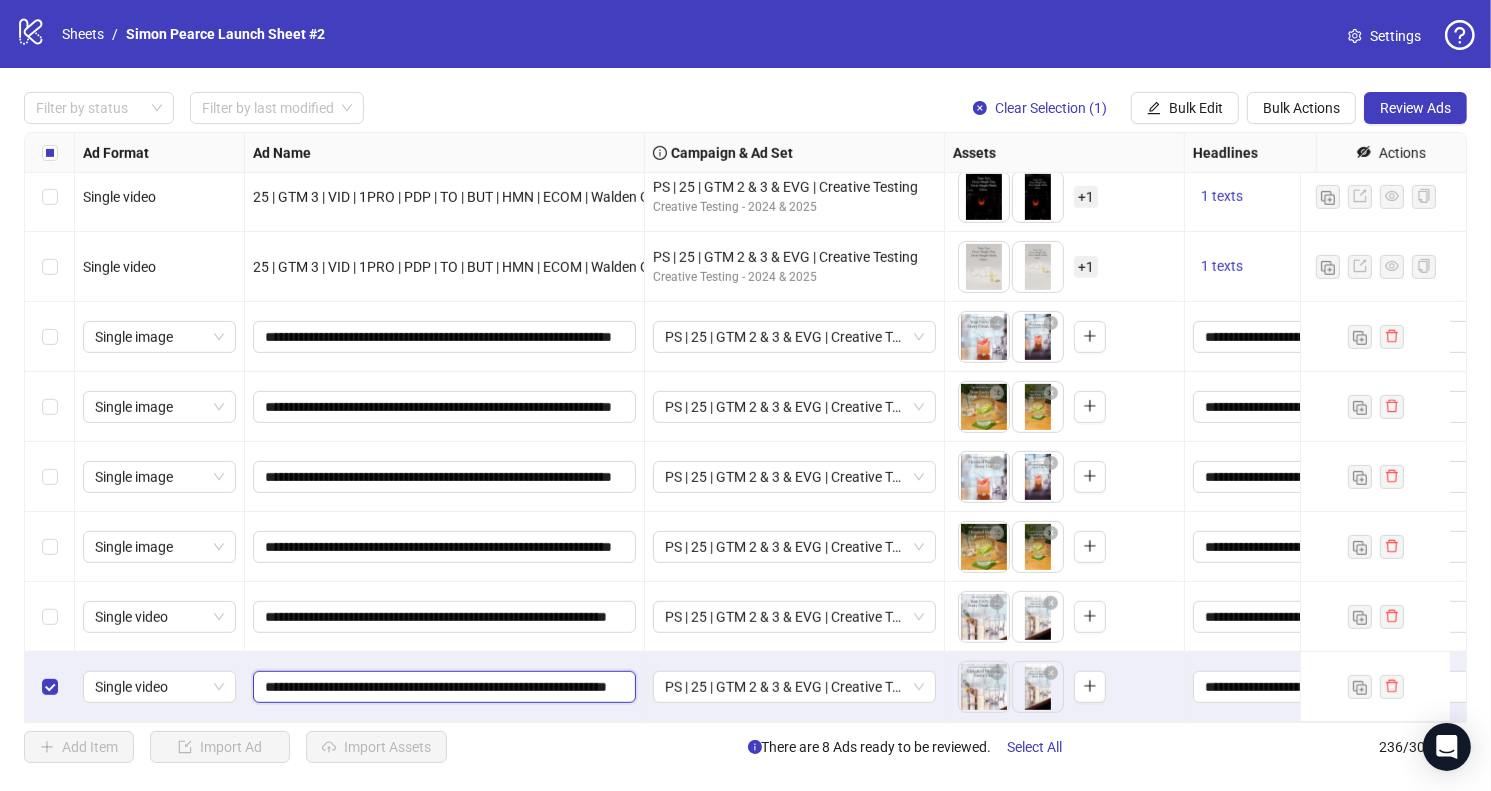 click on "**********" at bounding box center [442, 687] 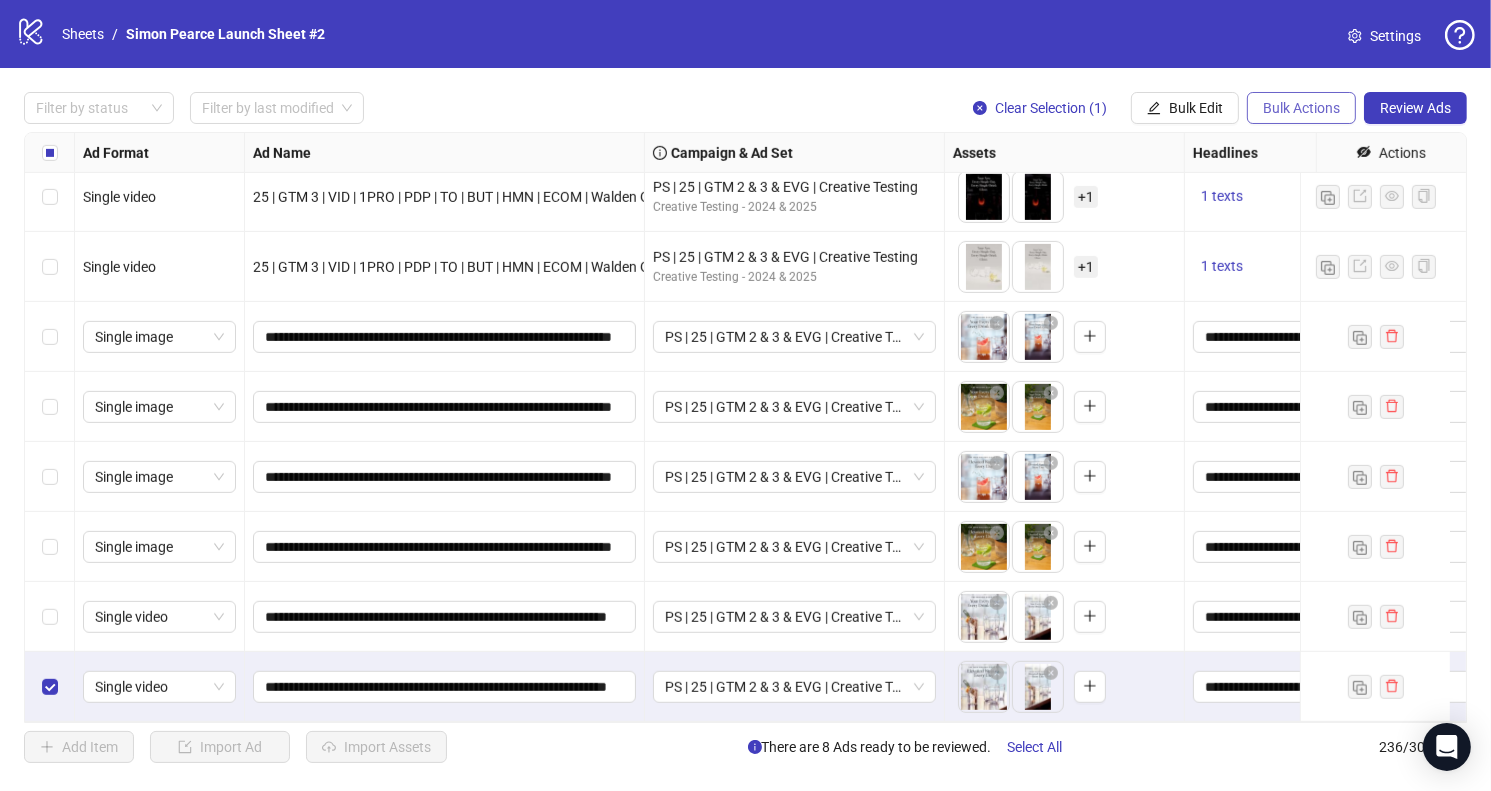 click on "Bulk Actions" at bounding box center [1154, 108] 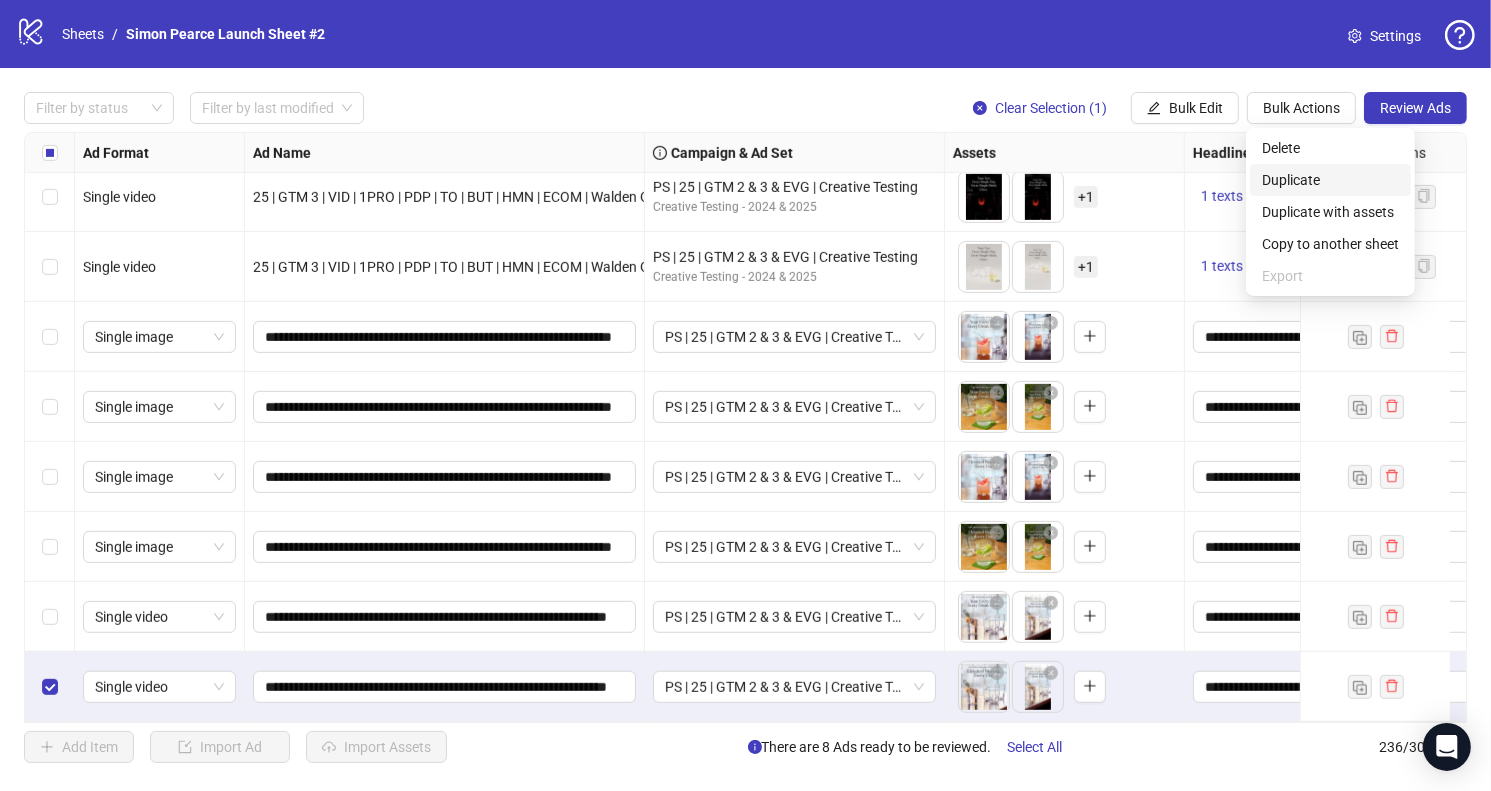 click on "Duplicate" at bounding box center (1330, 180) 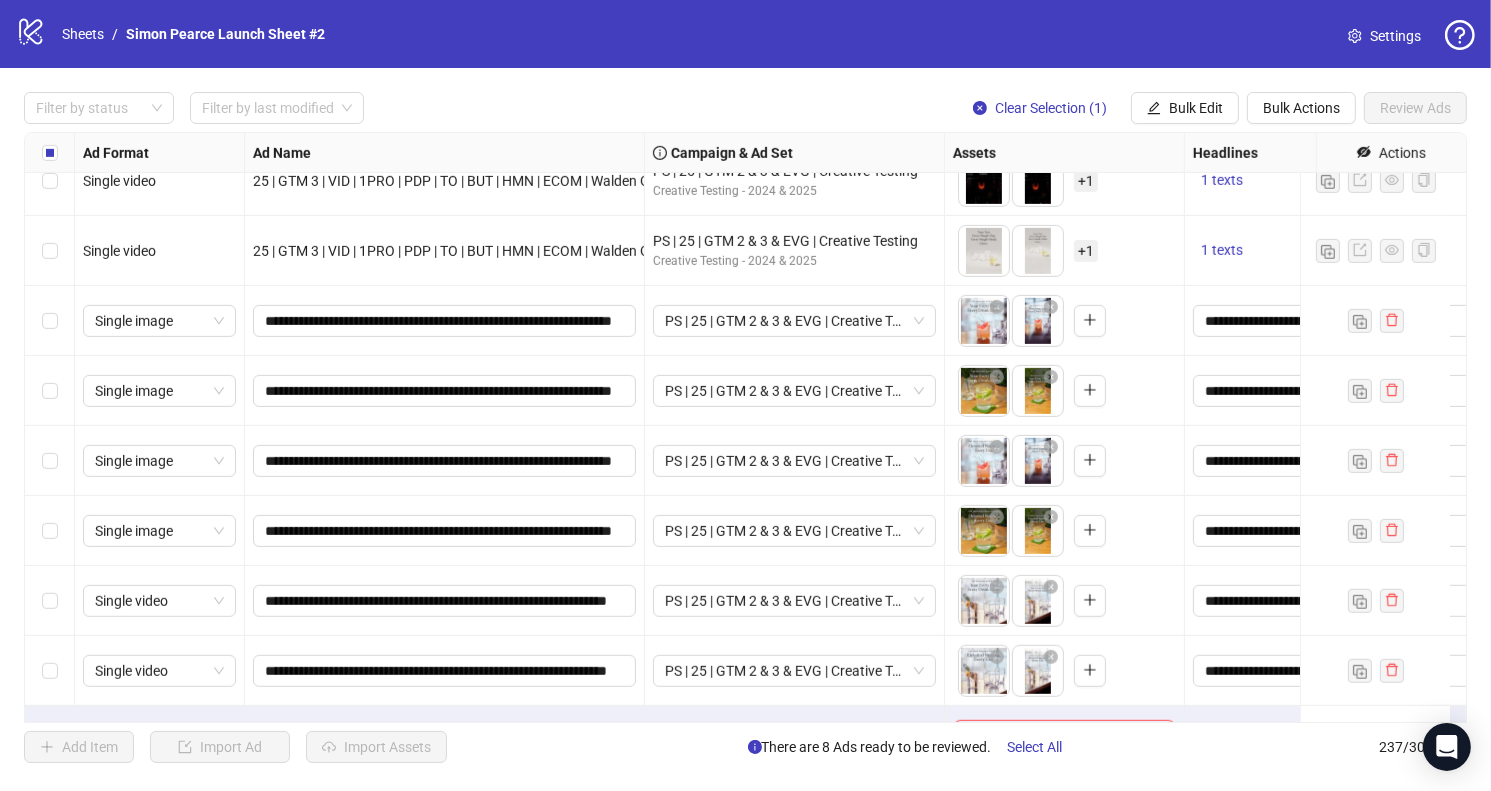 click on "Ad Format Ad Name Campaign & Ad Set Assets Headlines Primary Texts Descriptions Destination URL App Product Page ID Display URL Leadgen Form Product Set ID Call to Action Actions Single image 25 | GTM 3 | PIC | OUT | MPRO | COL | TO | SHORT | Coastal Campaign - Drinkware V2 PS | 25 | GTM 2 & 3 & EVG | Creative Testing Creative Testing - 2024 & 2025
To pick up a draggable item, press the space bar.
While dragging, use the arrow keys to move the item.
Press space again to drop the item in its new position, or press escape to cancel.
1 texts 1 texts Single video 25 | GTM 3 | VID | 1PRO | PDP | TO | BUT | HMN | ECOM | Walden Glass Makers Video V1 PS | 25 | GTM 2 & 3 & EVG | Creative Testing Creative Testing - 2024 & 2025
To pick up a draggable item, press the space bar.
While dragging, use the arrow keys to move the item.
Press space again to drop the item in its new position, or press escape to cancel.
+ 1 1 texts 1 texts Single video PS | 25 | GTM 2 & 3 & EVG | Creative Testing +" at bounding box center [745, 427] 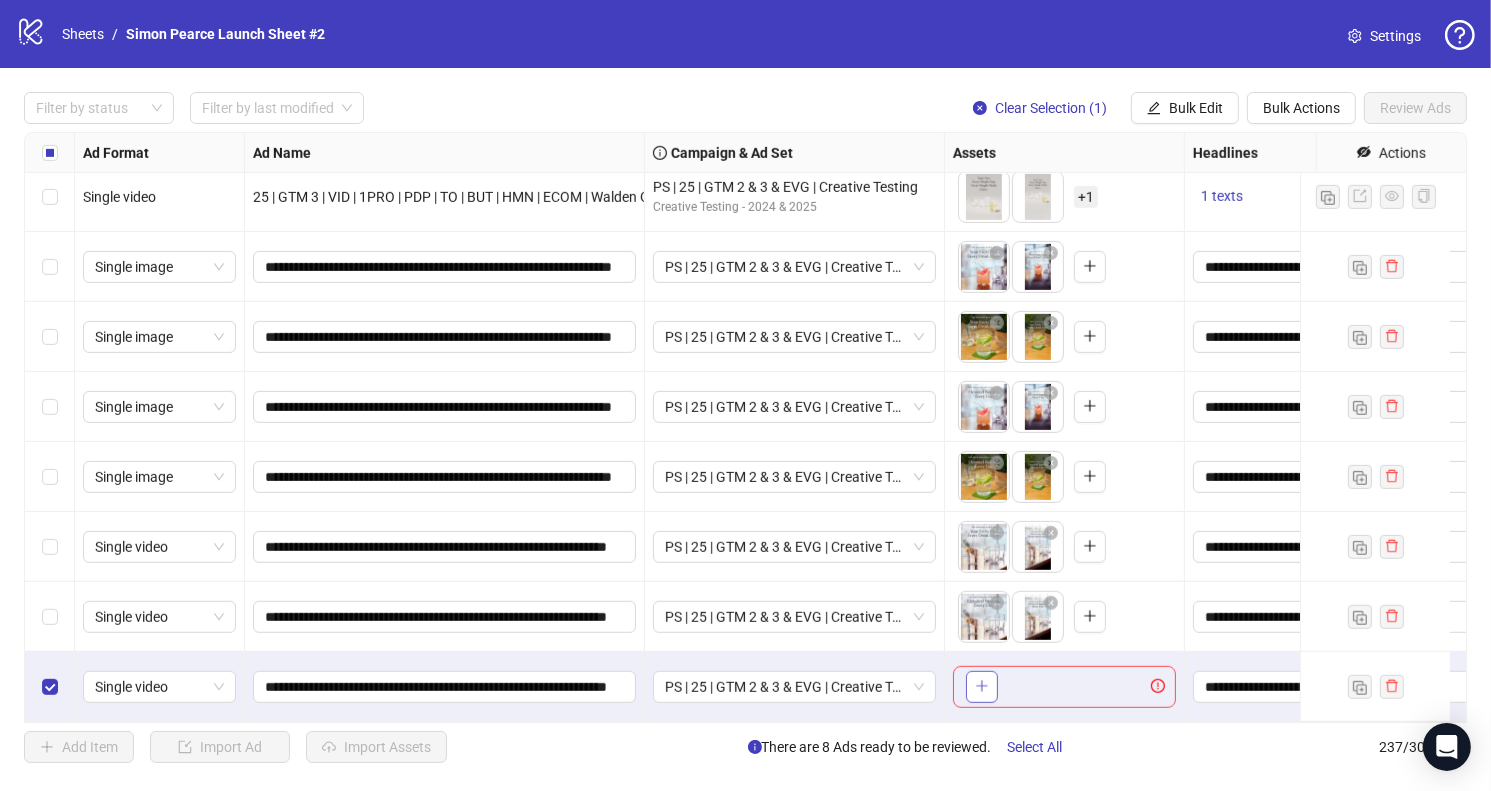 click at bounding box center (982, 686) 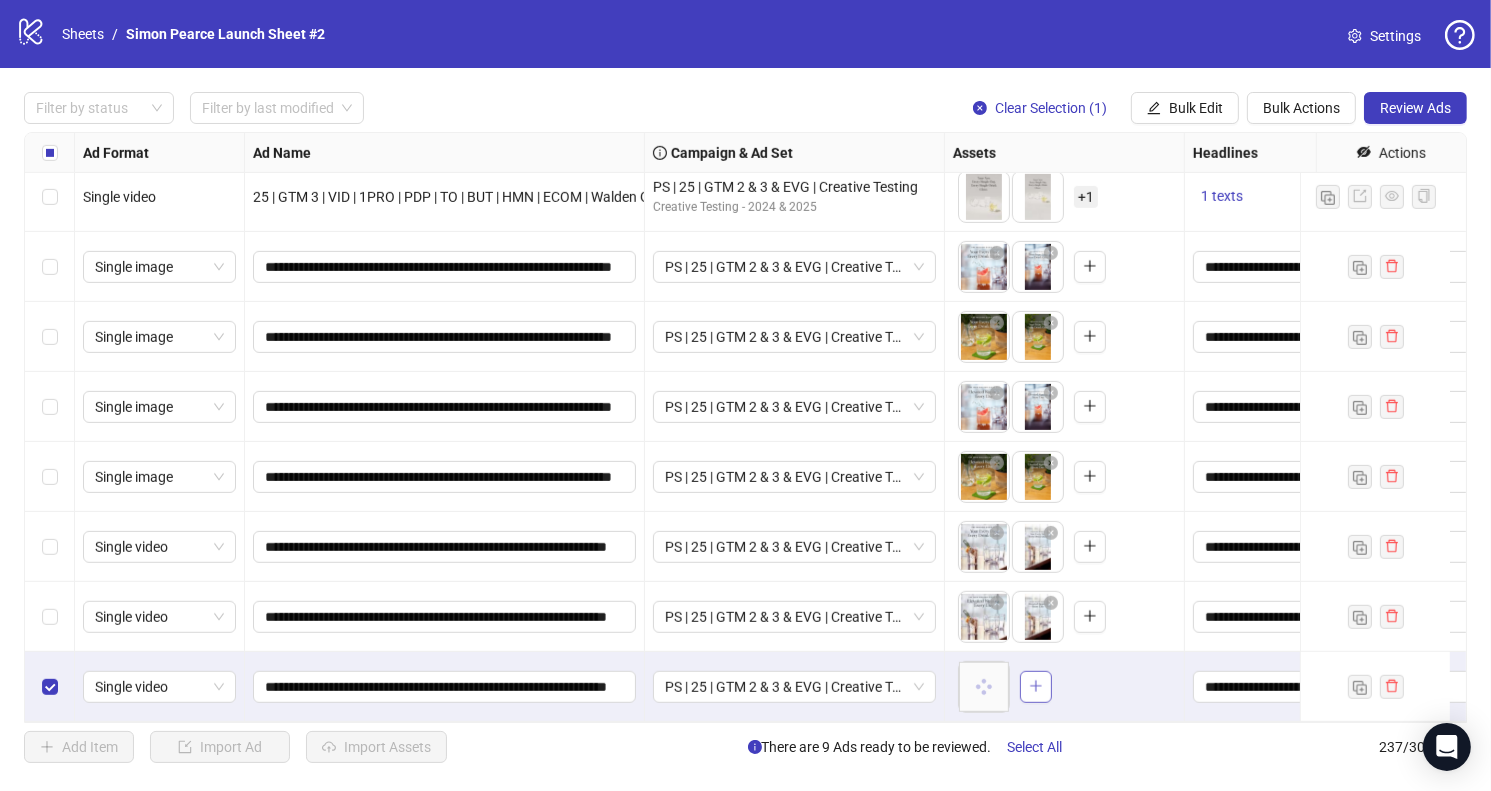 click at bounding box center (1036, 686) 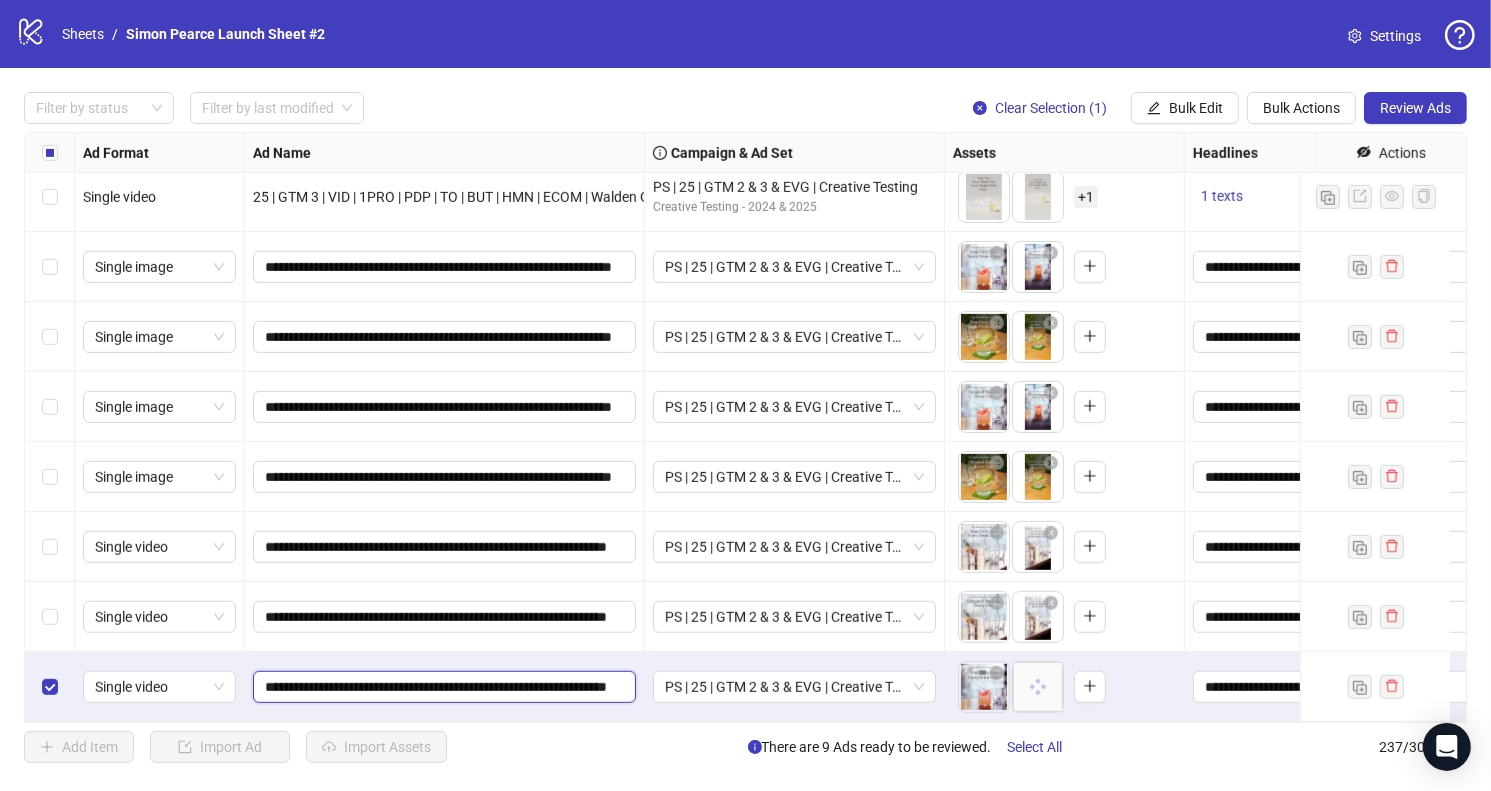click on "**********" at bounding box center (442, 687) 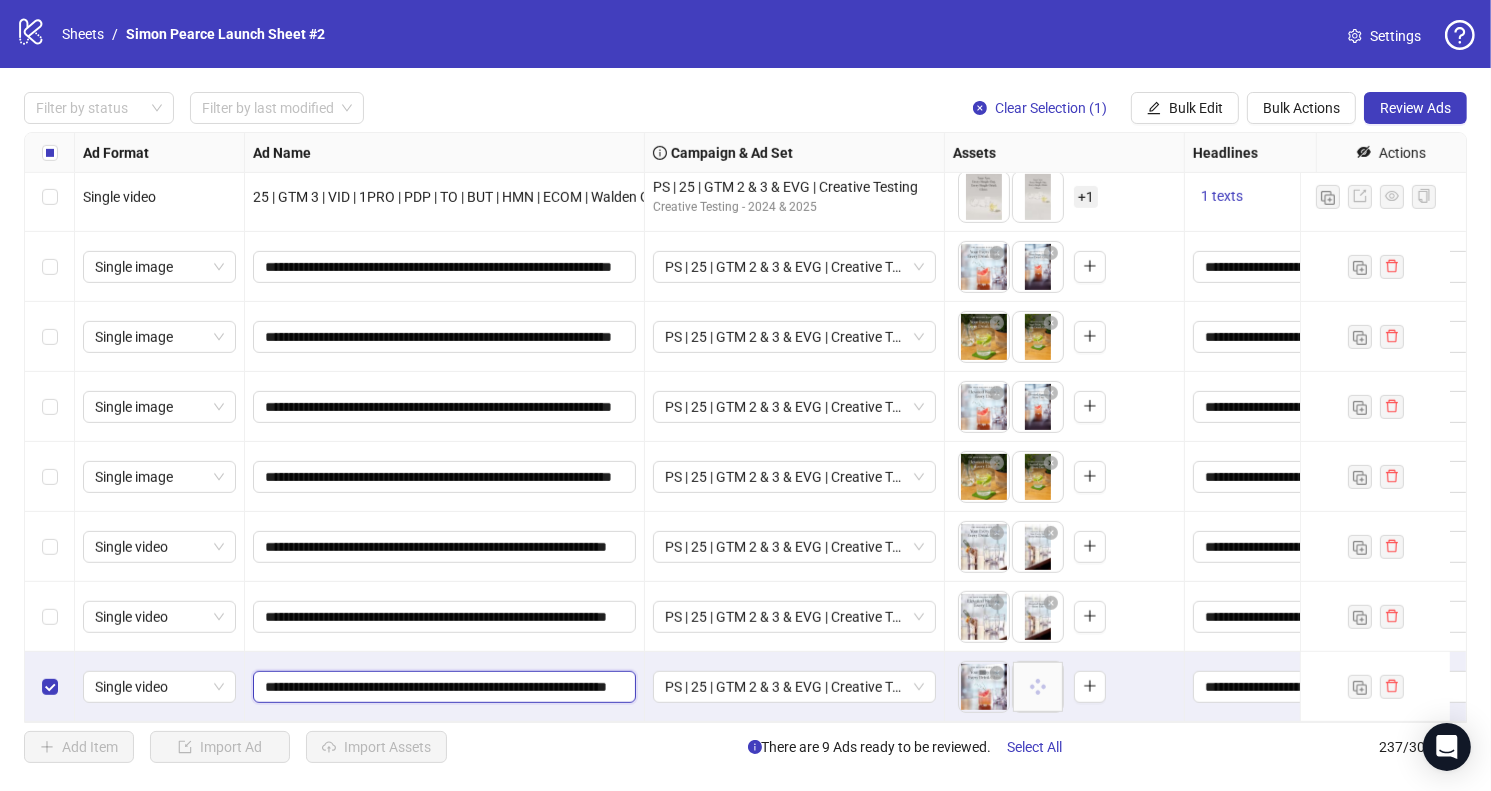 scroll, scrollTop: 0, scrollLeft: 66, axis: horizontal 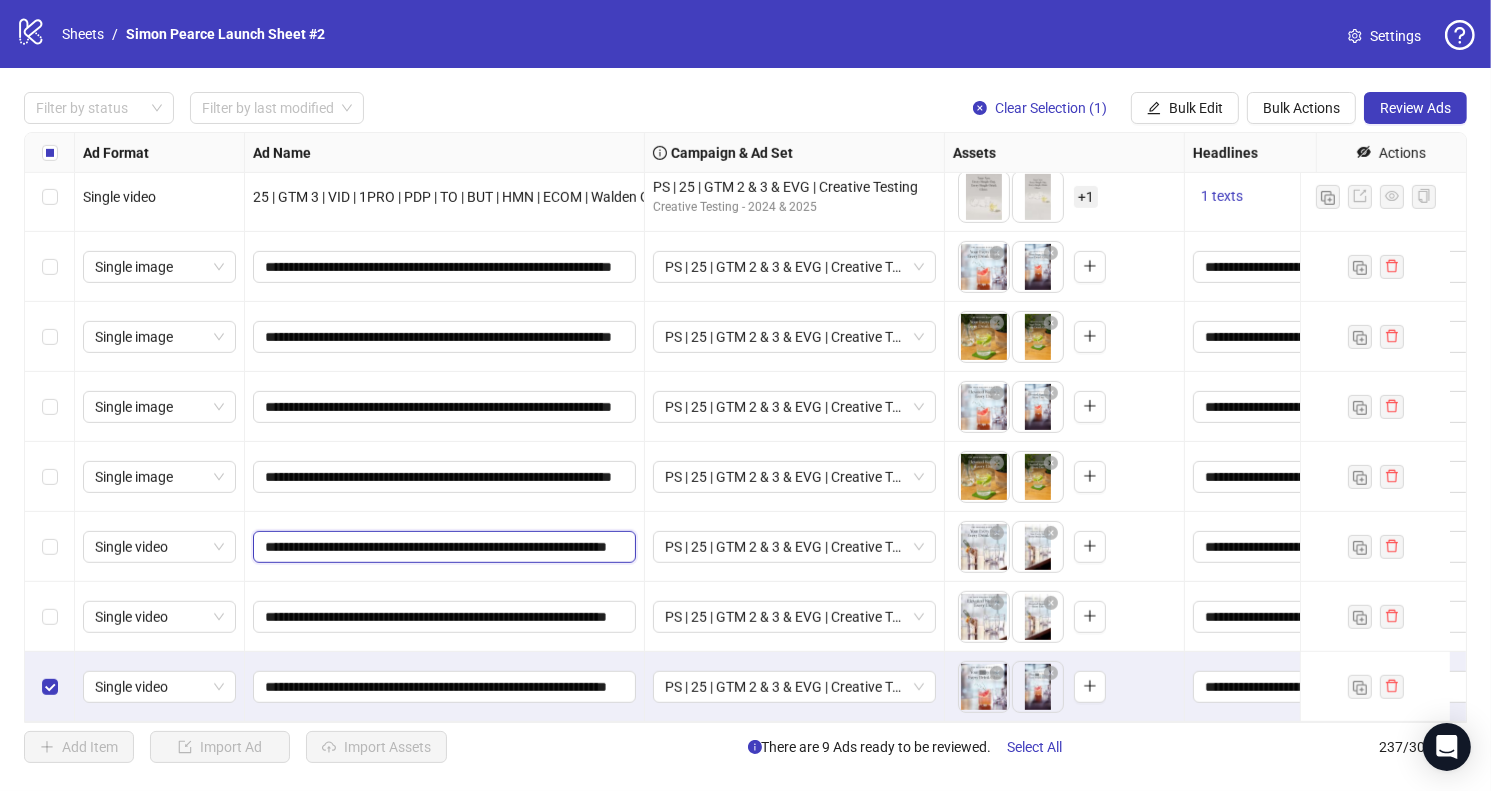 click on "**********" at bounding box center (442, 547) 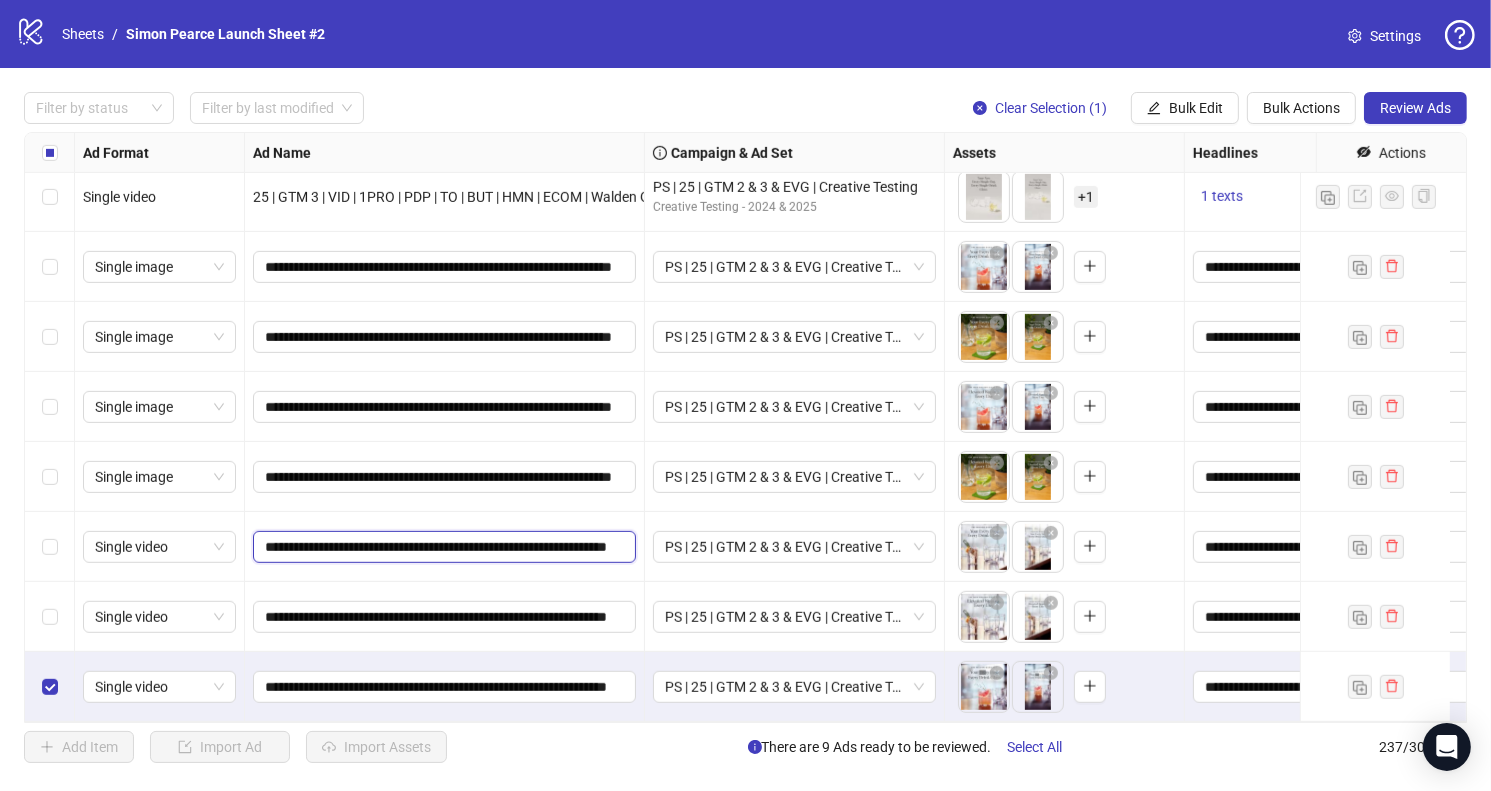 scroll, scrollTop: 0, scrollLeft: 0, axis: both 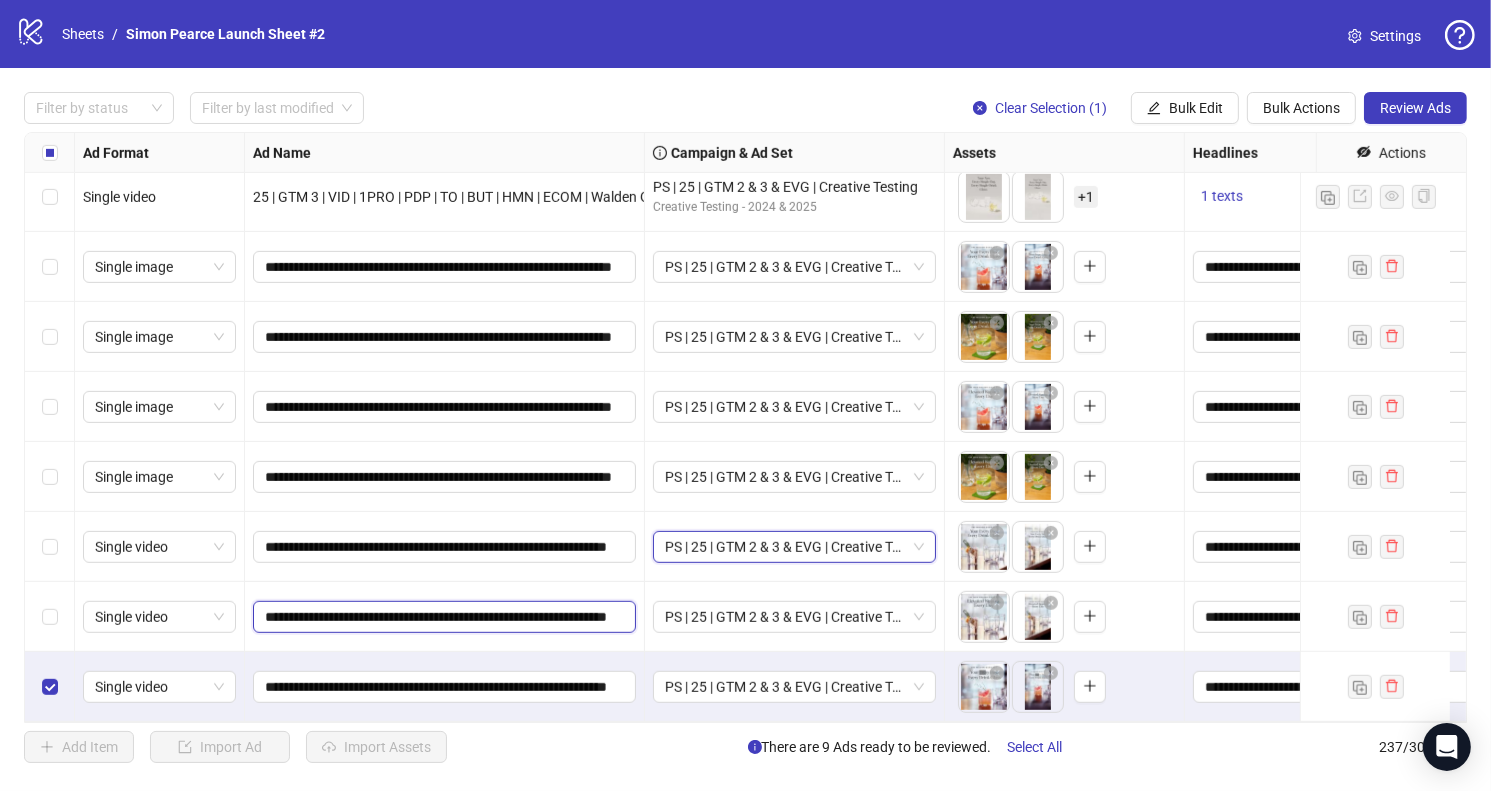 click on "**********" at bounding box center [442, 617] 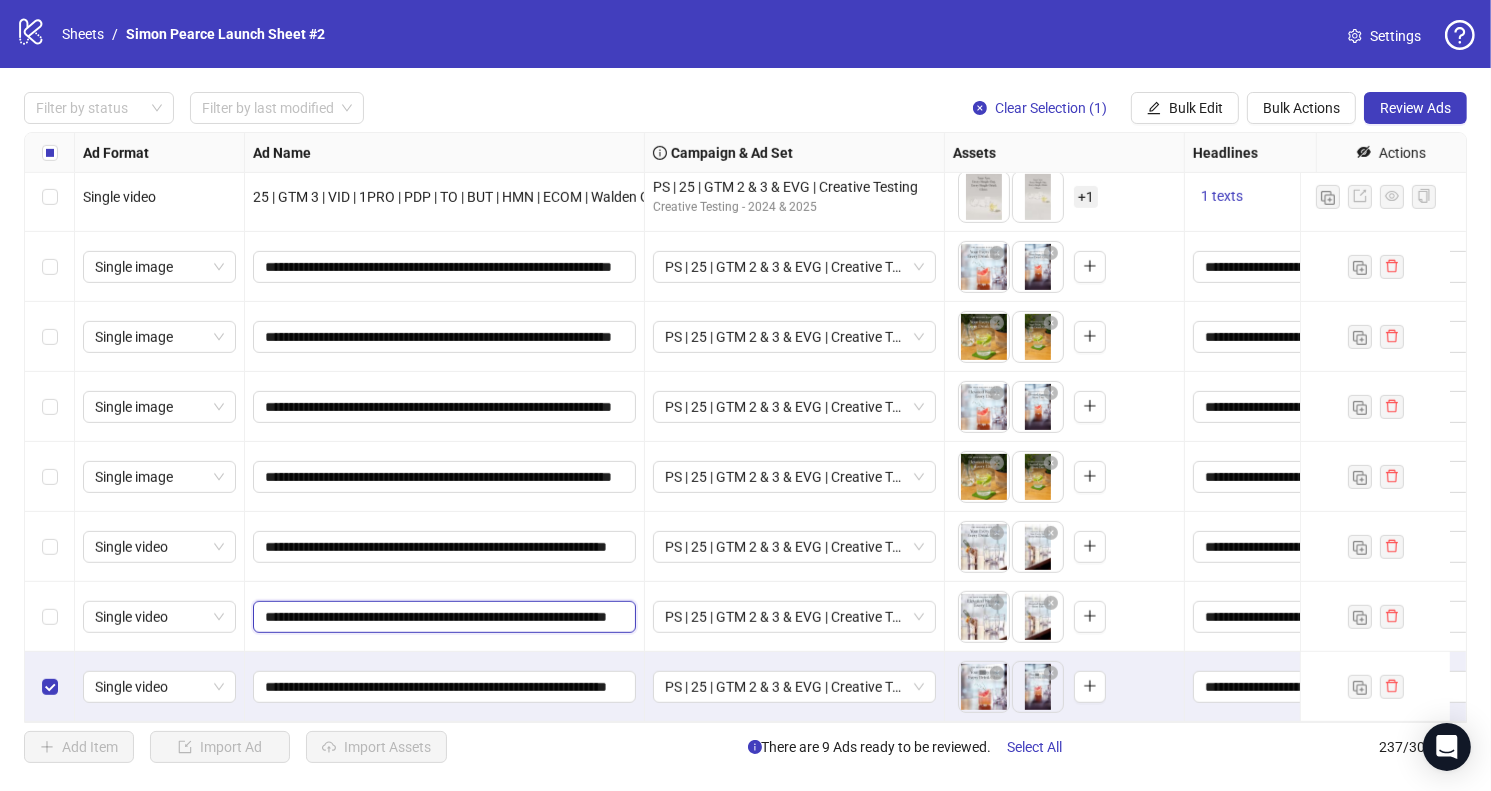 scroll, scrollTop: 0, scrollLeft: 66, axis: horizontal 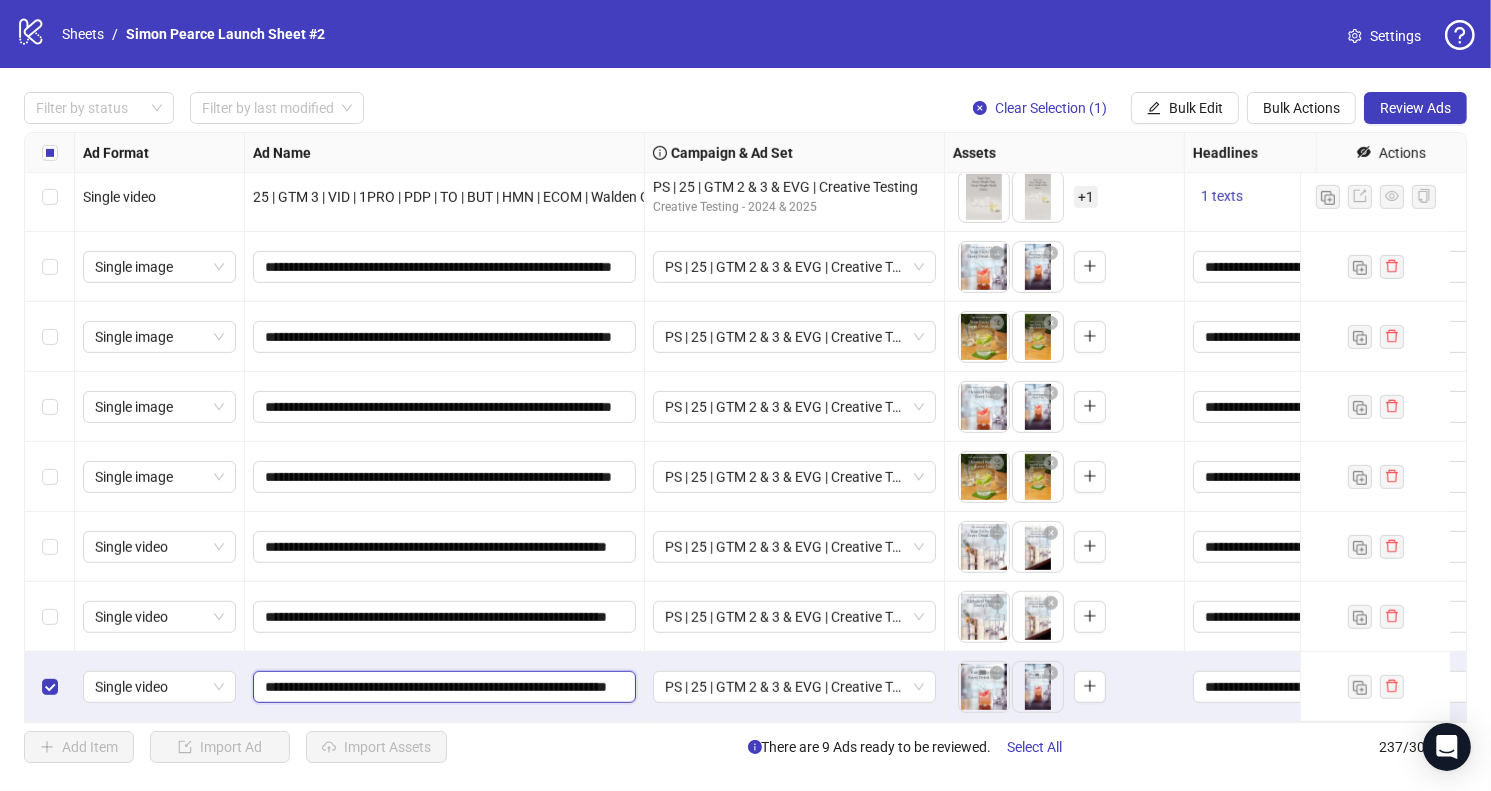 click on "**********" at bounding box center (443, 687) 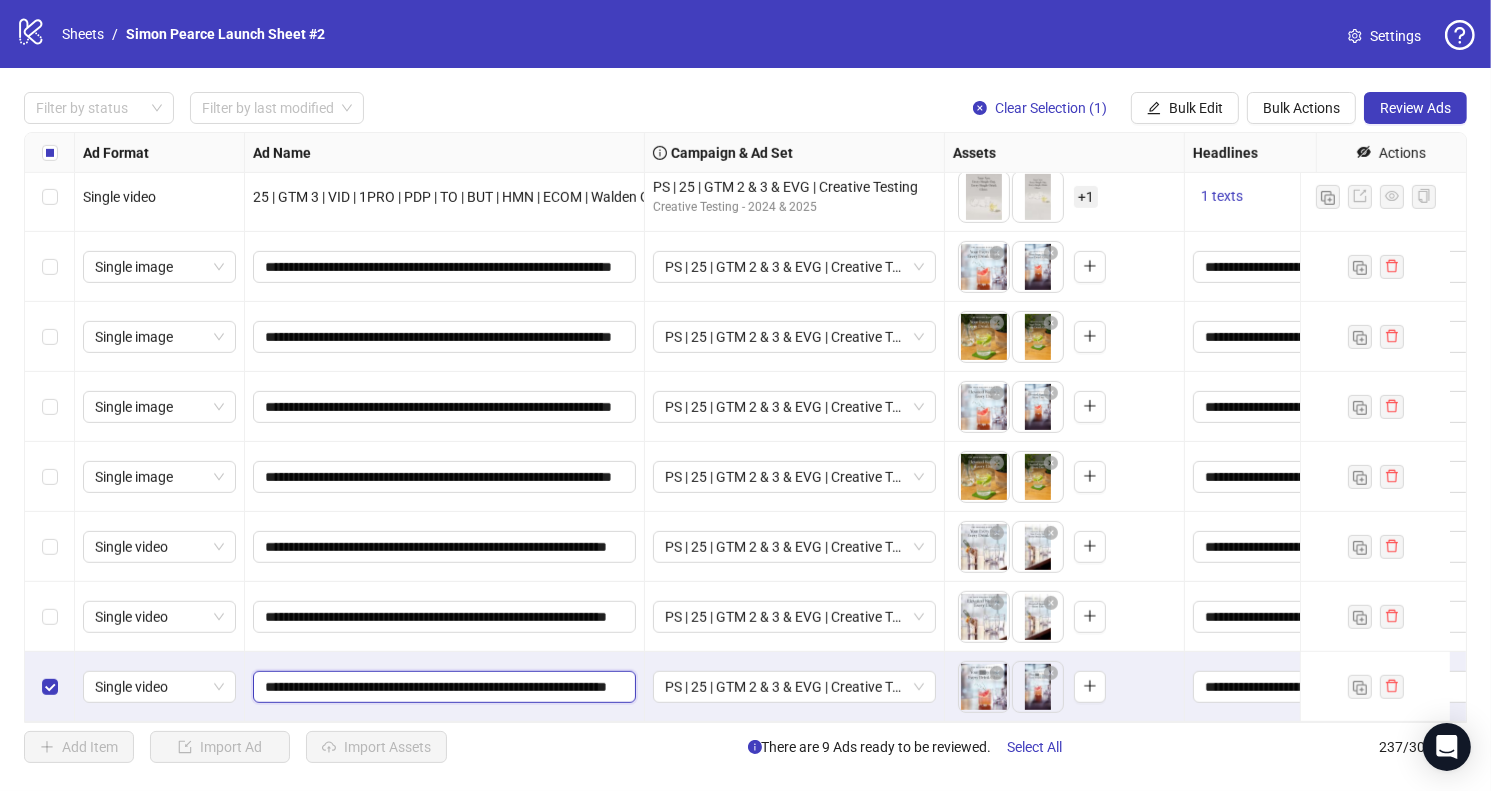 scroll, scrollTop: 0, scrollLeft: 0, axis: both 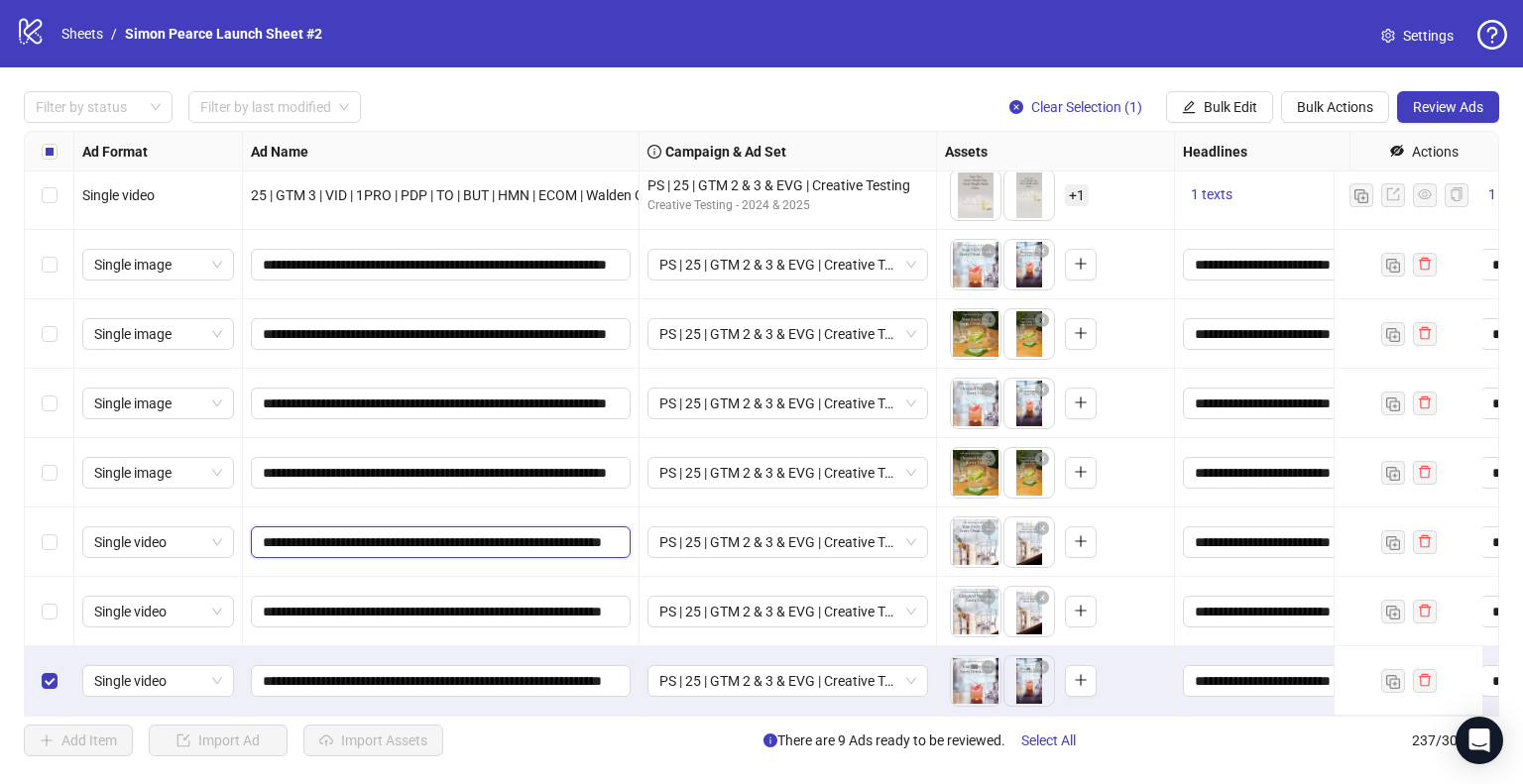 click on "**********" at bounding box center [439, 542] 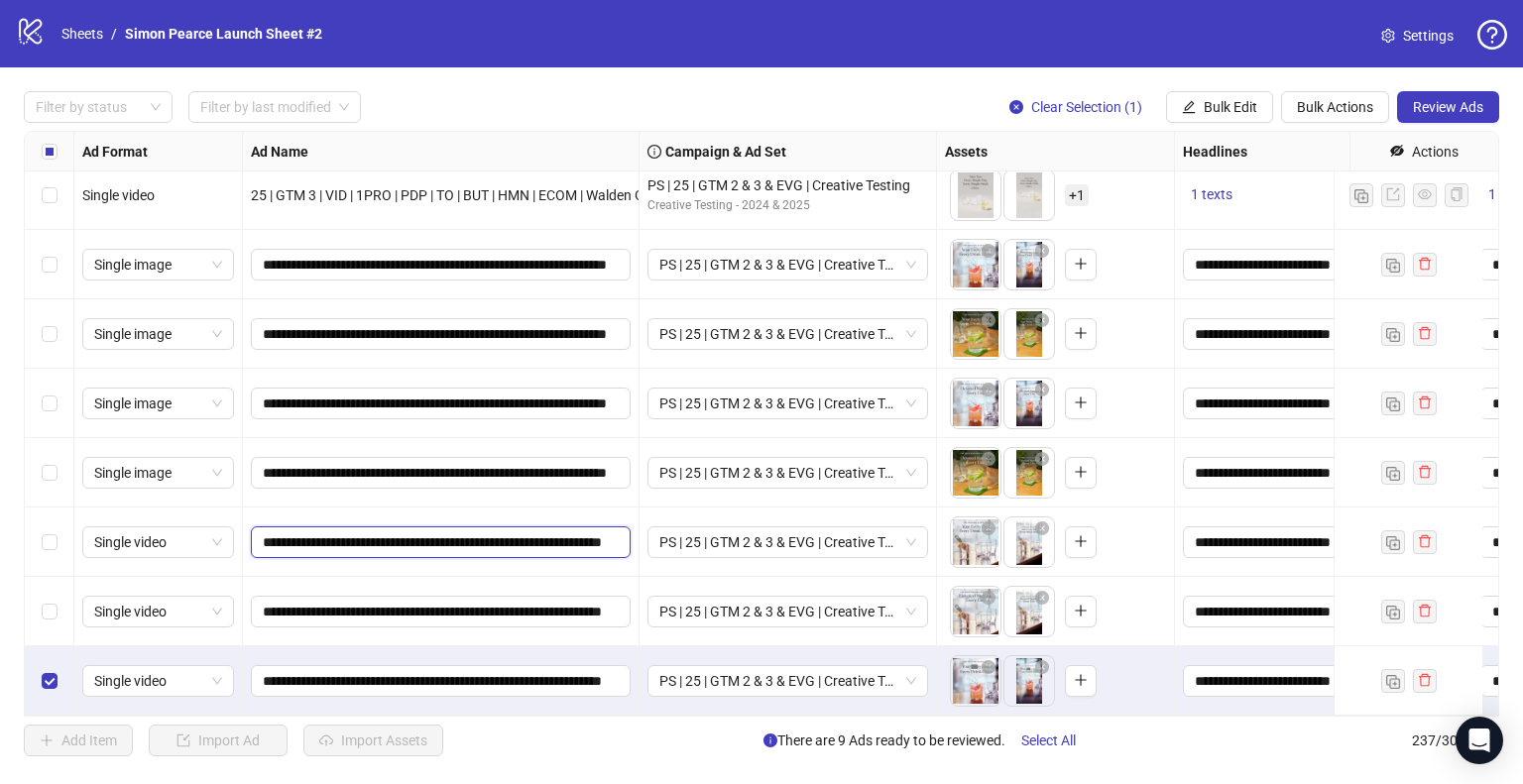 scroll, scrollTop: 0, scrollLeft: 65, axis: horizontal 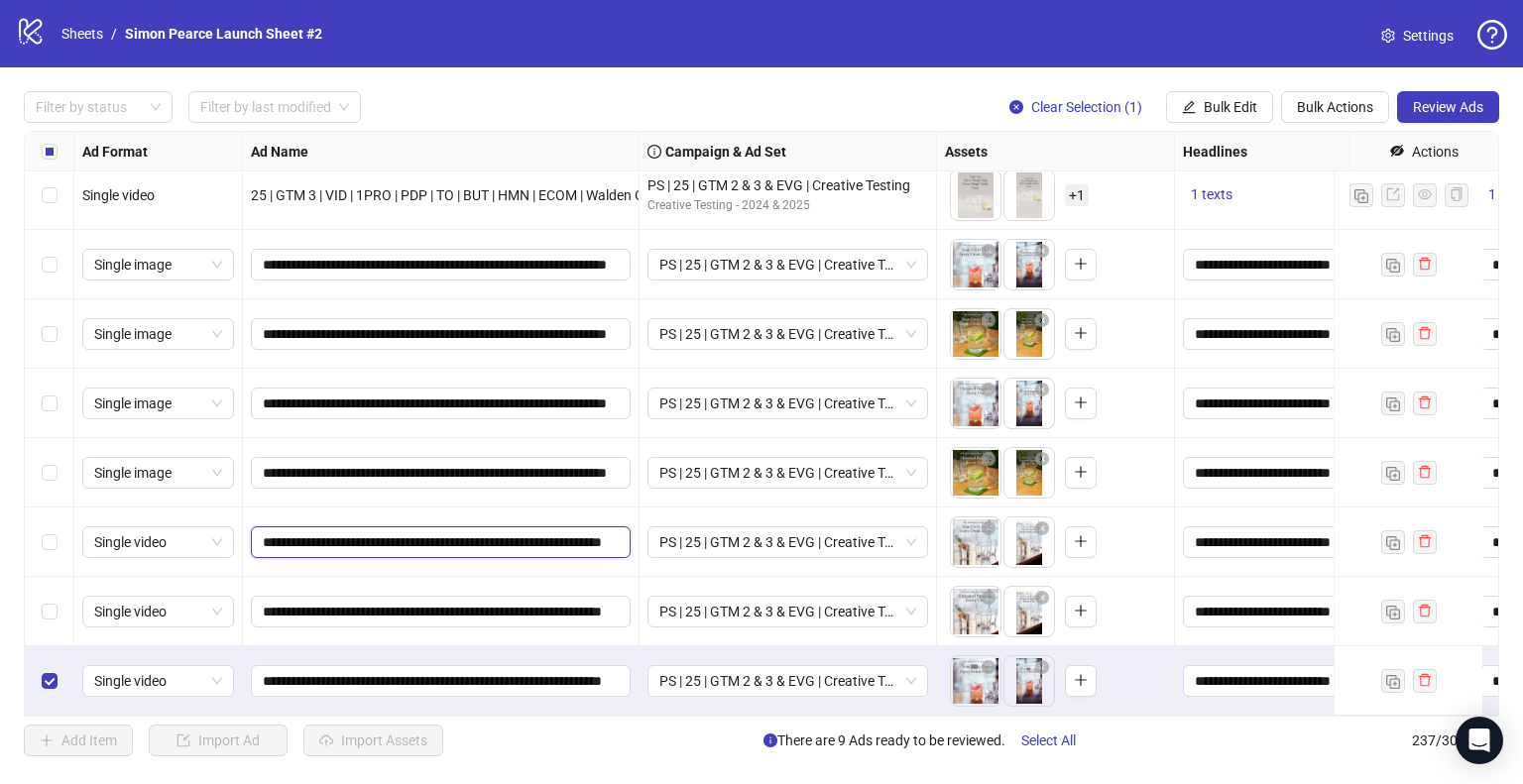 click on "**********" at bounding box center (439, 542) 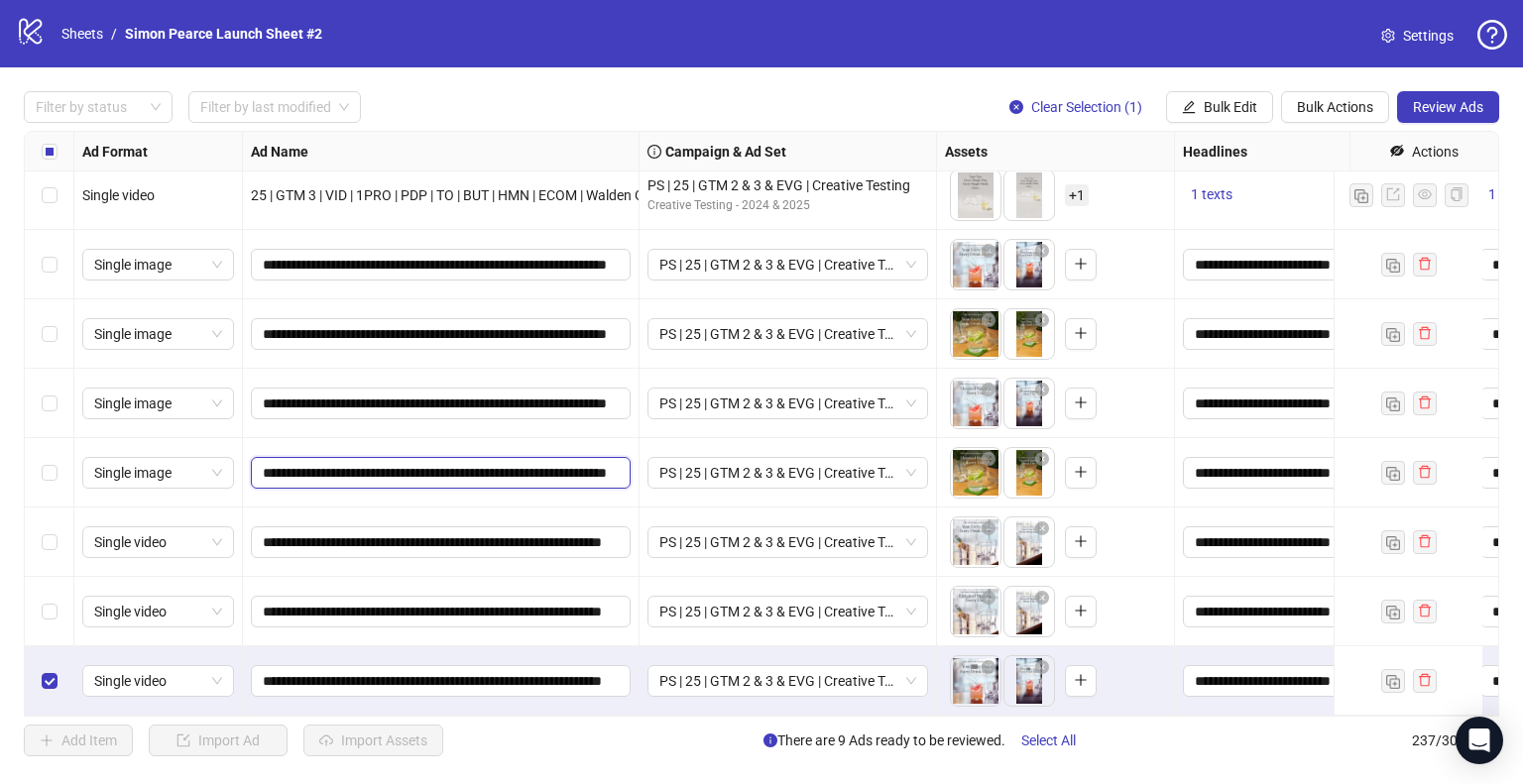 click on "**********" at bounding box center (438, 473) 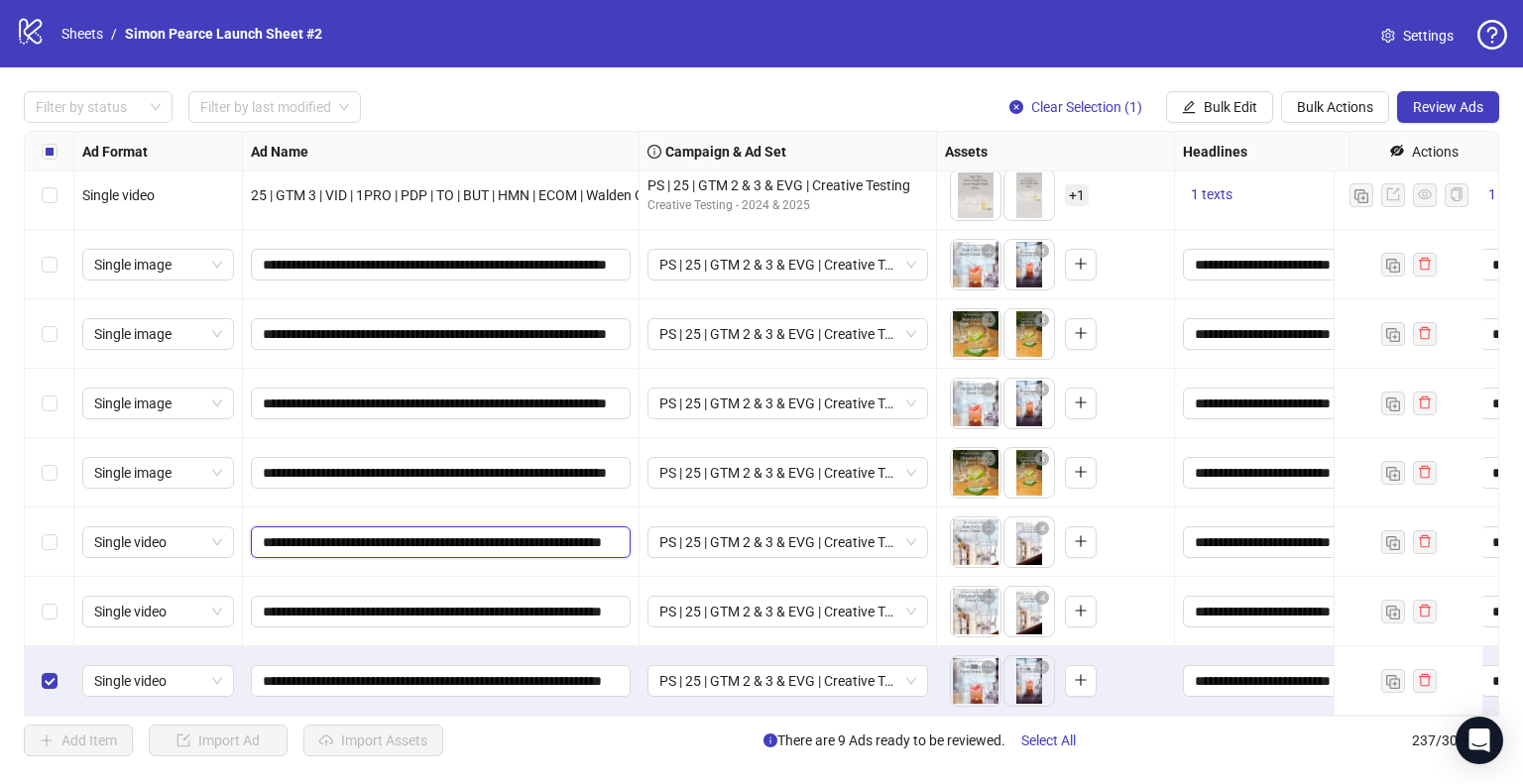 click on "**********" at bounding box center [439, 542] 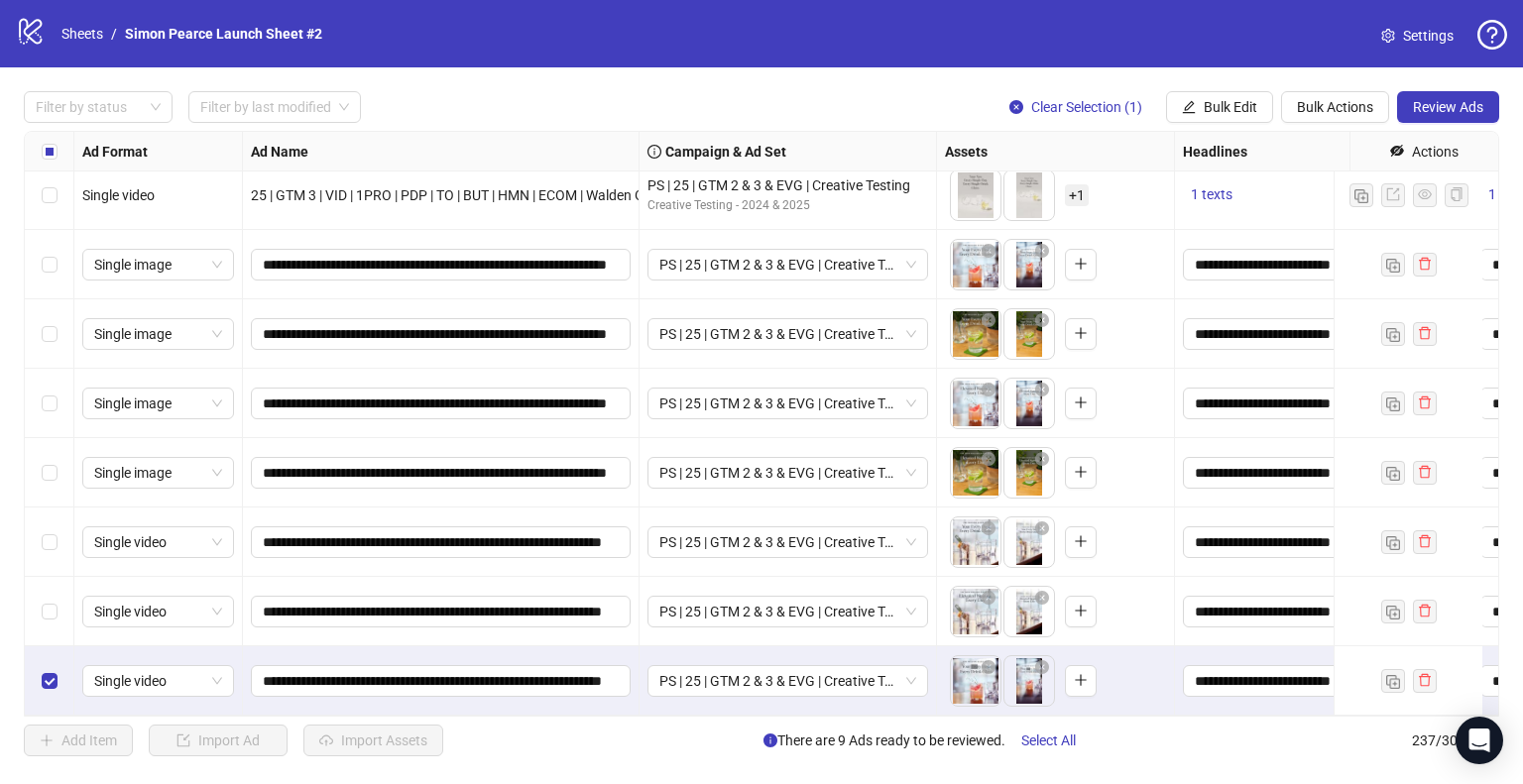 click on "**********" at bounding box center [441, 542] 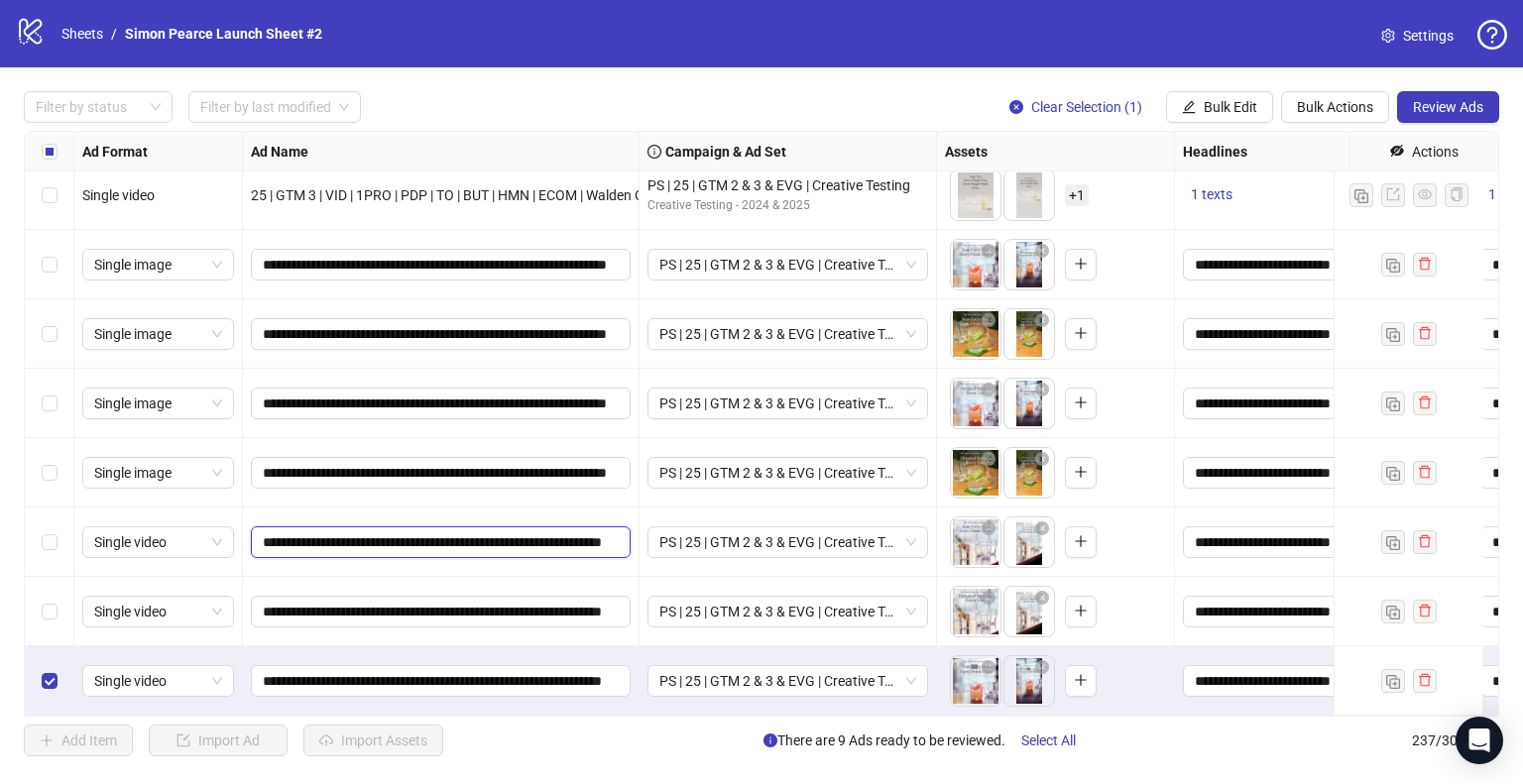 click on "**********" at bounding box center (439, 542) 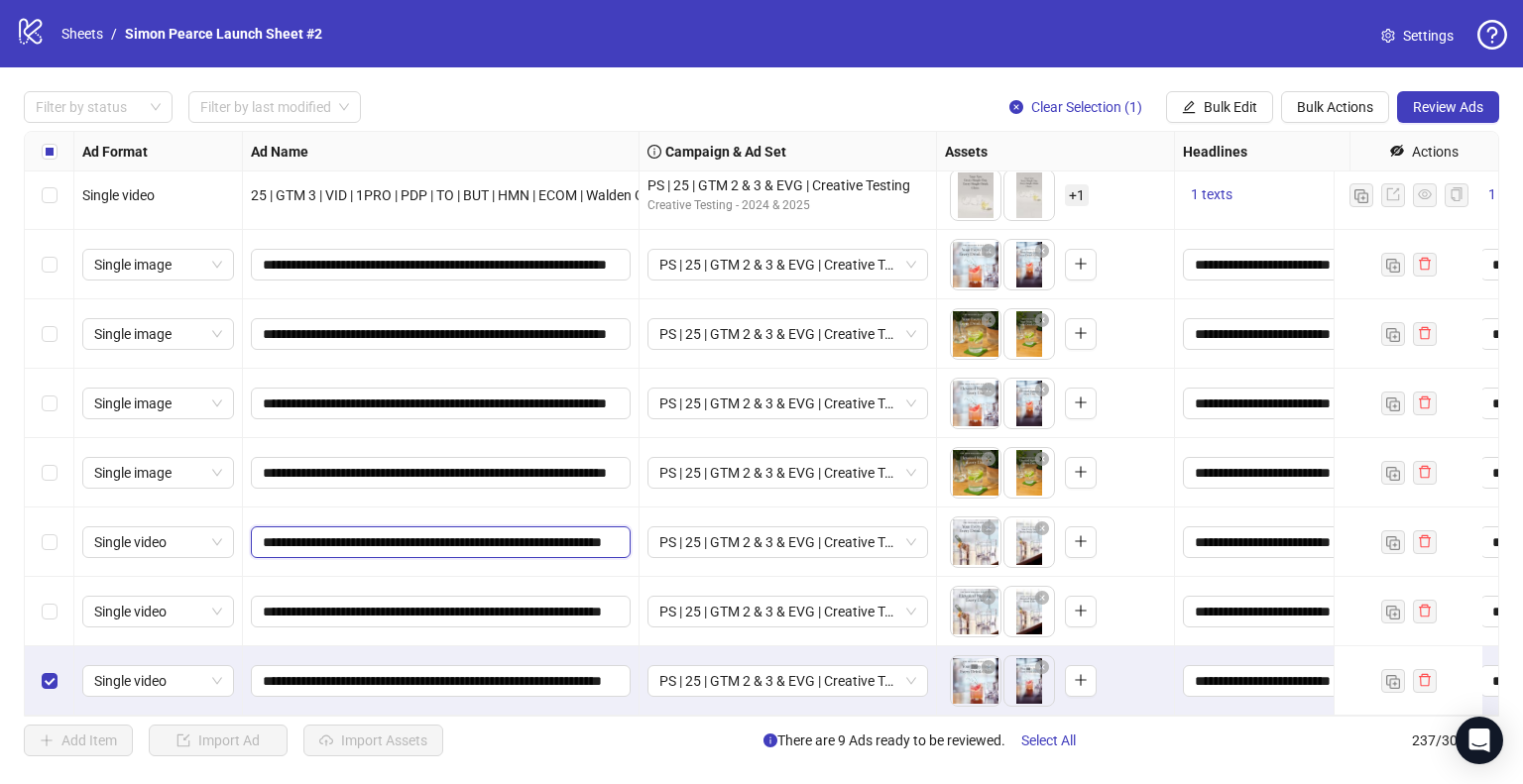 click on "**********" at bounding box center (439, 542) 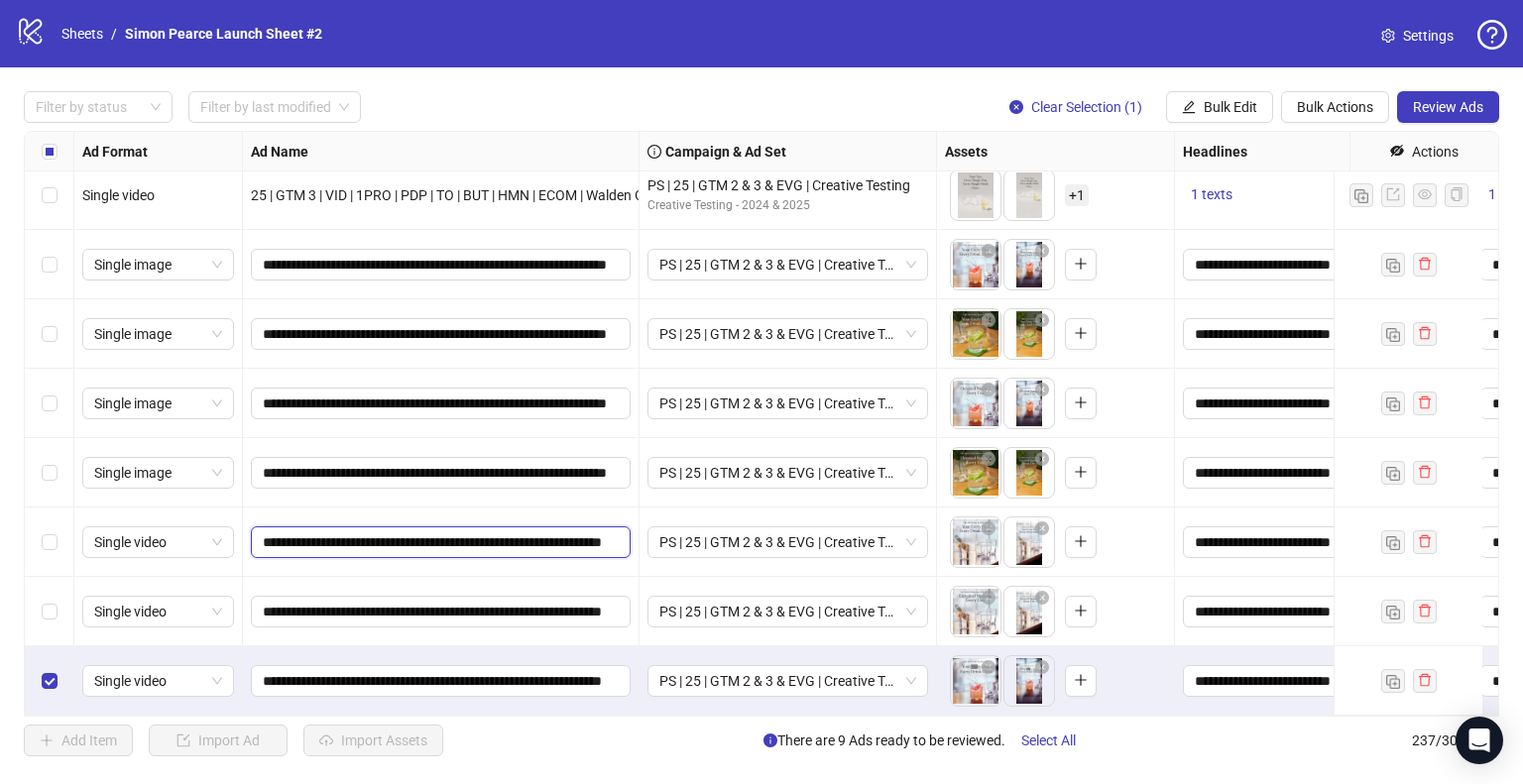 scroll, scrollTop: 0, scrollLeft: 0, axis: both 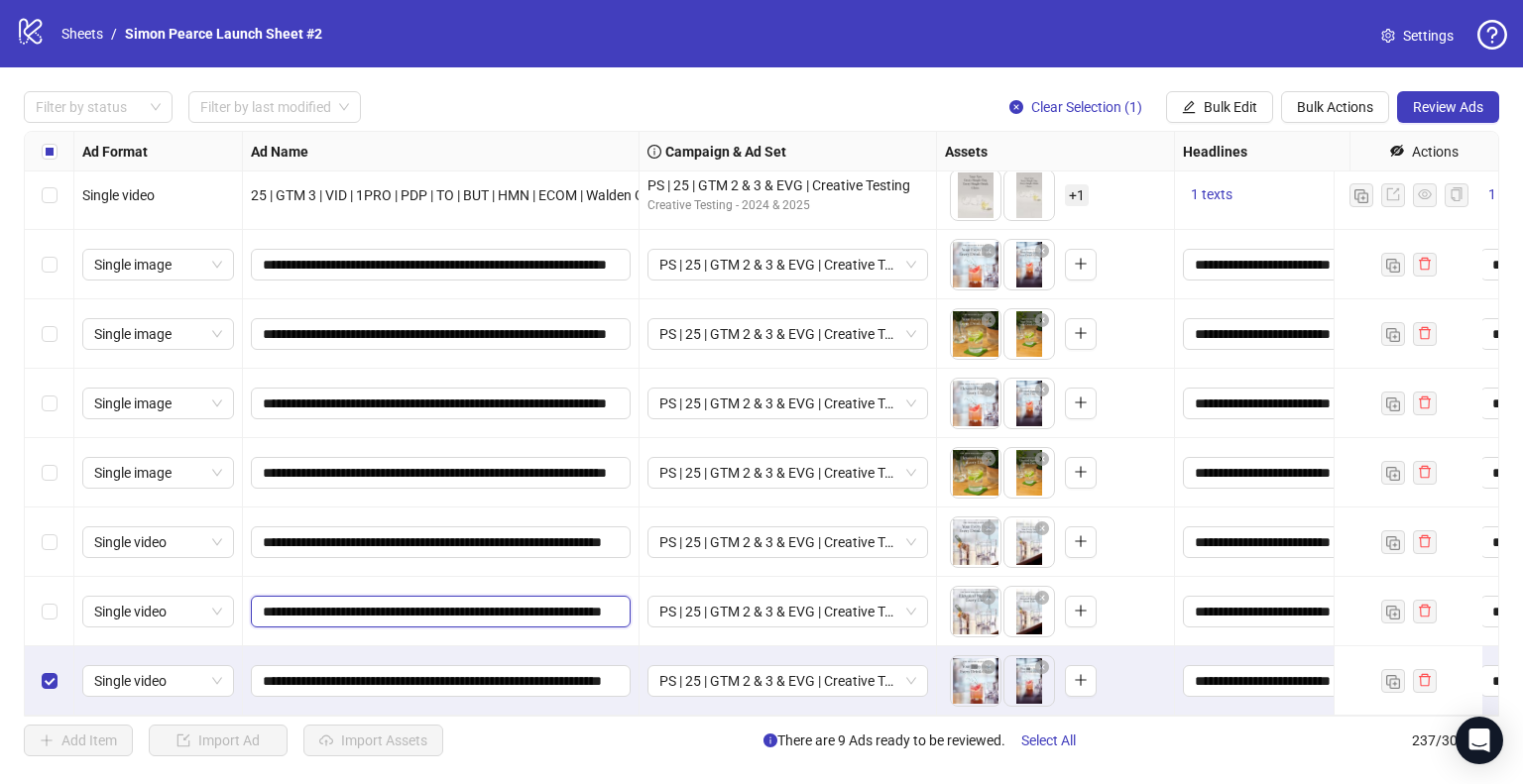 click on "**********" at bounding box center [439, 612] 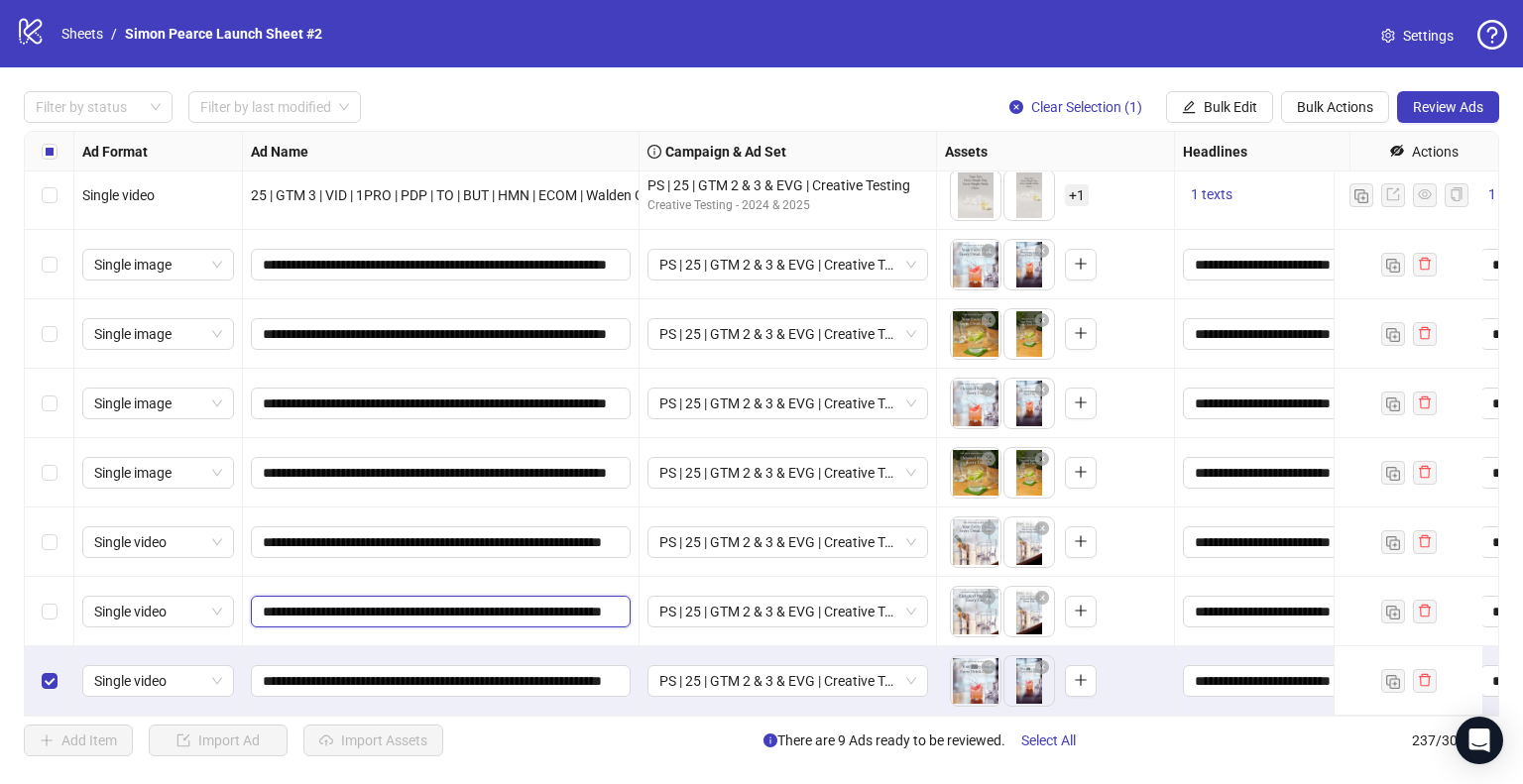 scroll, scrollTop: 0, scrollLeft: 65, axis: horizontal 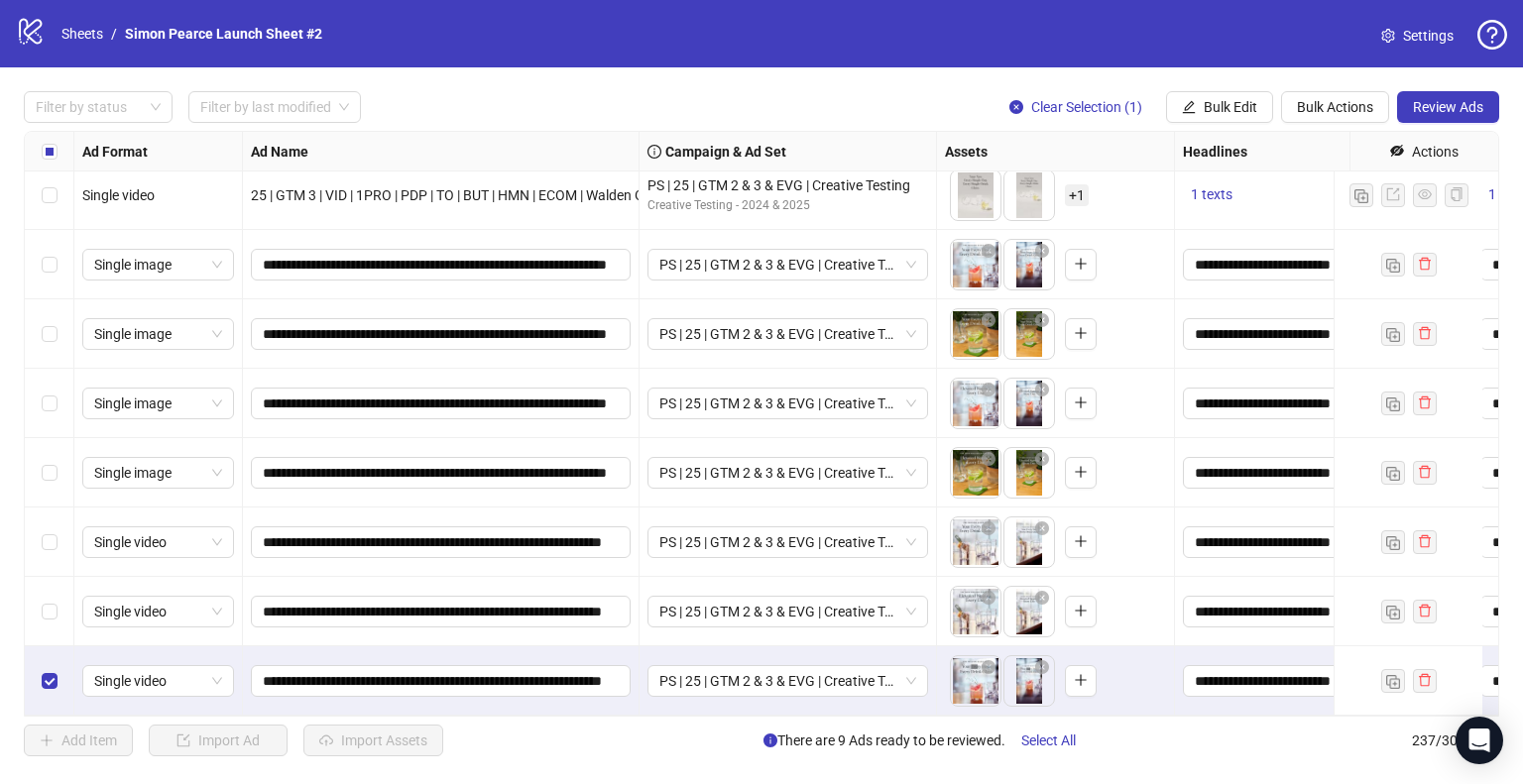 click on "**********" at bounding box center [441, 612] 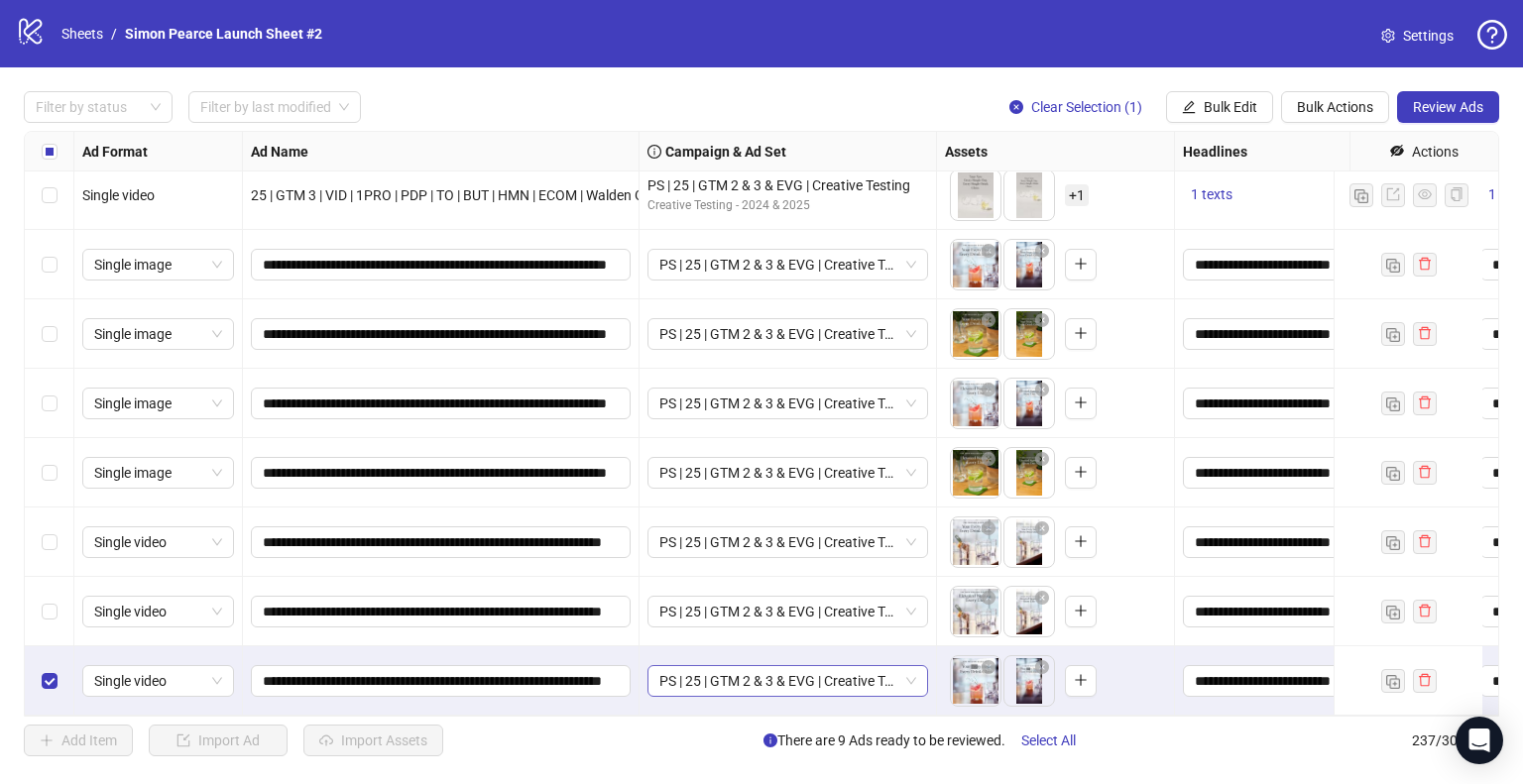 scroll, scrollTop: 0, scrollLeft: 0, axis: both 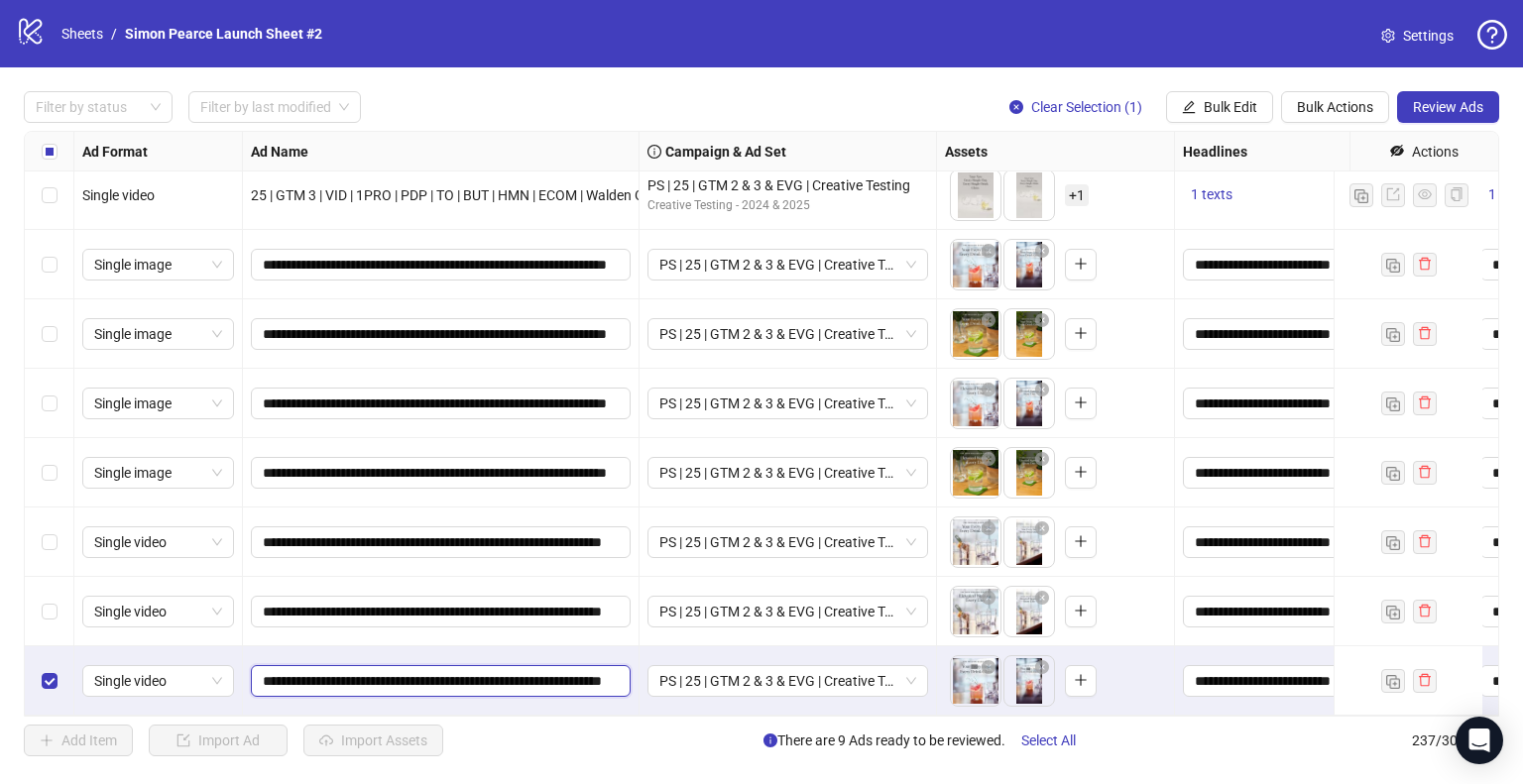 click on "**********" at bounding box center (438, 681) 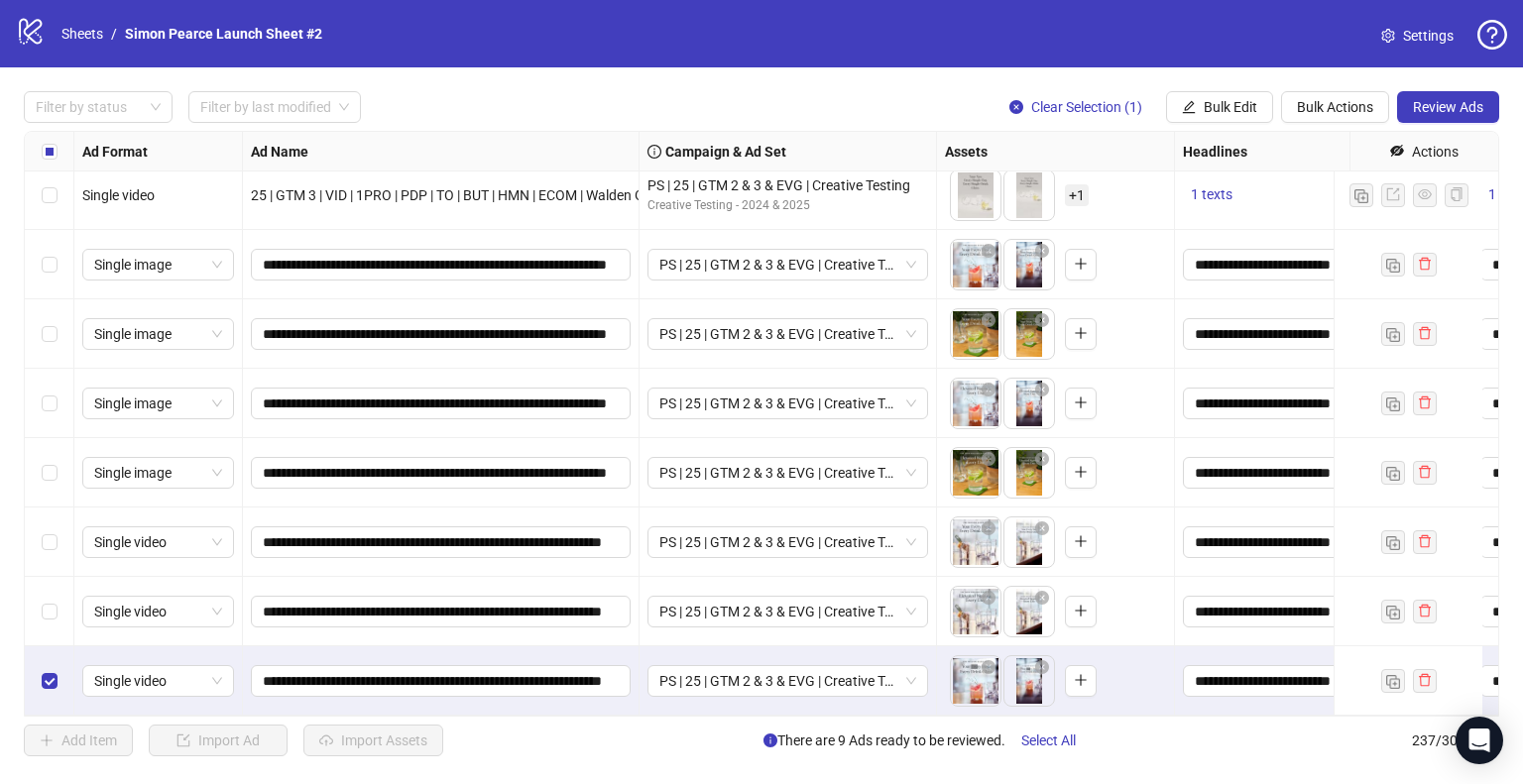 click on "**********" at bounding box center (441, 681) 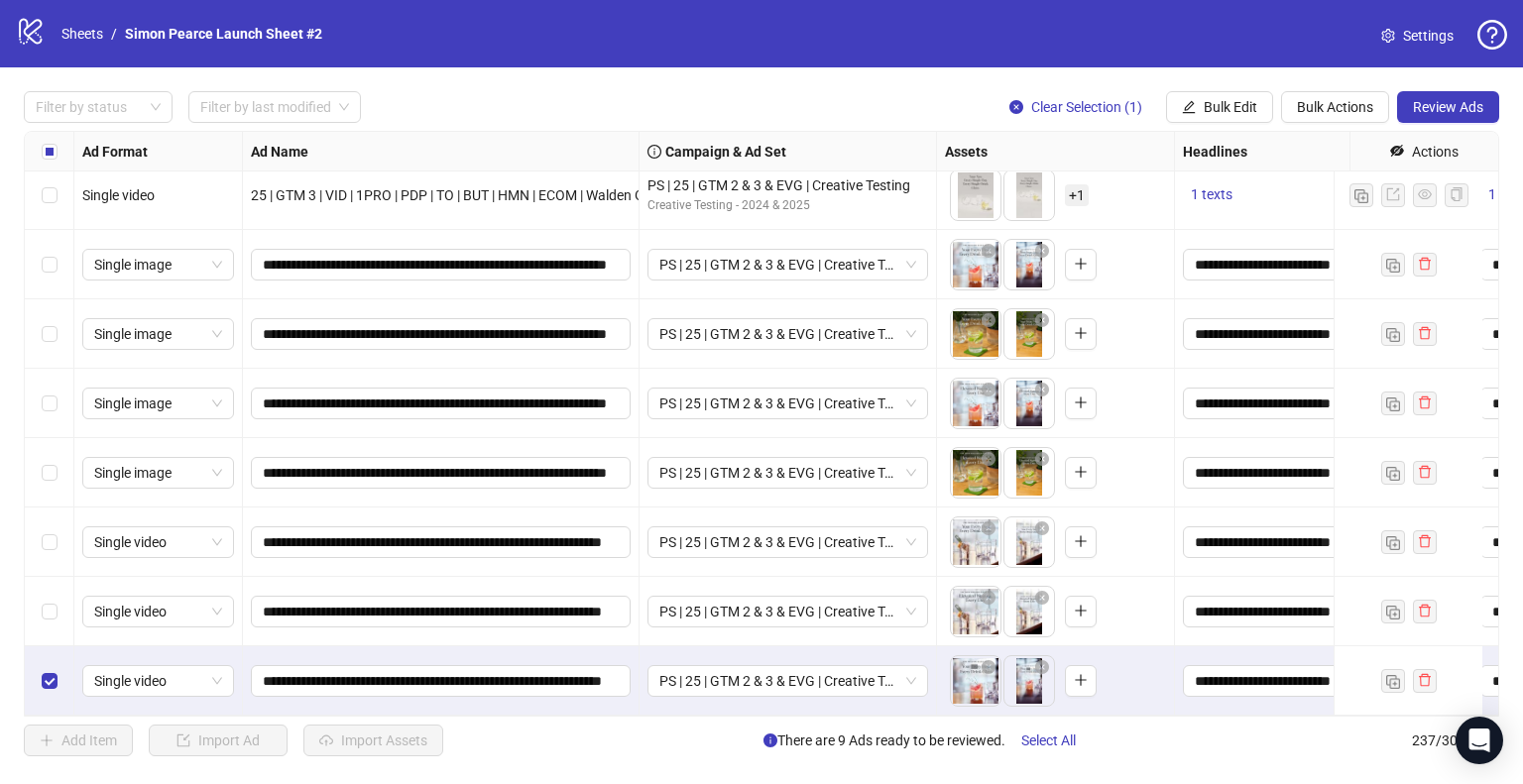 scroll, scrollTop: 0, scrollLeft: 0, axis: both 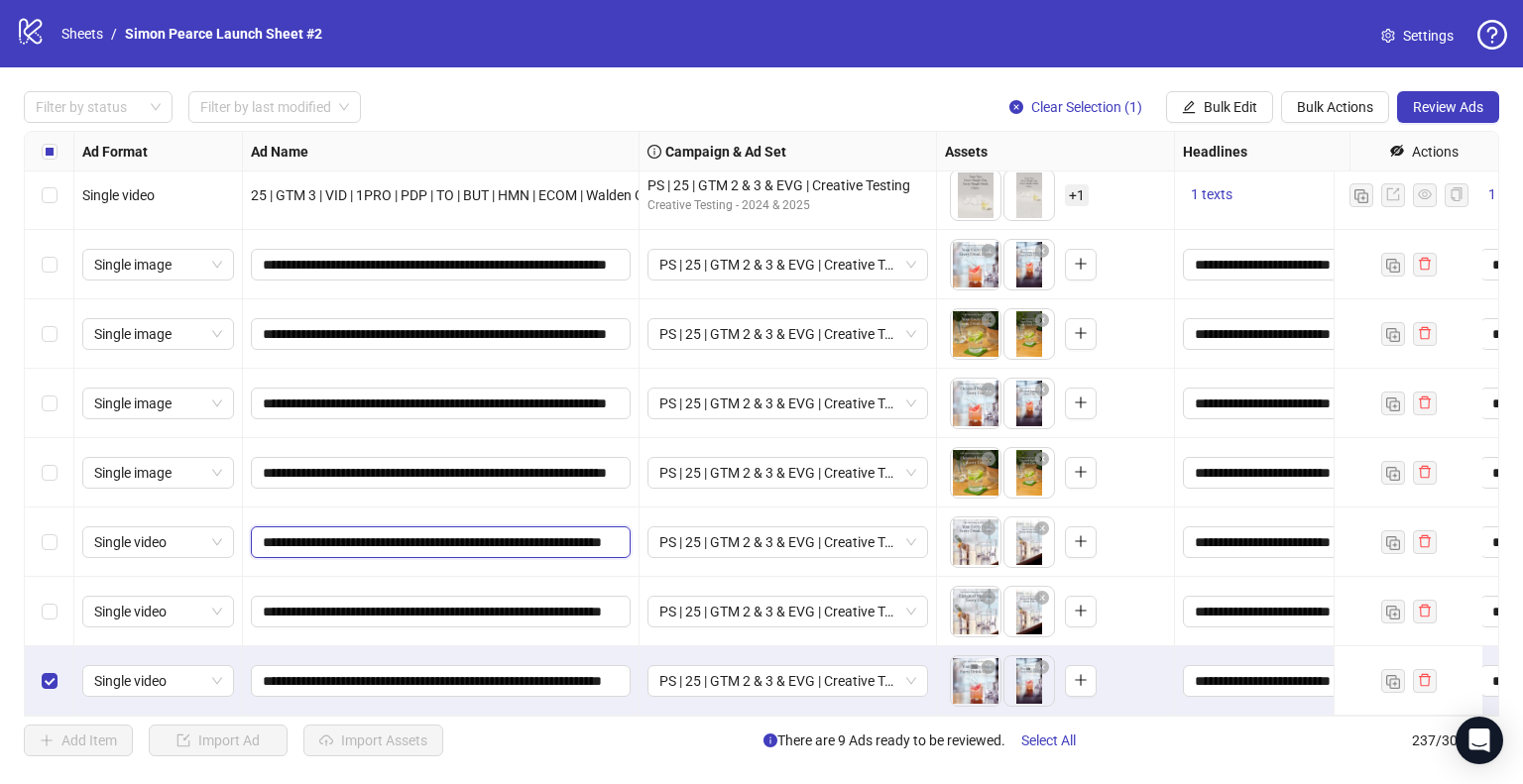 click on "**********" at bounding box center [439, 542] 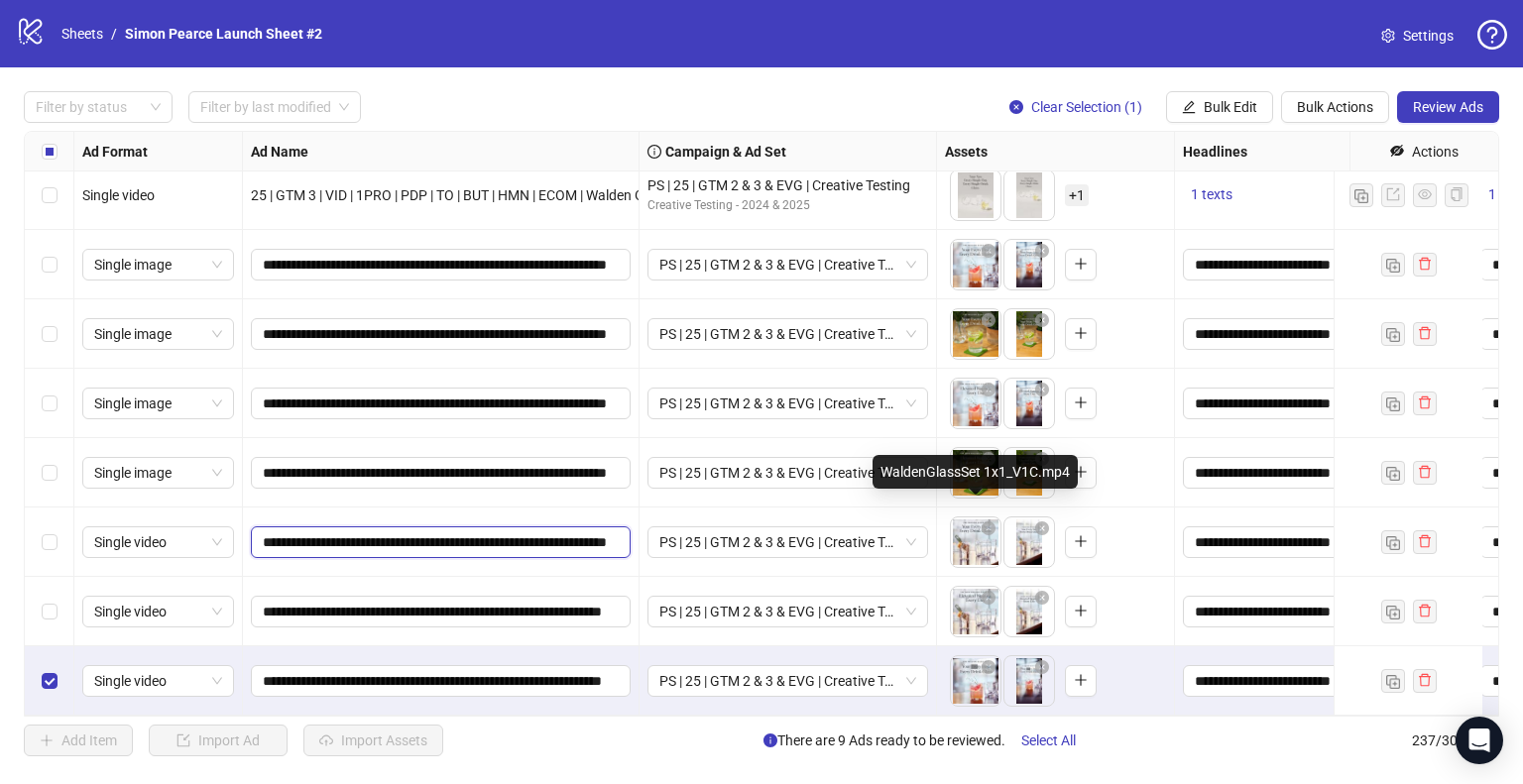 scroll, scrollTop: 0, scrollLeft: 74, axis: horizontal 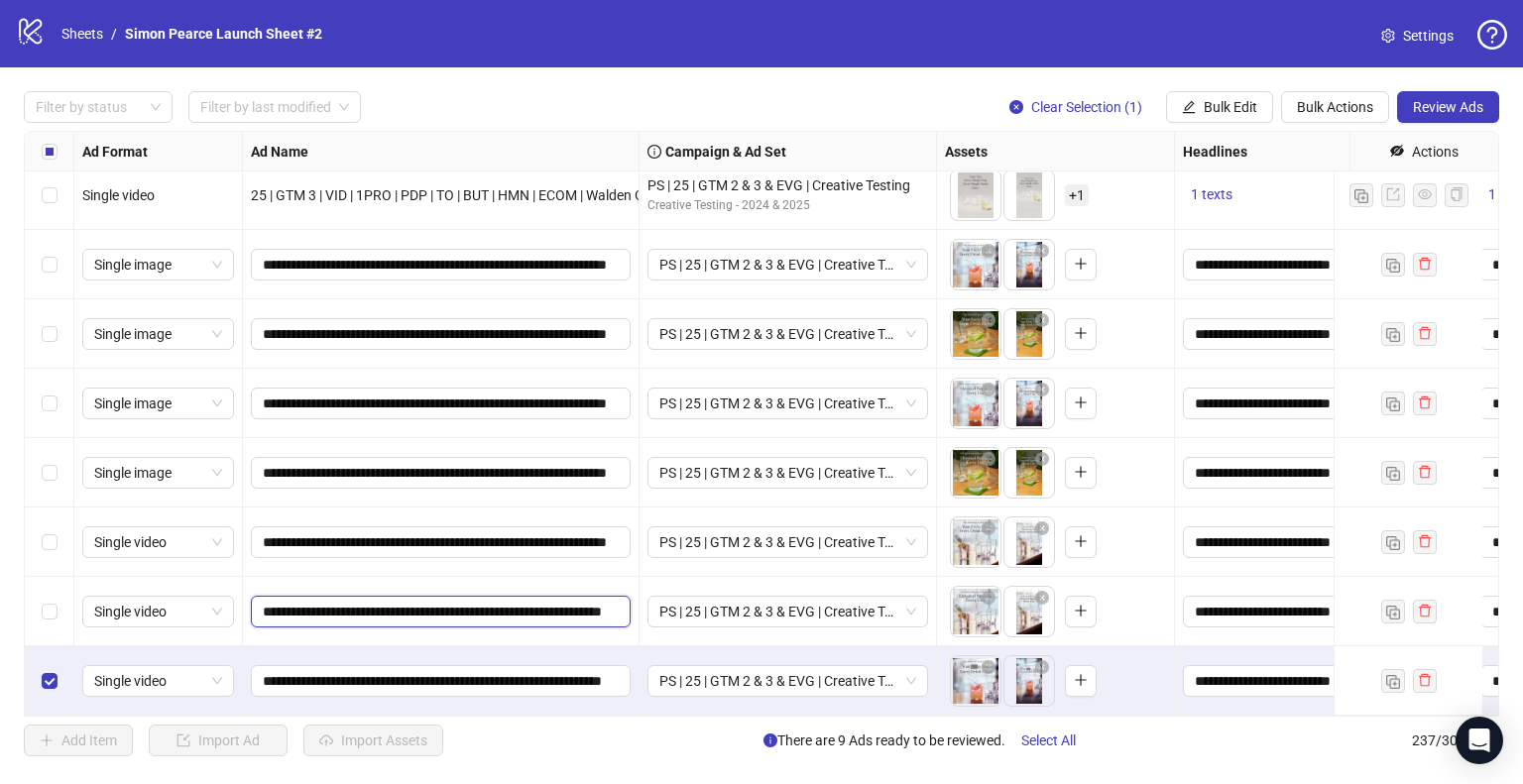 click on "**********" at bounding box center (439, 612) 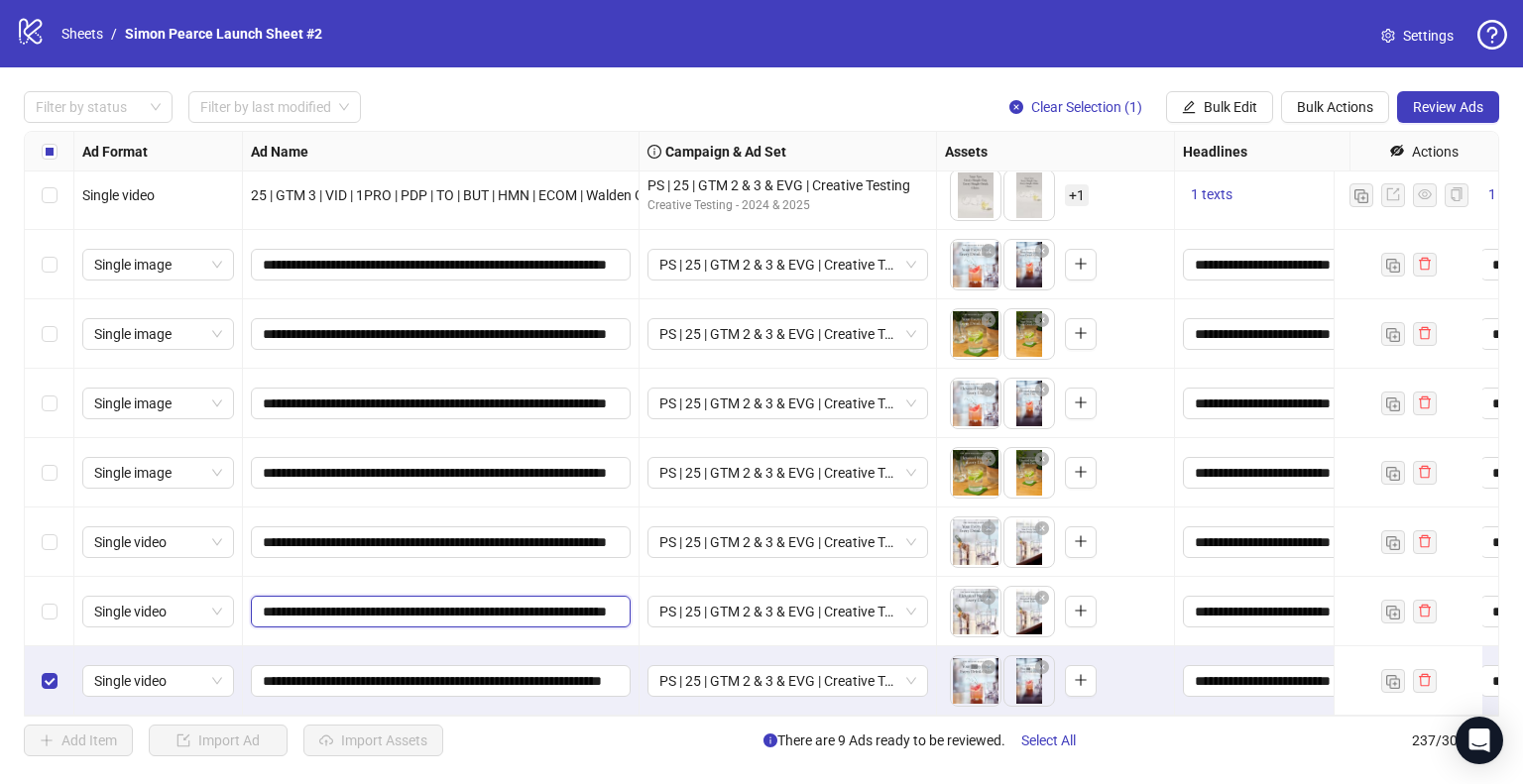 scroll, scrollTop: 0, scrollLeft: 74, axis: horizontal 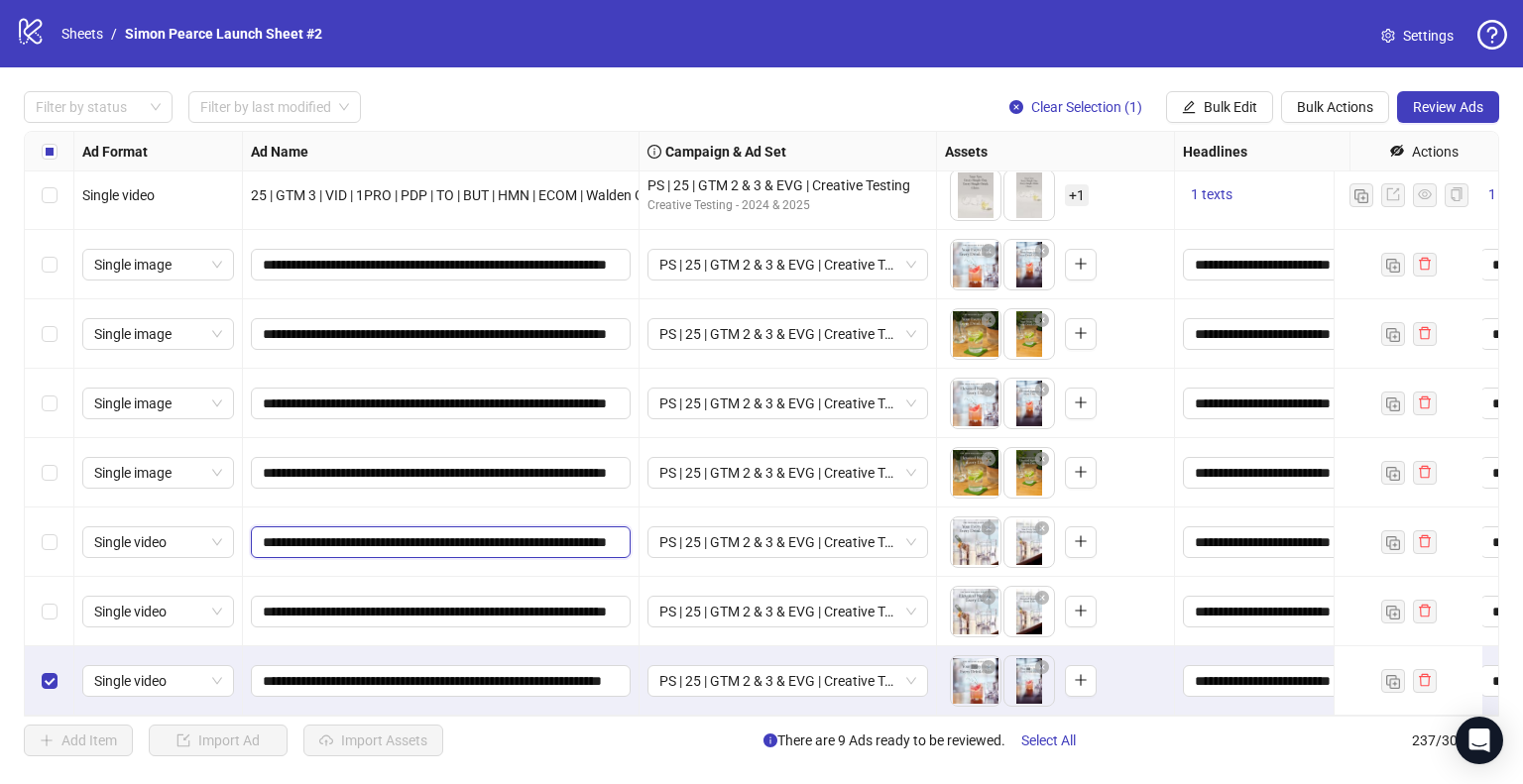 click on "**********" at bounding box center (438, 542) 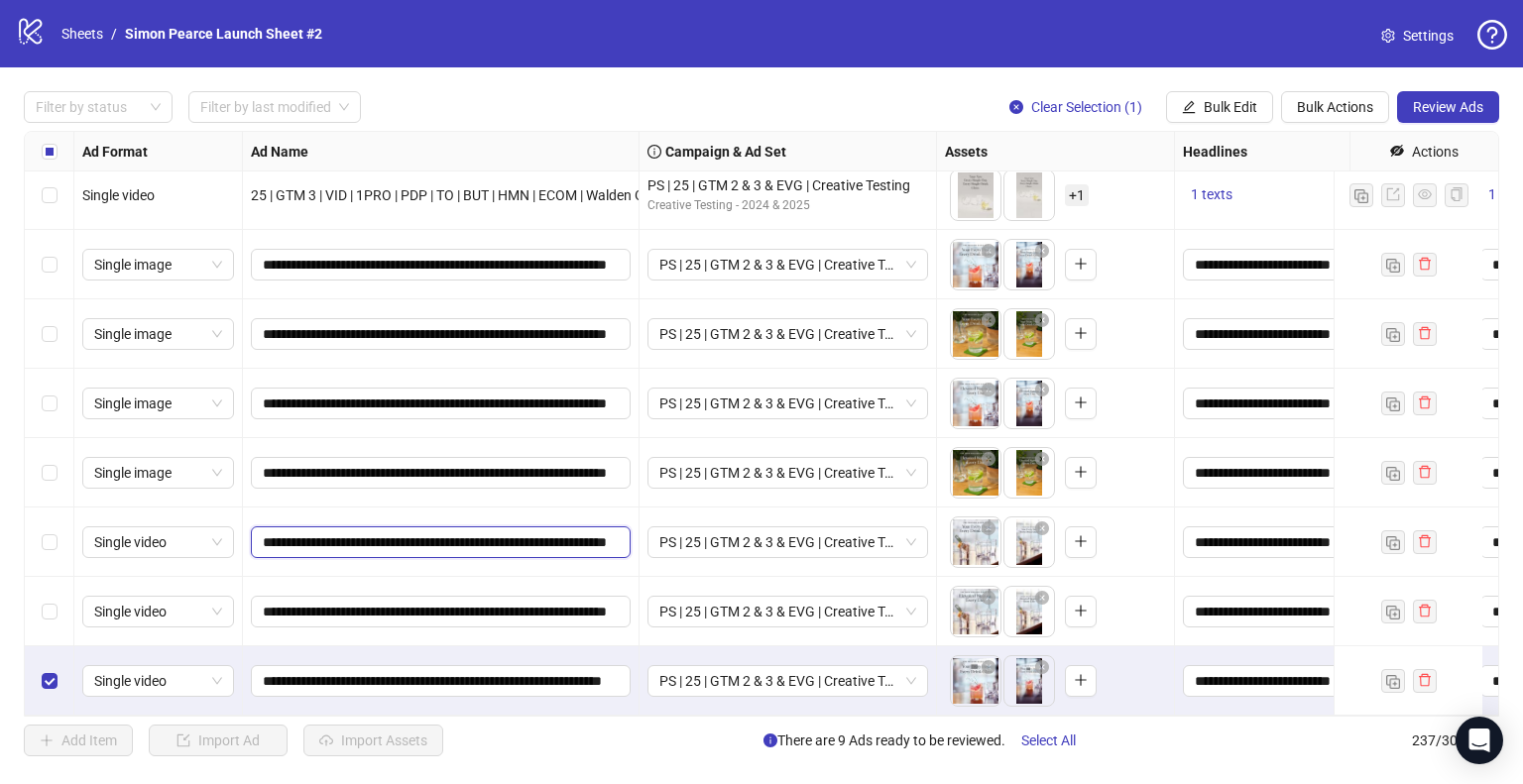 scroll, scrollTop: 0, scrollLeft: 74, axis: horizontal 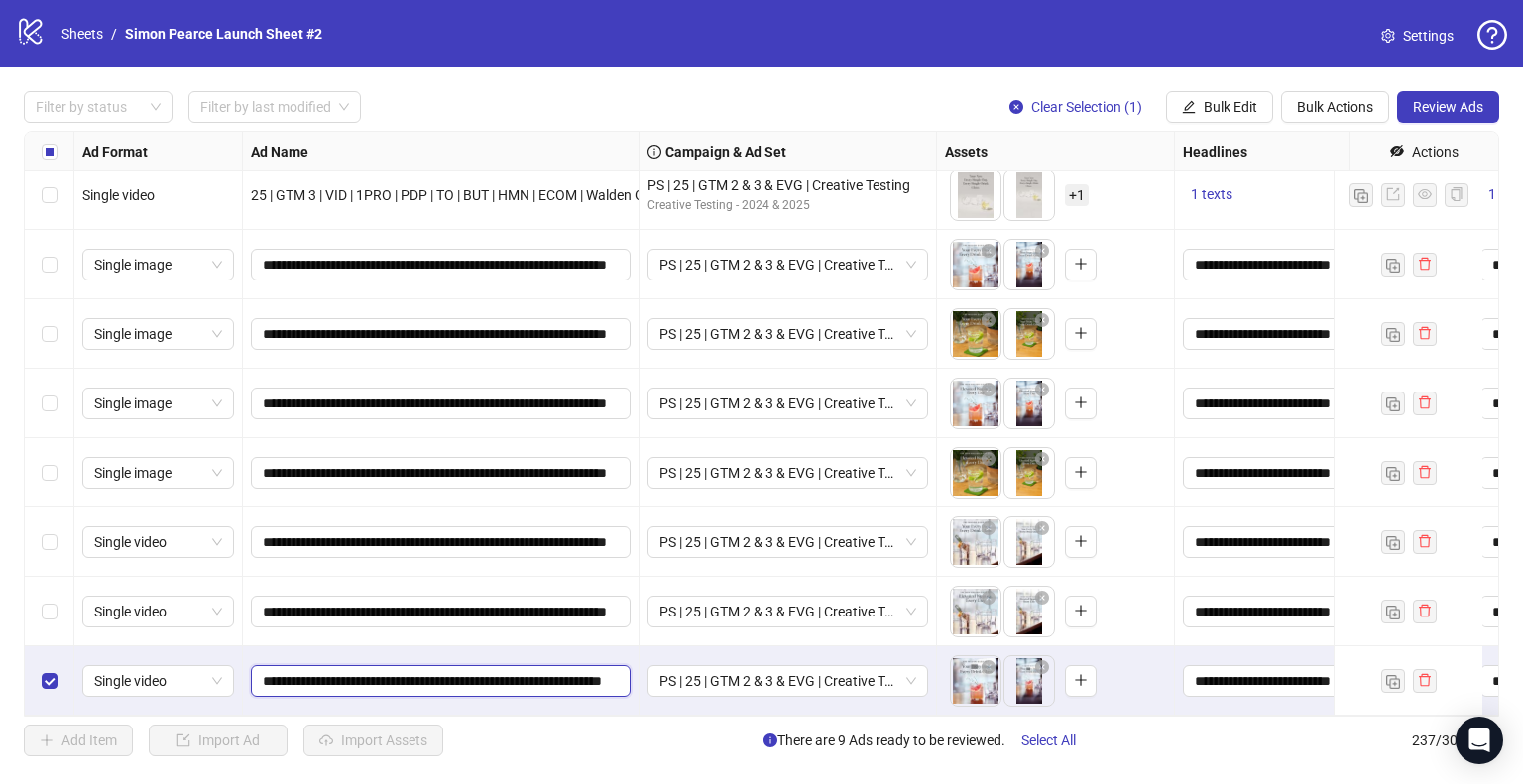 click on "**********" at bounding box center (439, 681) 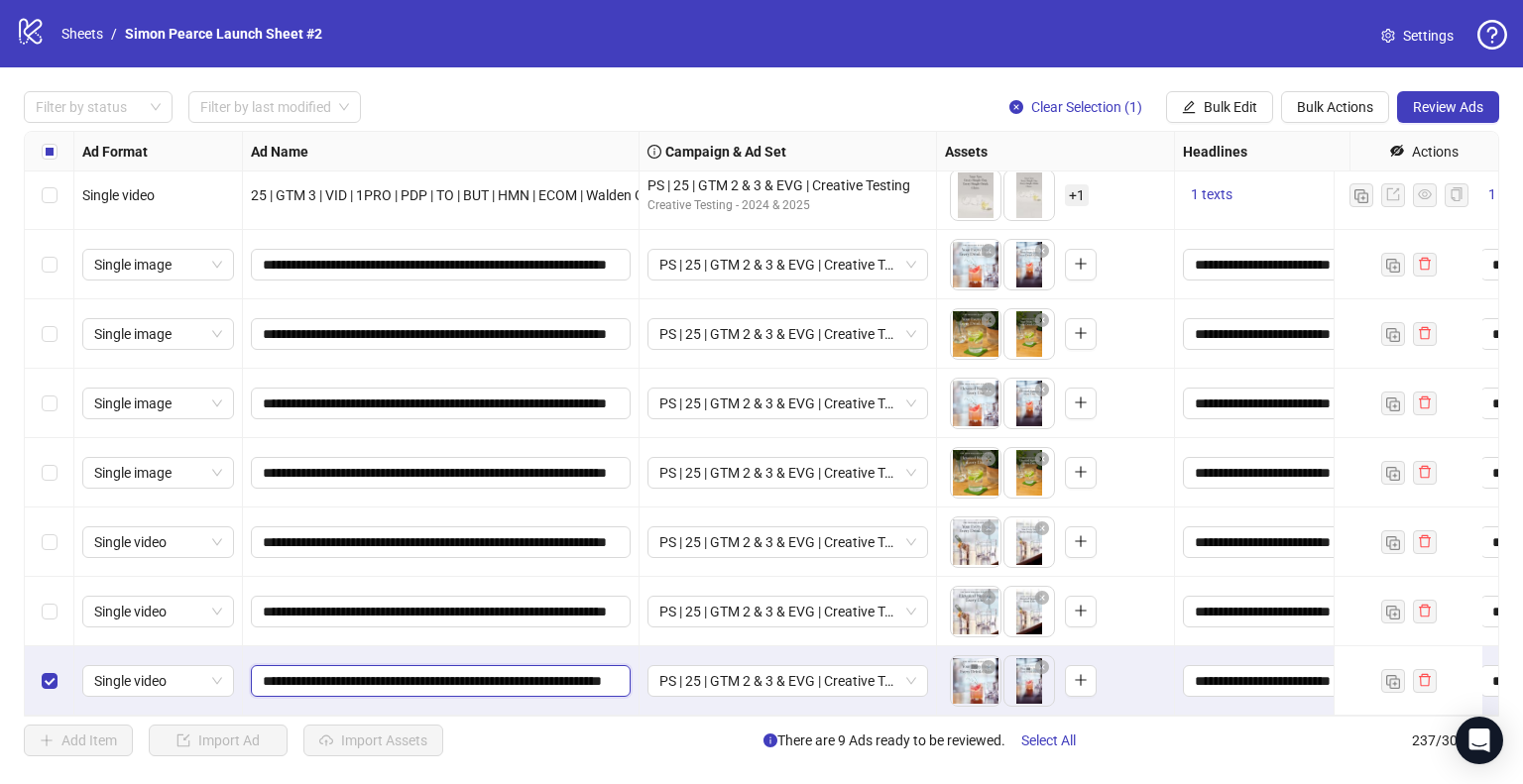 scroll, scrollTop: 0, scrollLeft: 0, axis: both 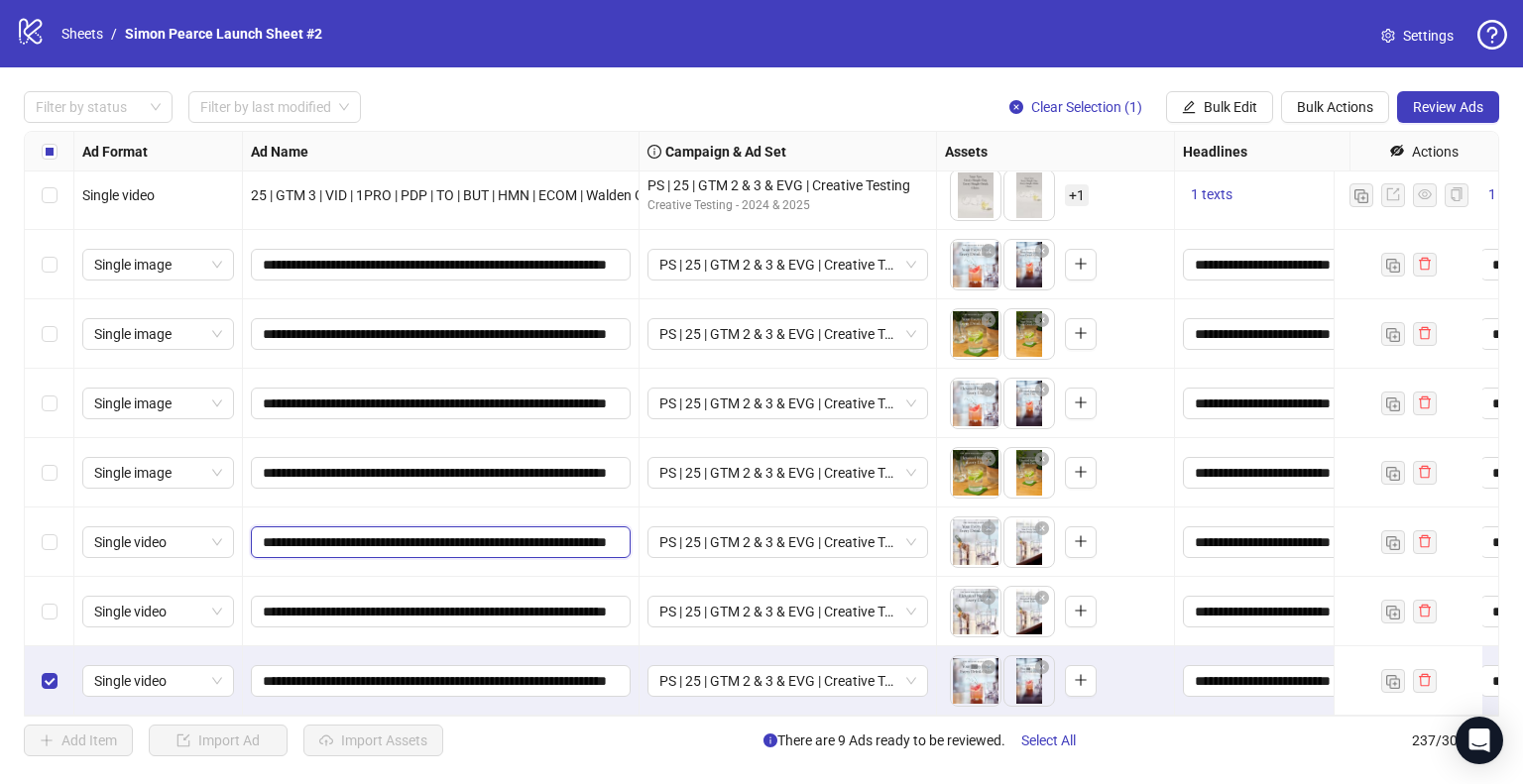 click on "**********" at bounding box center [439, 542] 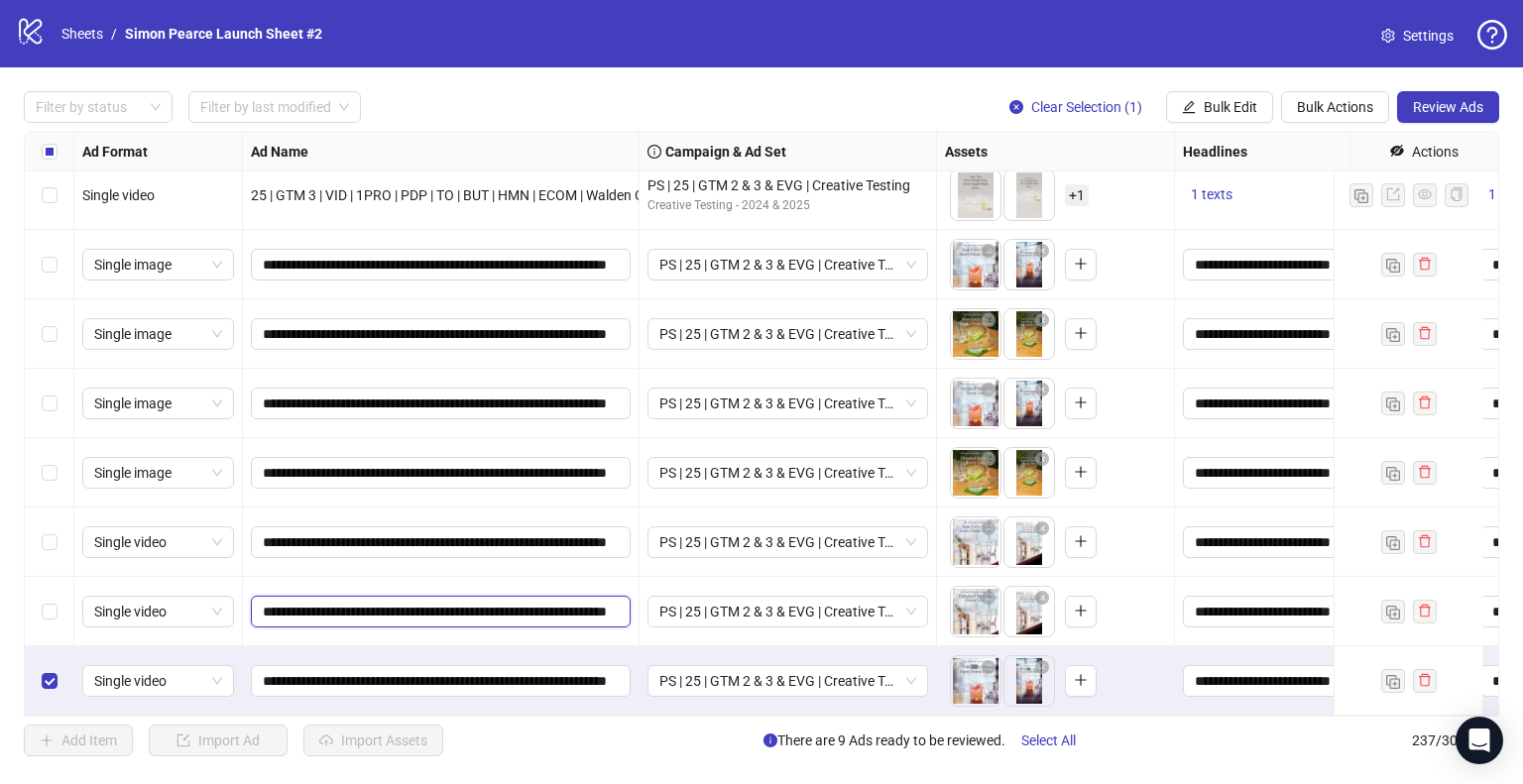 drag, startPoint x: 550, startPoint y: 596, endPoint x: 554, endPoint y: 586, distance: 10.77033 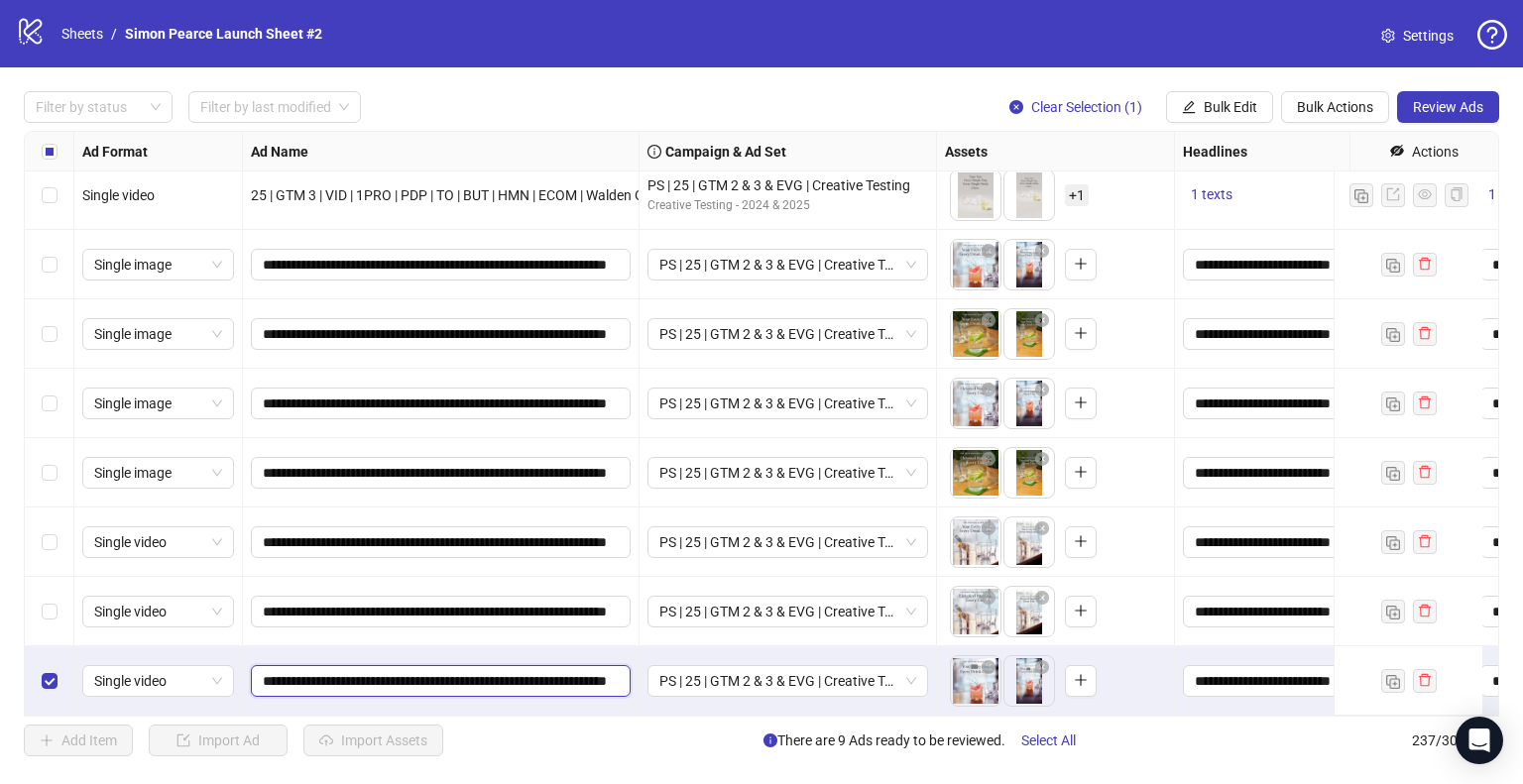 click on "**********" at bounding box center (438, 681) 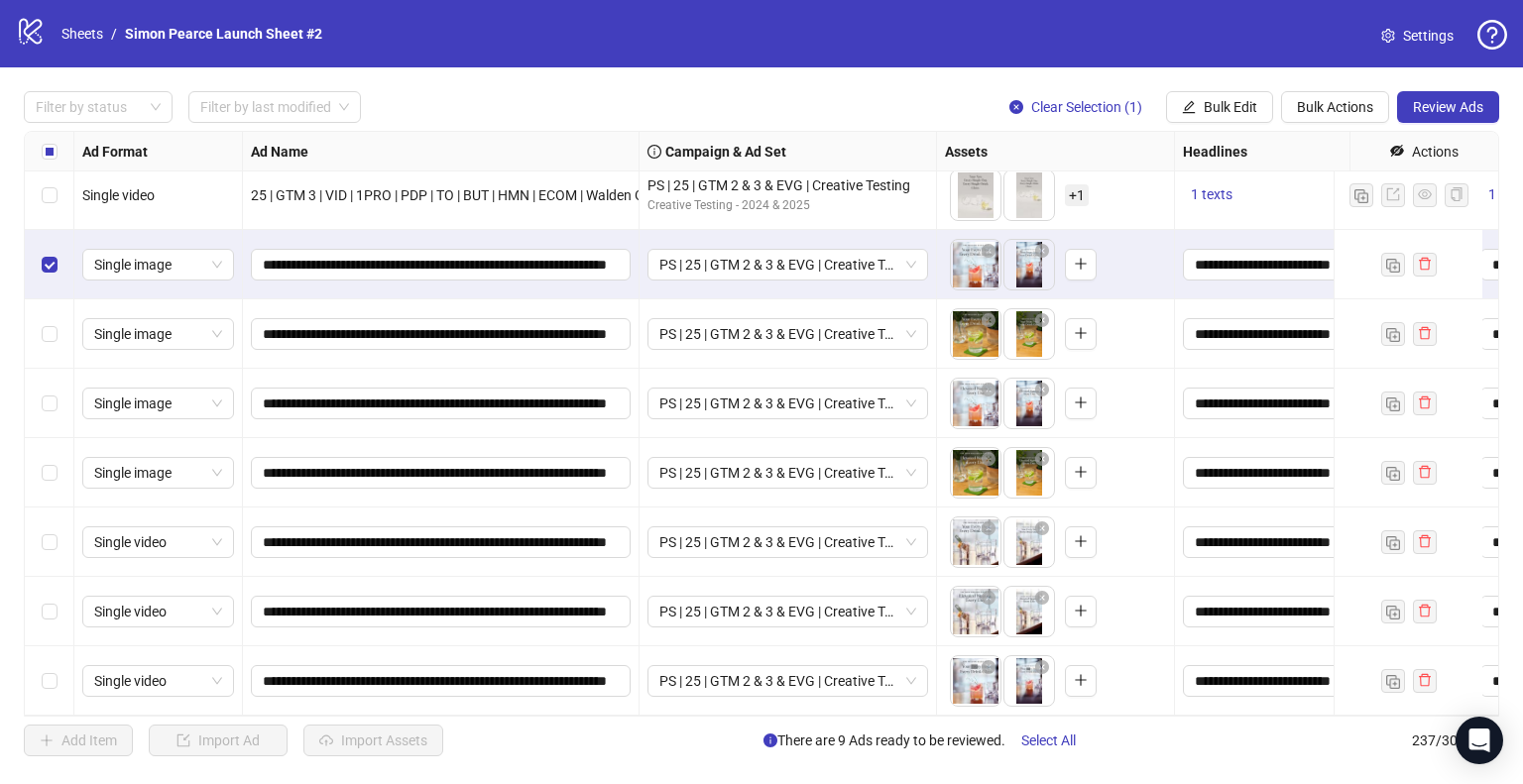 click at bounding box center [50, 334] 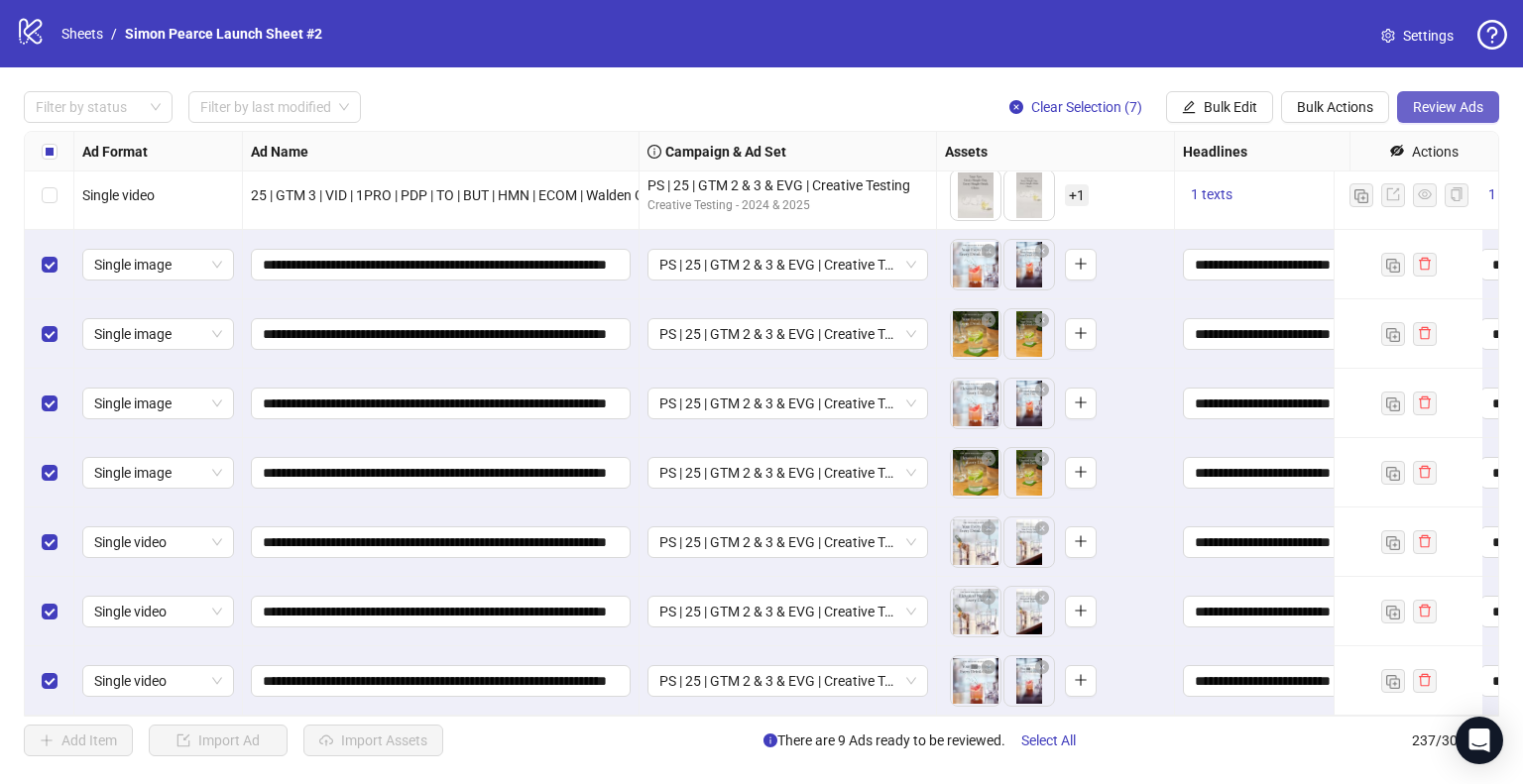 click on "Review Ads" at bounding box center (1448, 107) 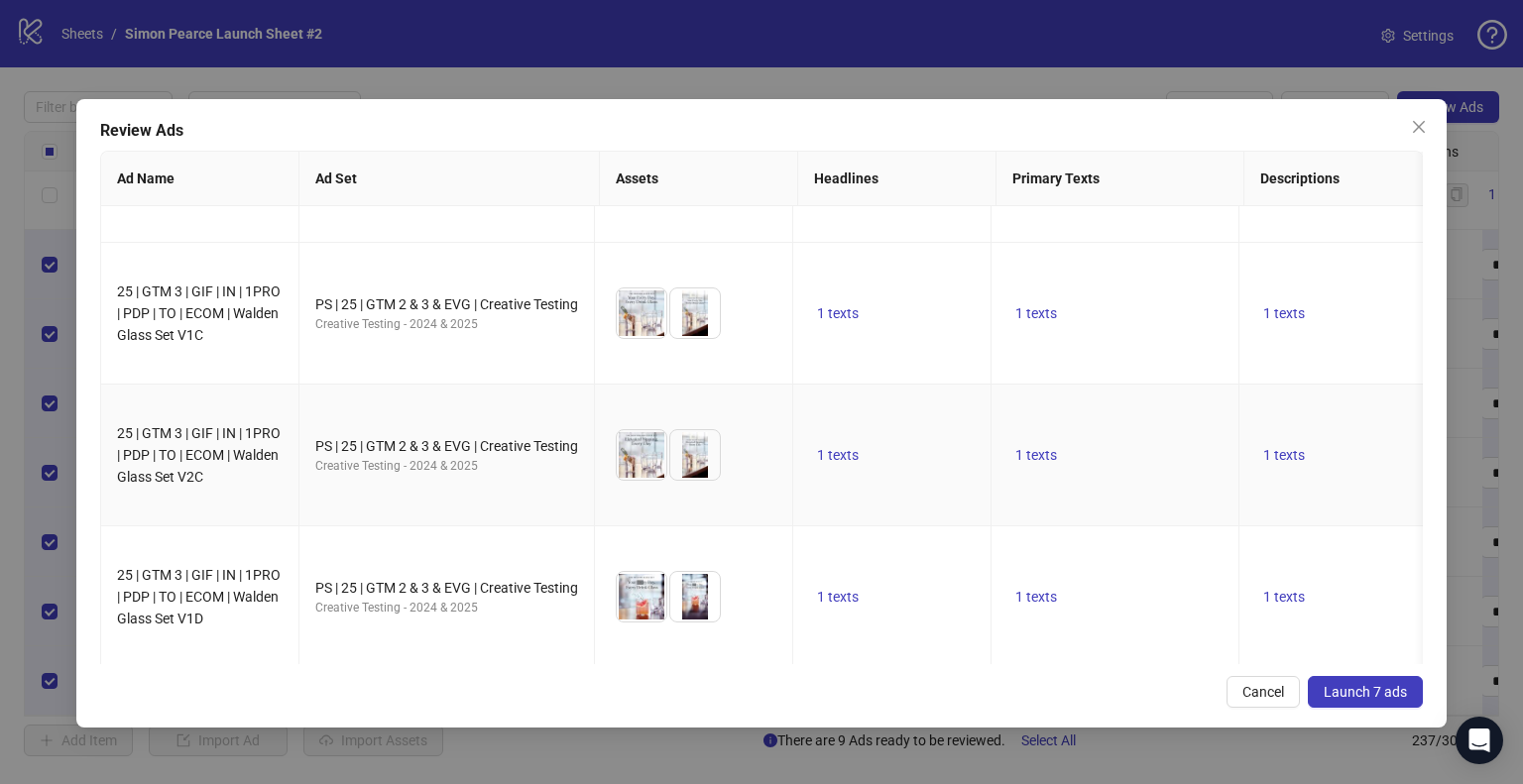 scroll, scrollTop: 549, scrollLeft: 0, axis: vertical 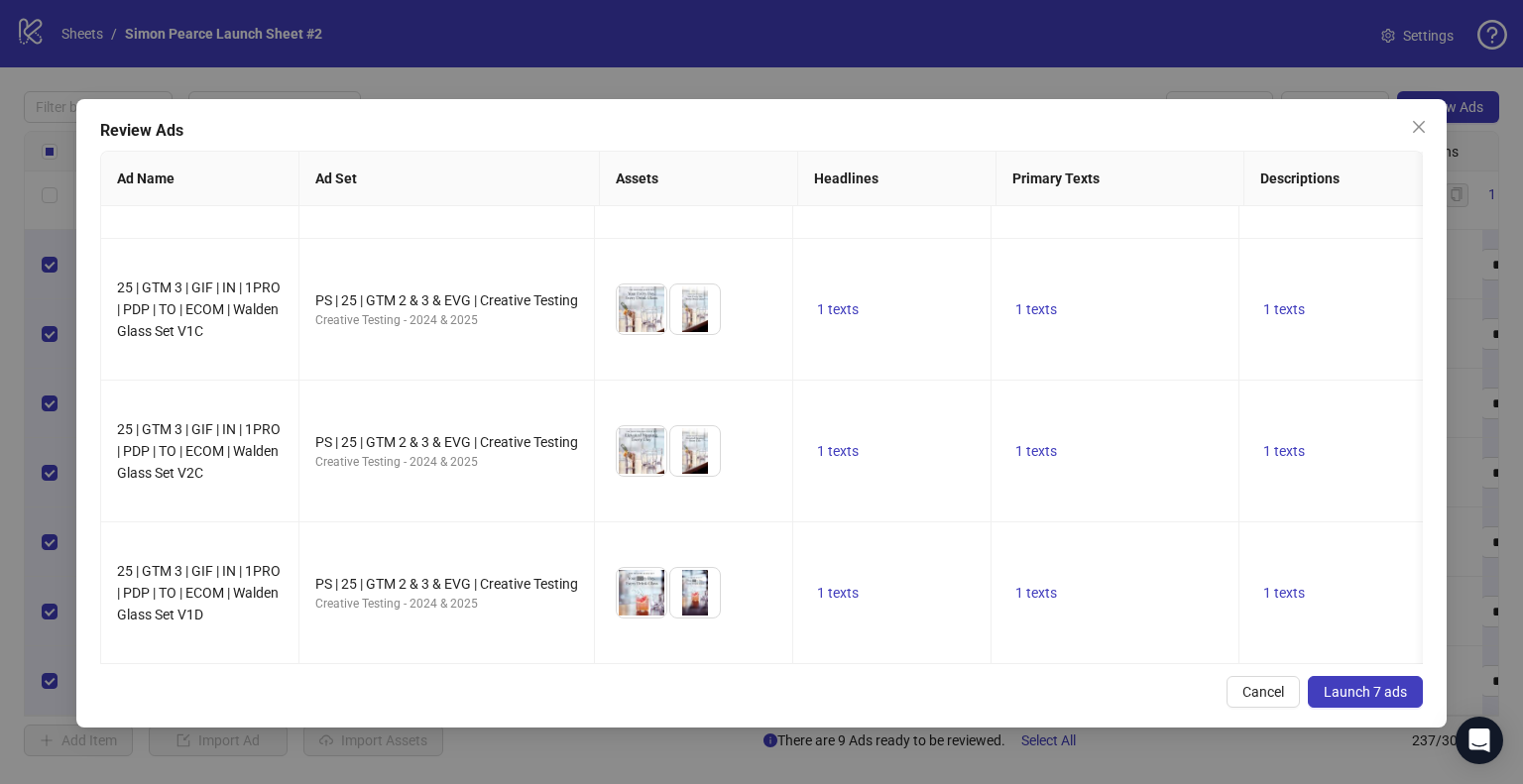 click on "Launch 7 ads" at bounding box center [1365, 692] 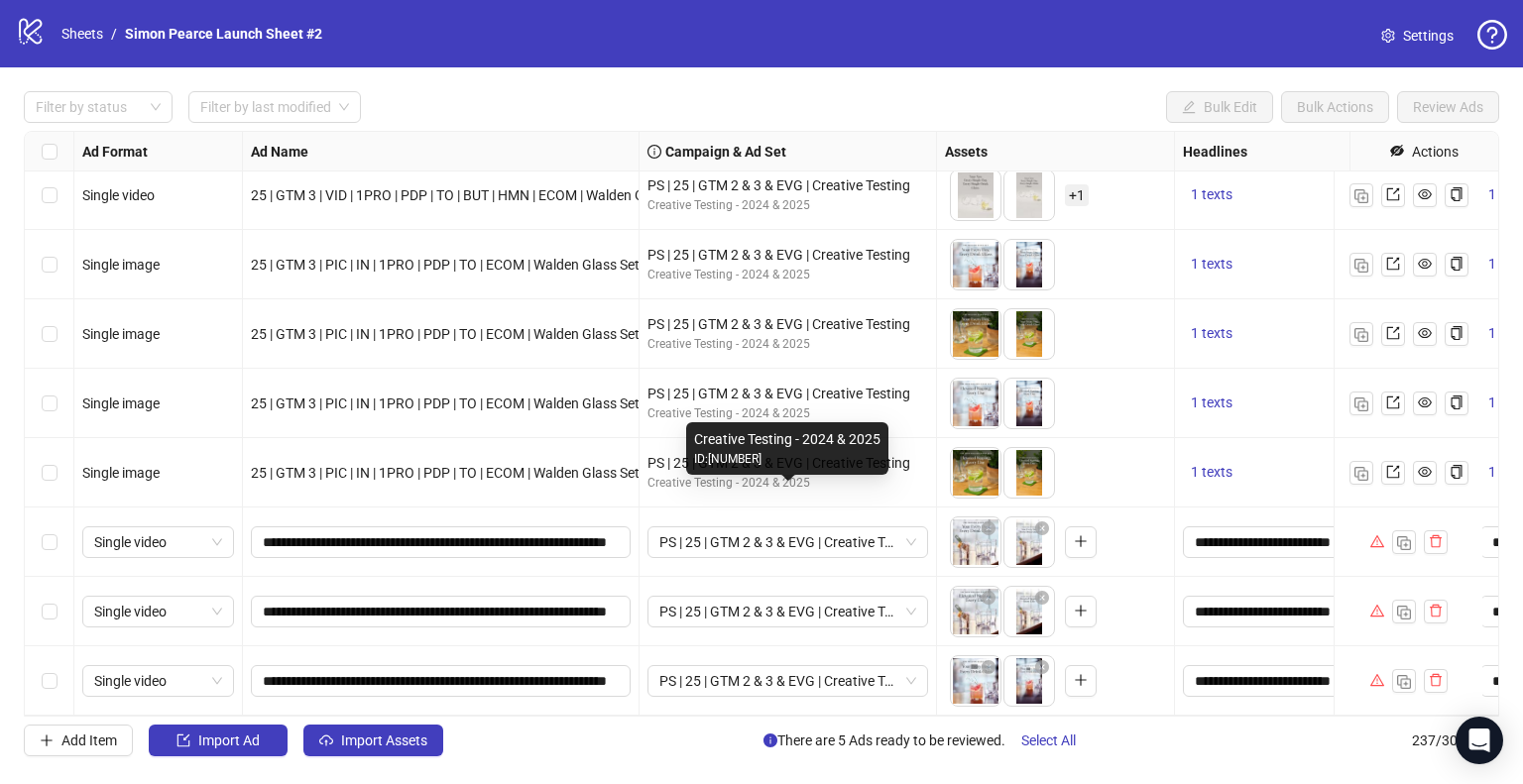 scroll, scrollTop: 15816, scrollLeft: 0, axis: vertical 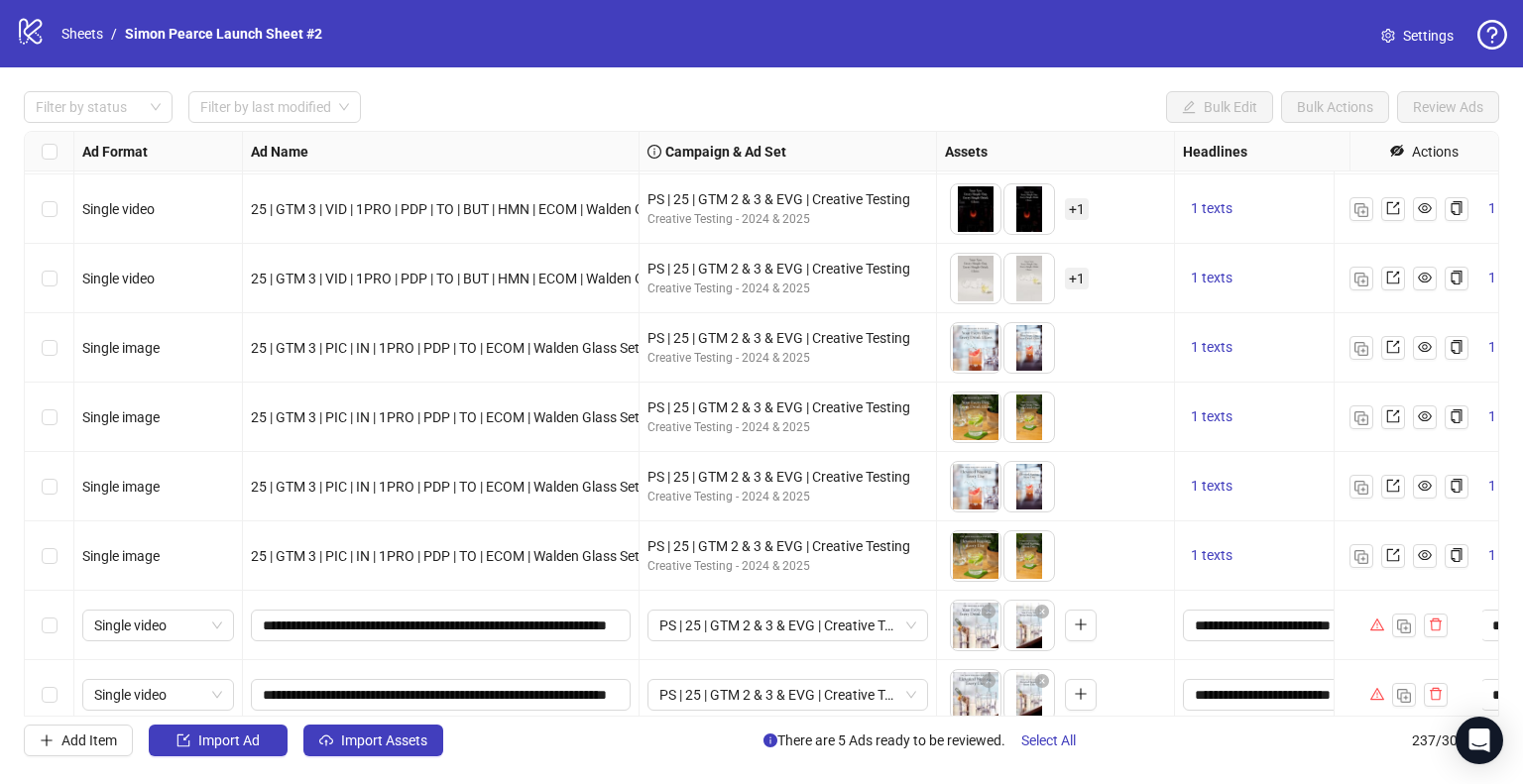 click at bounding box center (50, 348) 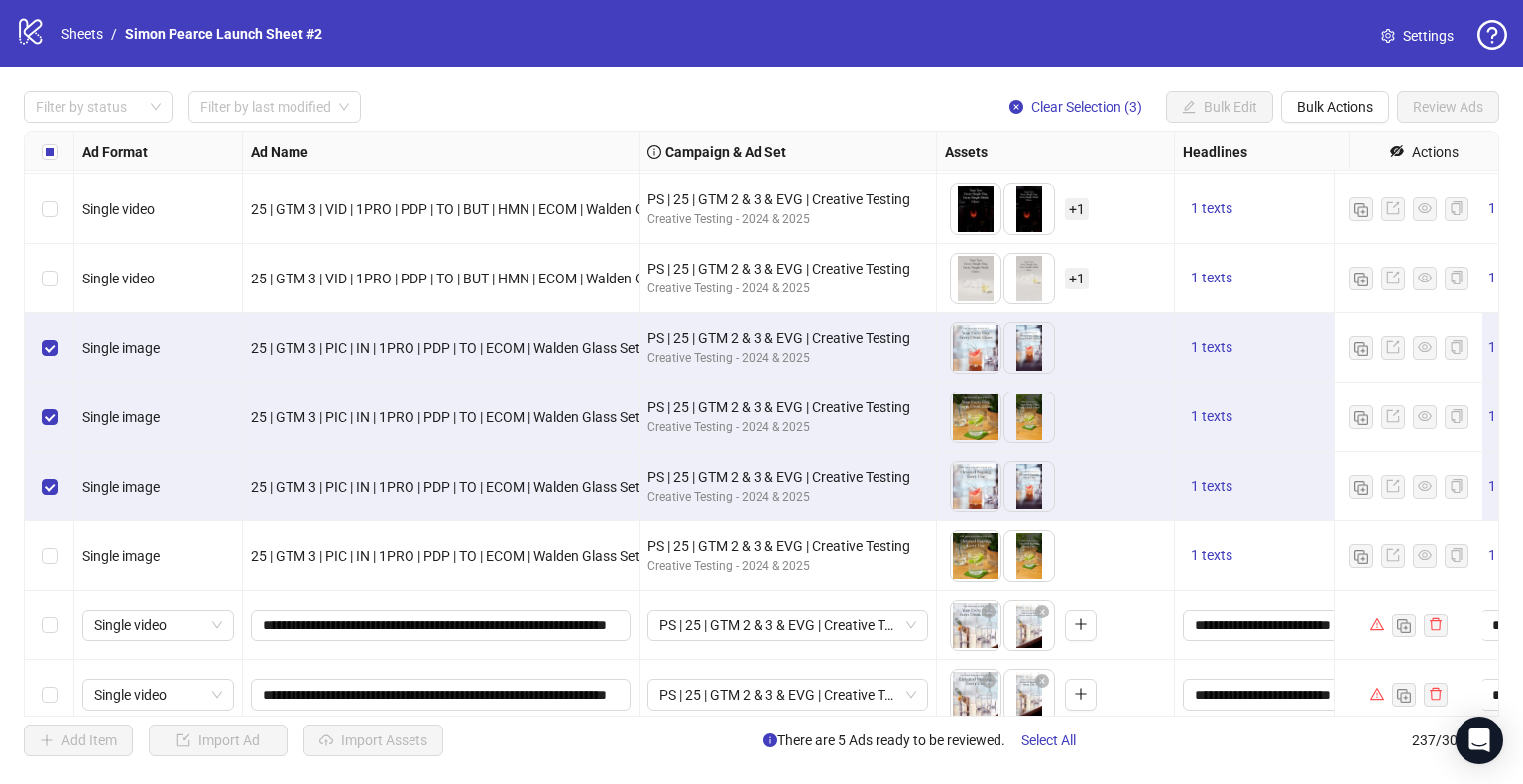 click at bounding box center (50, 556) 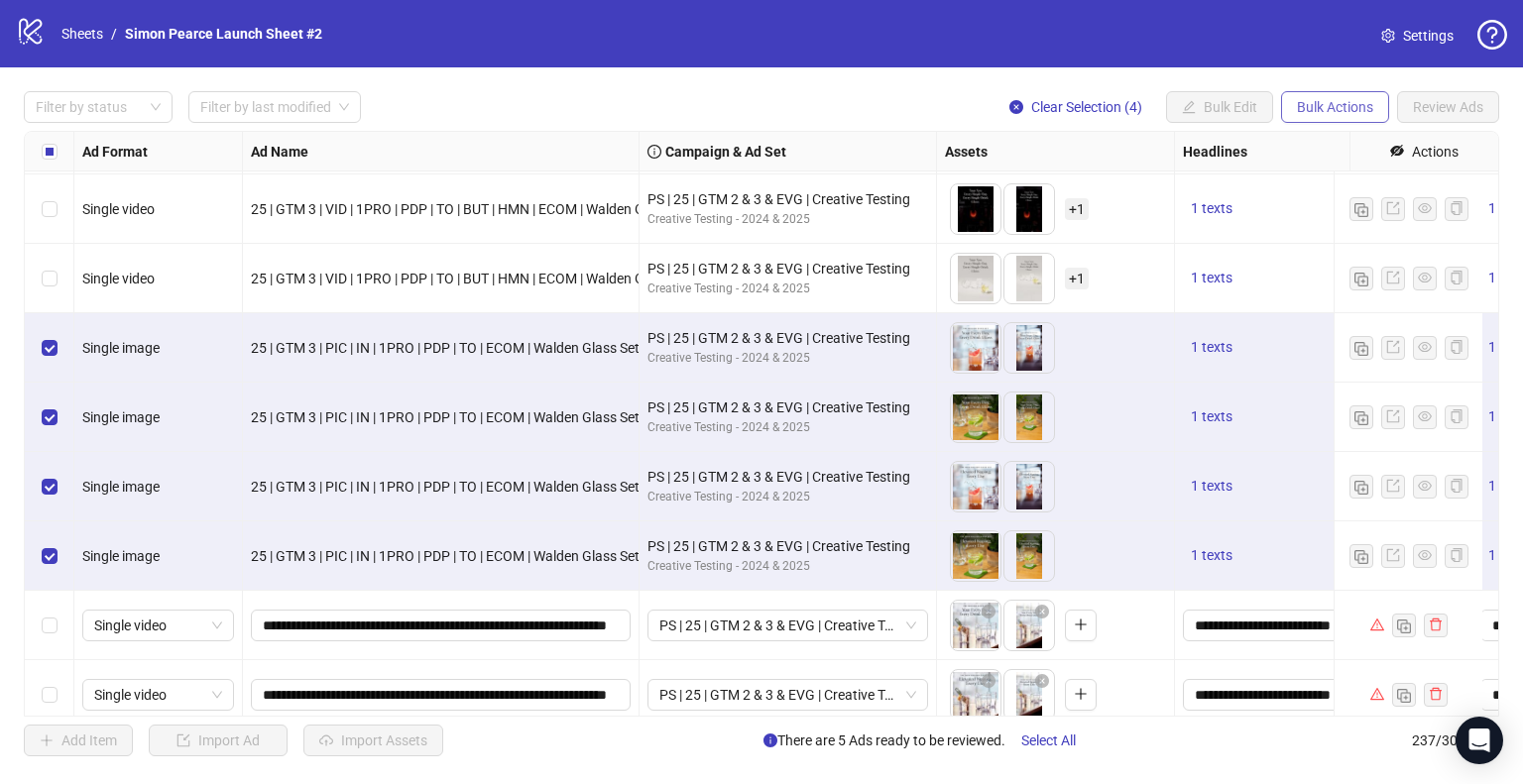 click on "Bulk Actions" at bounding box center (1220, 107) 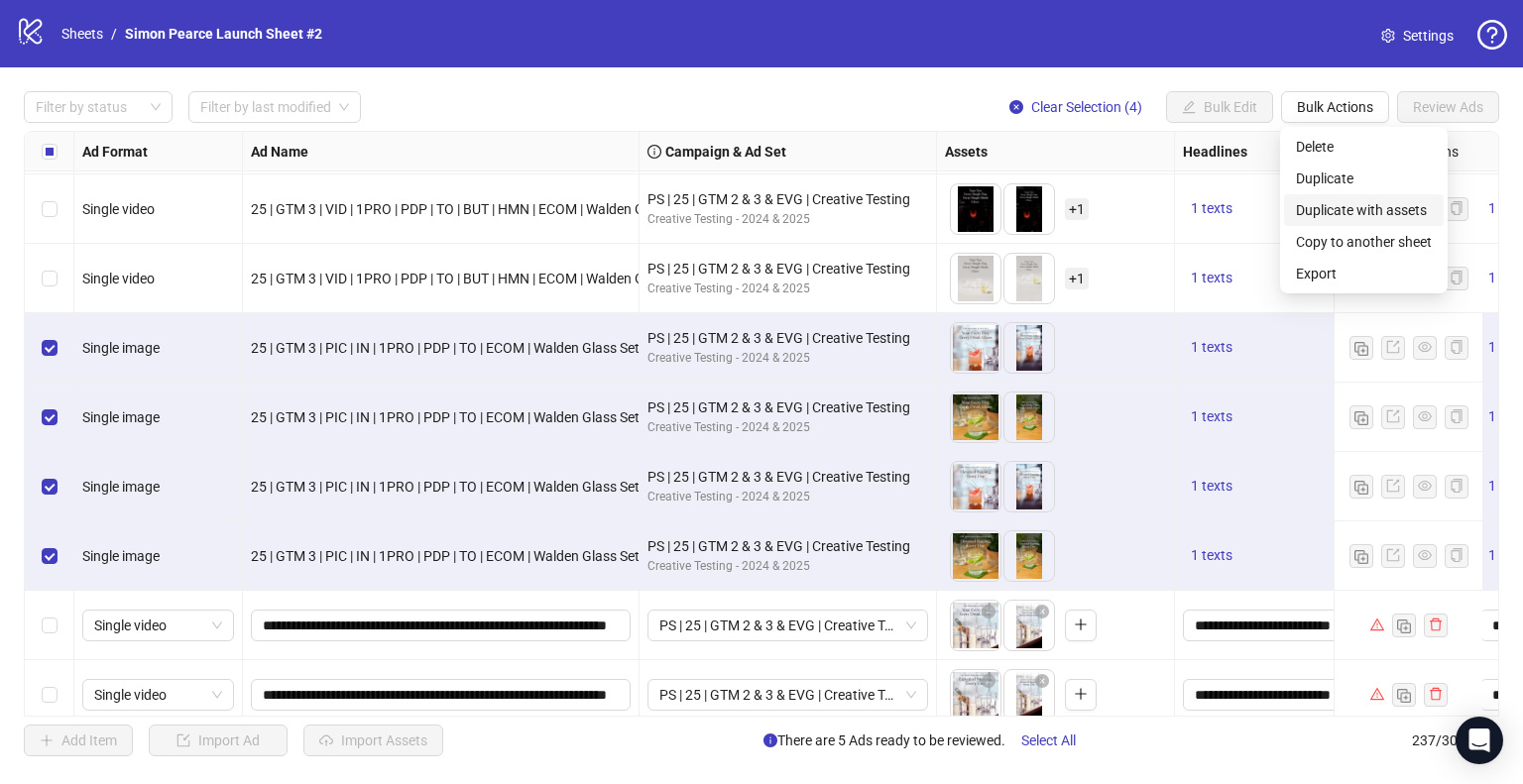 click on "Duplicate with assets" at bounding box center (1363, 210) 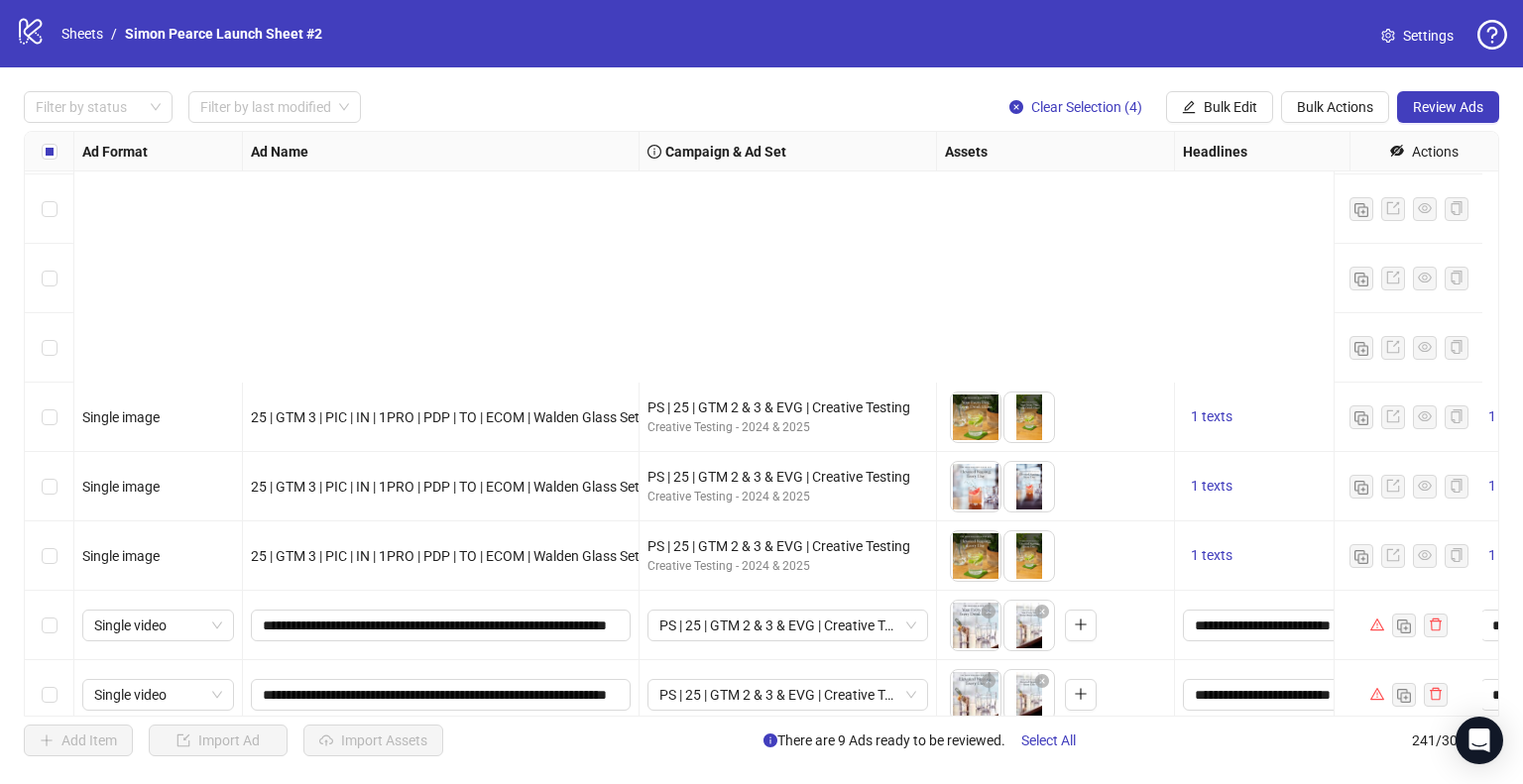 scroll, scrollTop: 16192, scrollLeft: 0, axis: vertical 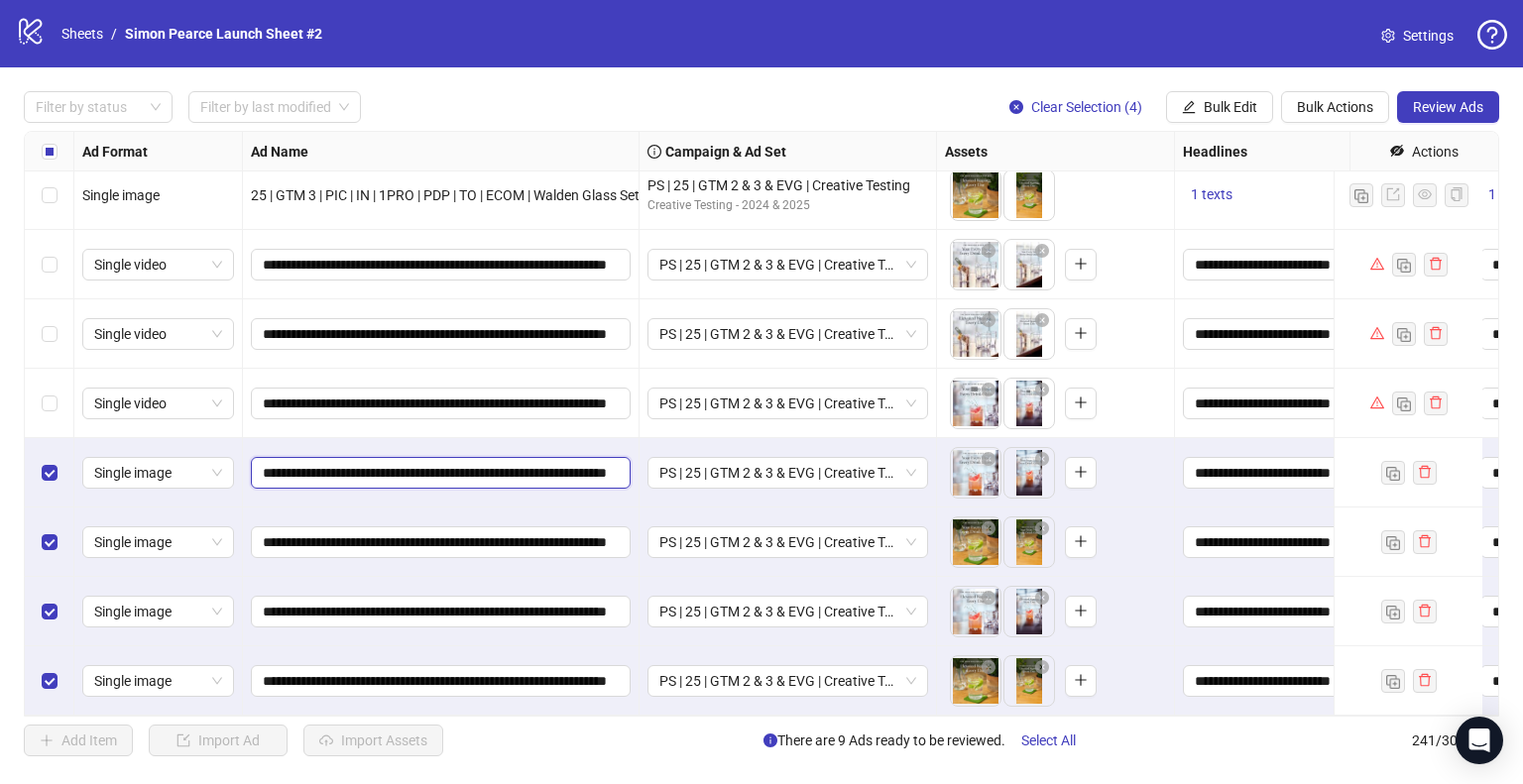 click on "**********" at bounding box center [438, 473] 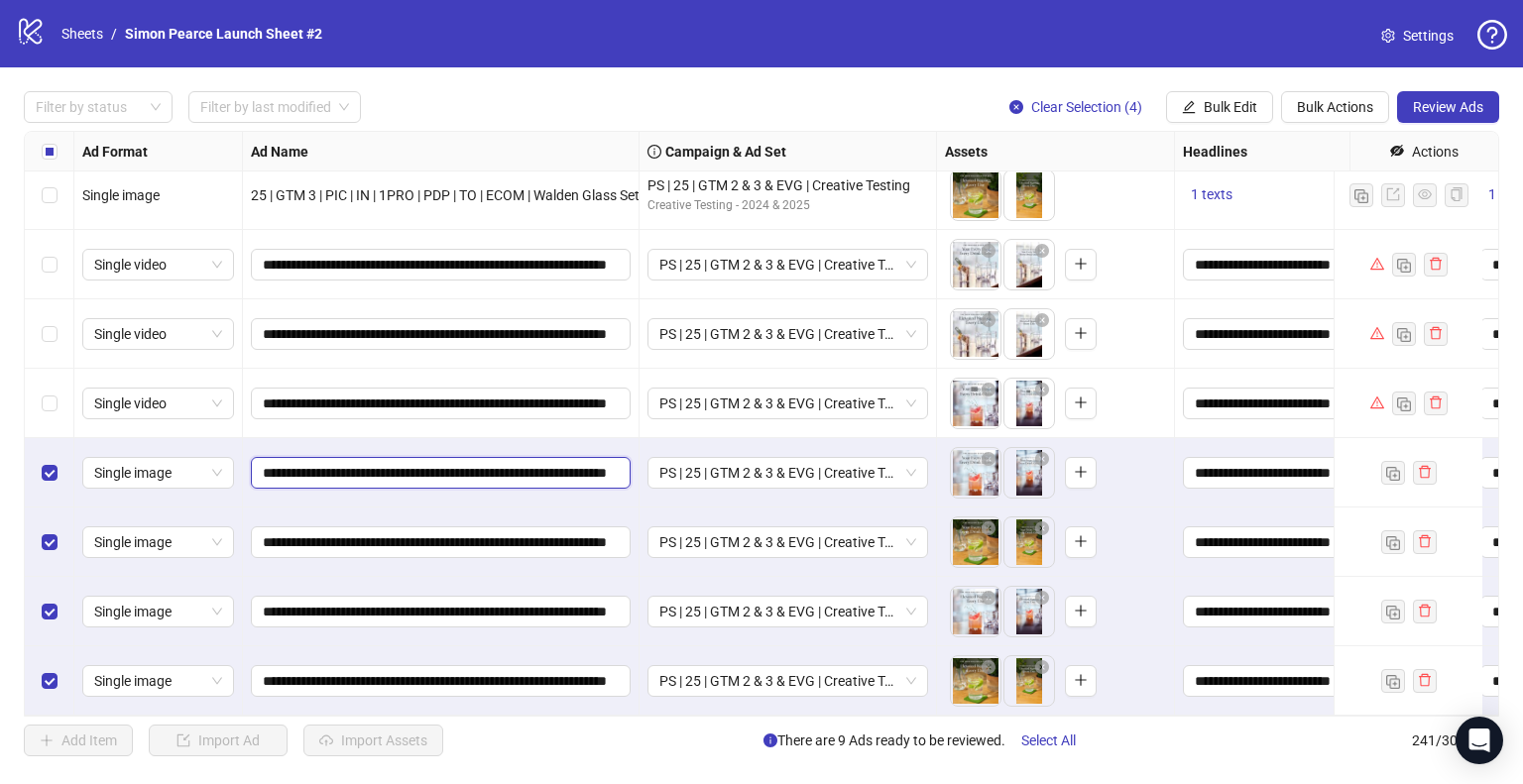 scroll, scrollTop: 0, scrollLeft: 75, axis: horizontal 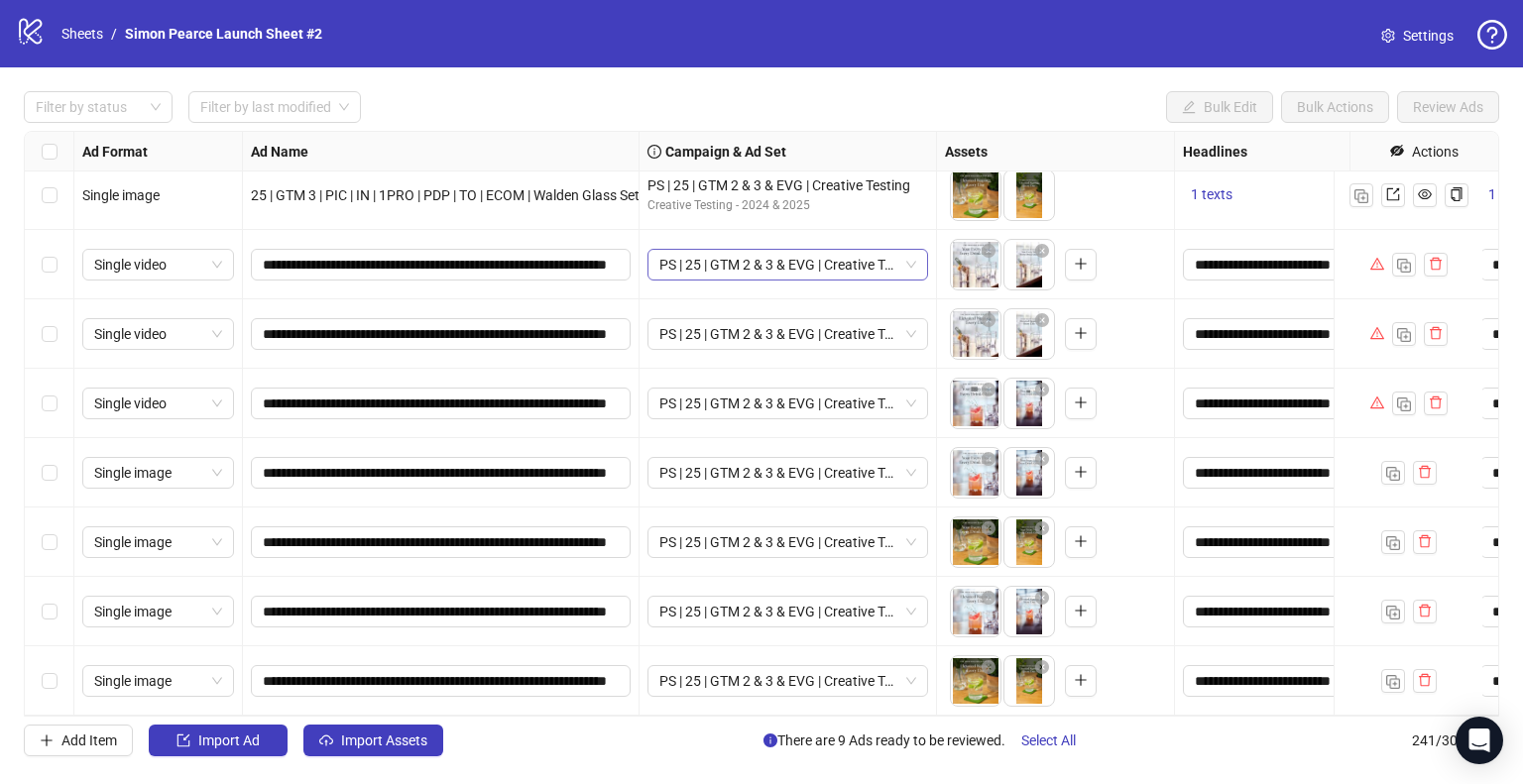 click on "PS | 25 | GTM 2 & 3 & EVG | Creative Testing" at bounding box center (158, 265) 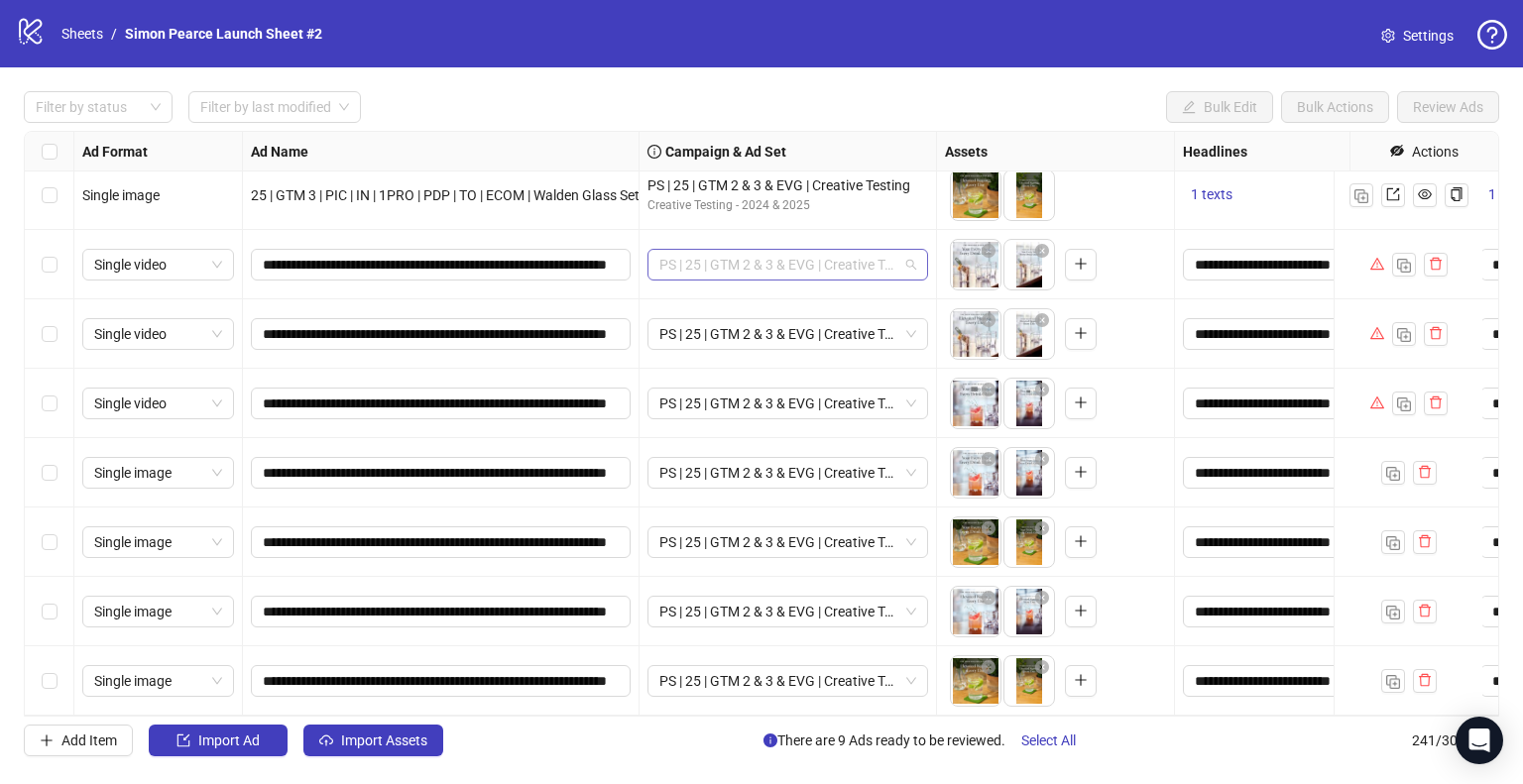 scroll, scrollTop: 706, scrollLeft: 0, axis: vertical 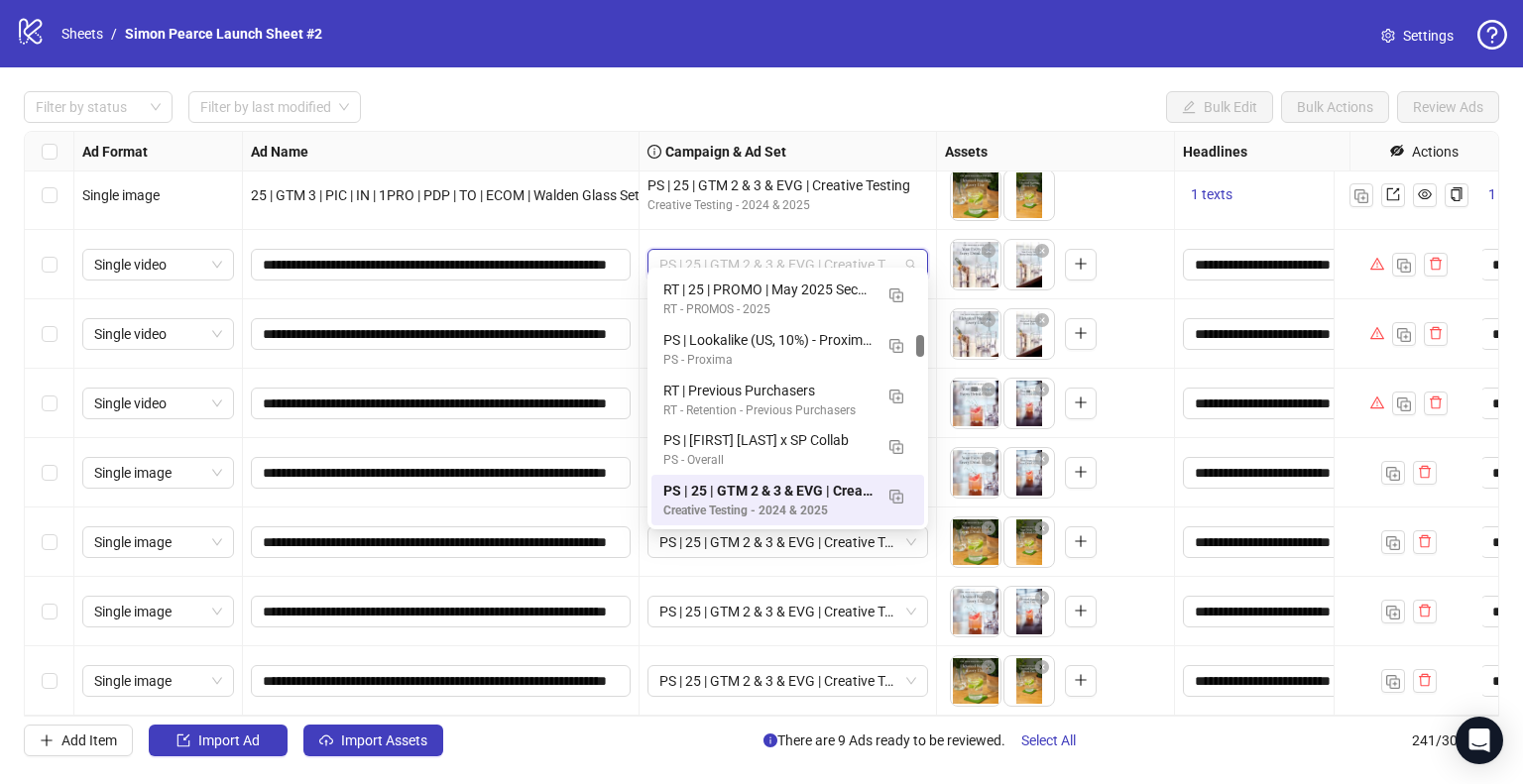 paste on "**********" 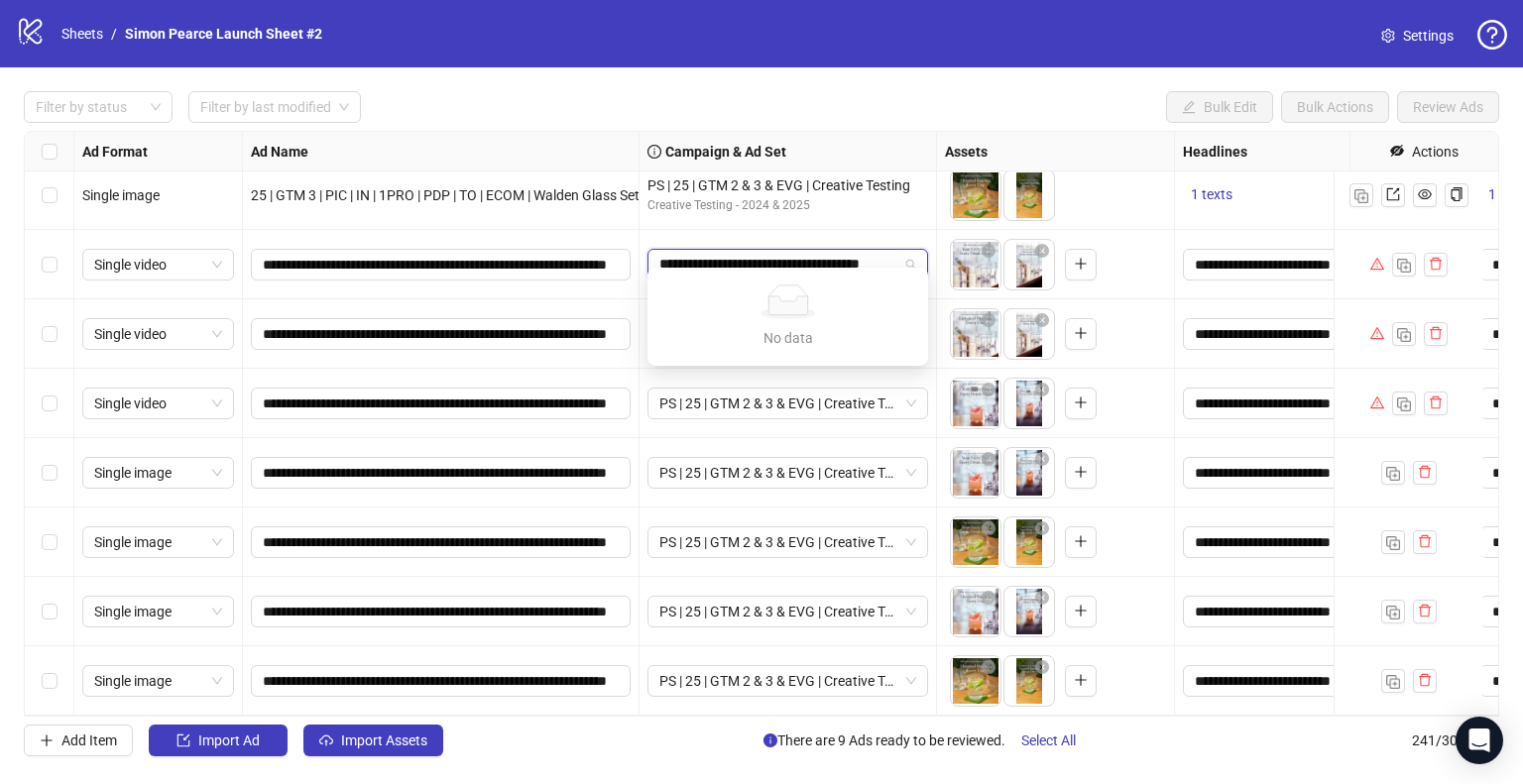 scroll, scrollTop: 0, scrollLeft: 4, axis: horizontal 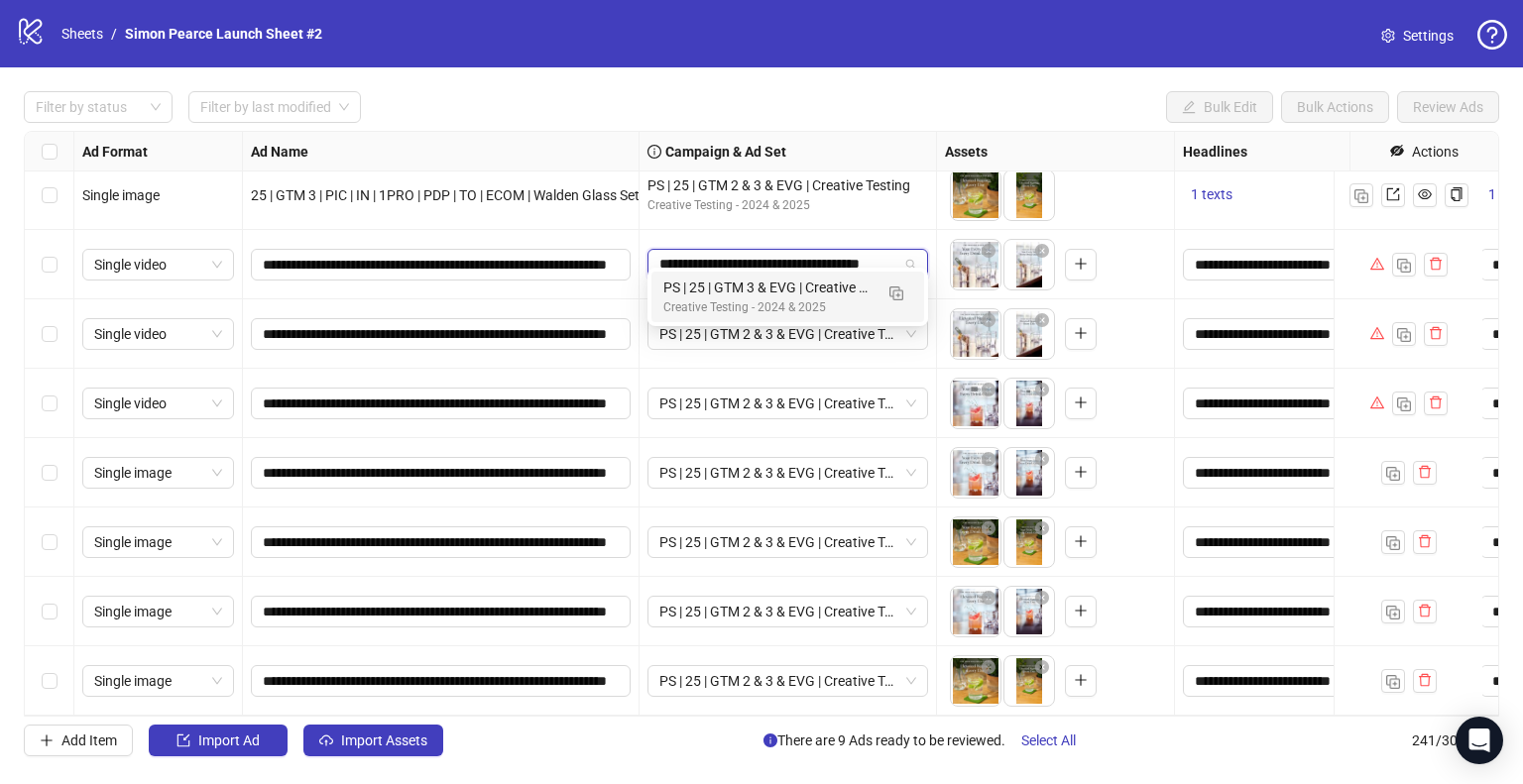 type on "**********" 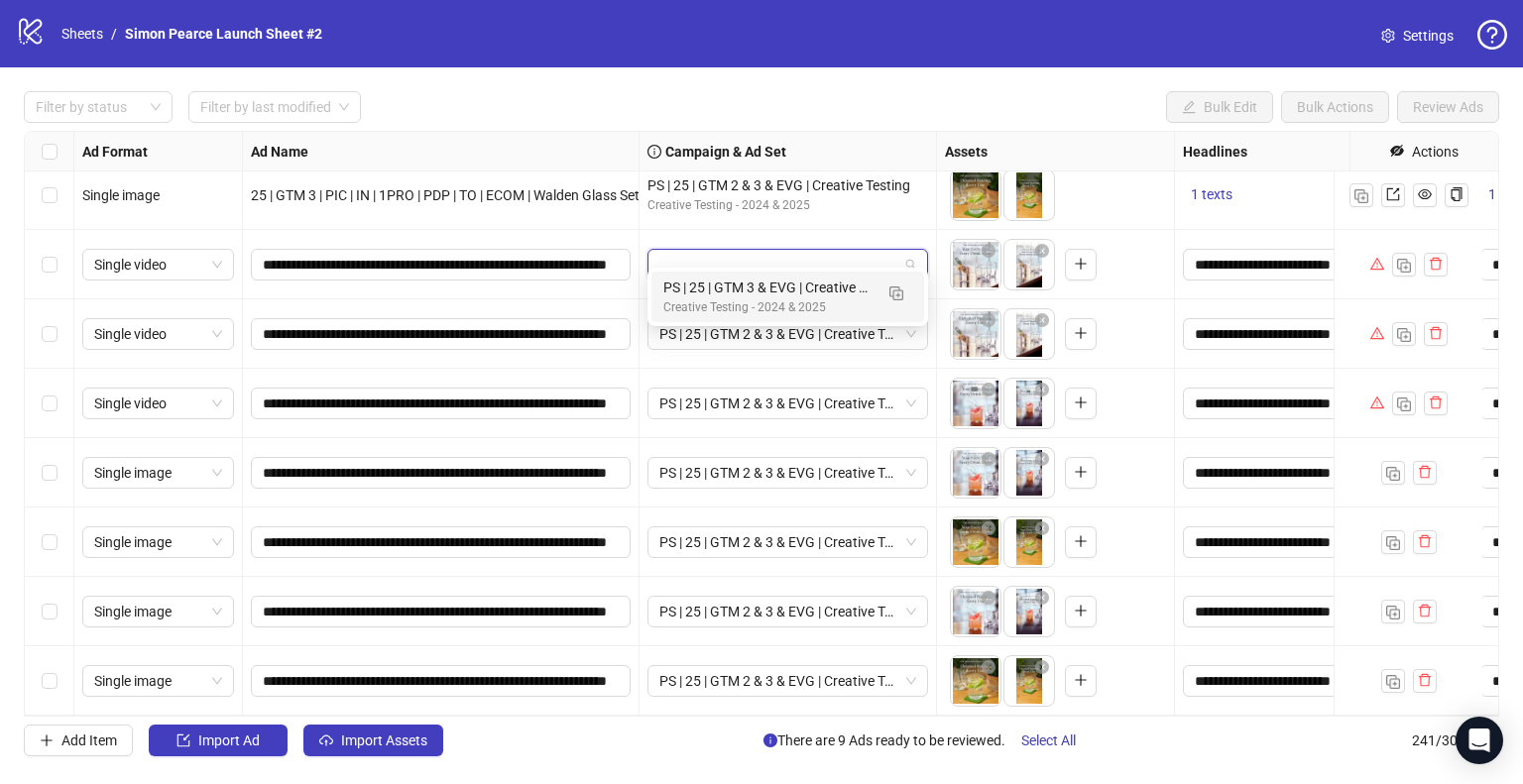 click on "PS | 25 | GTM 2 & 3 & EVG | Creative Testing" at bounding box center [788, 265] 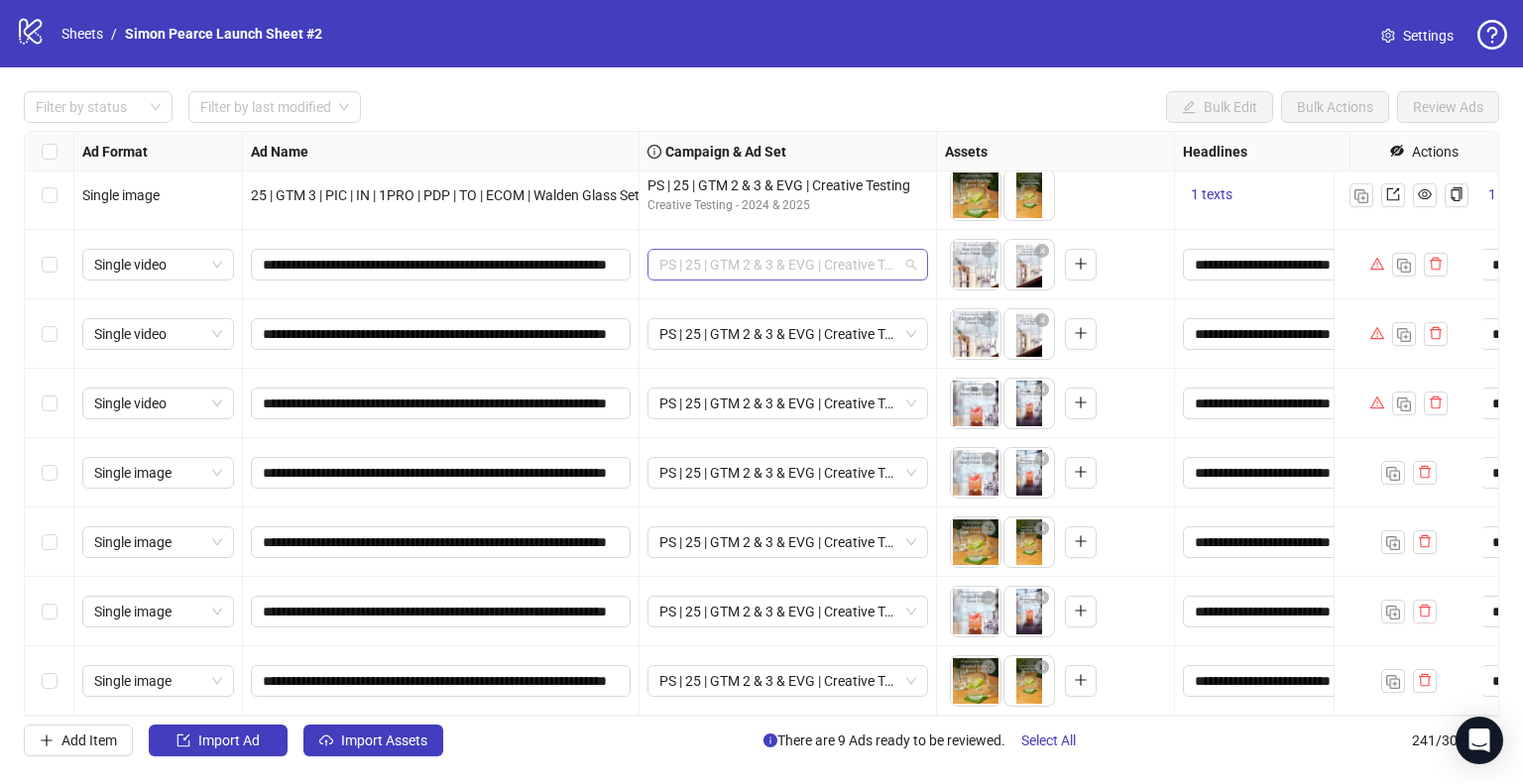 click on "PS | 25 | GTM 2 & 3 & EVG | Creative Testing" at bounding box center (787, 265) 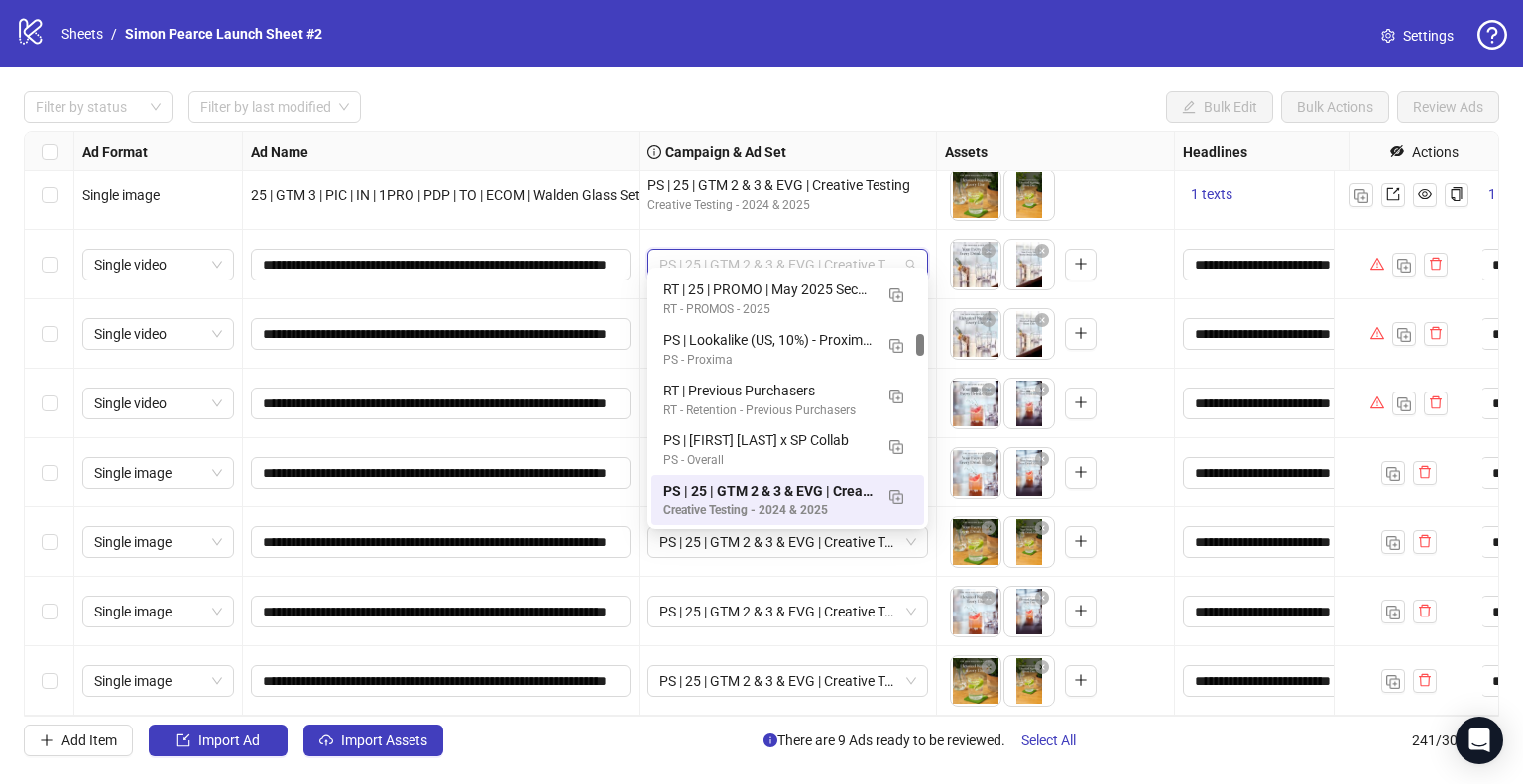 paste on "**********" 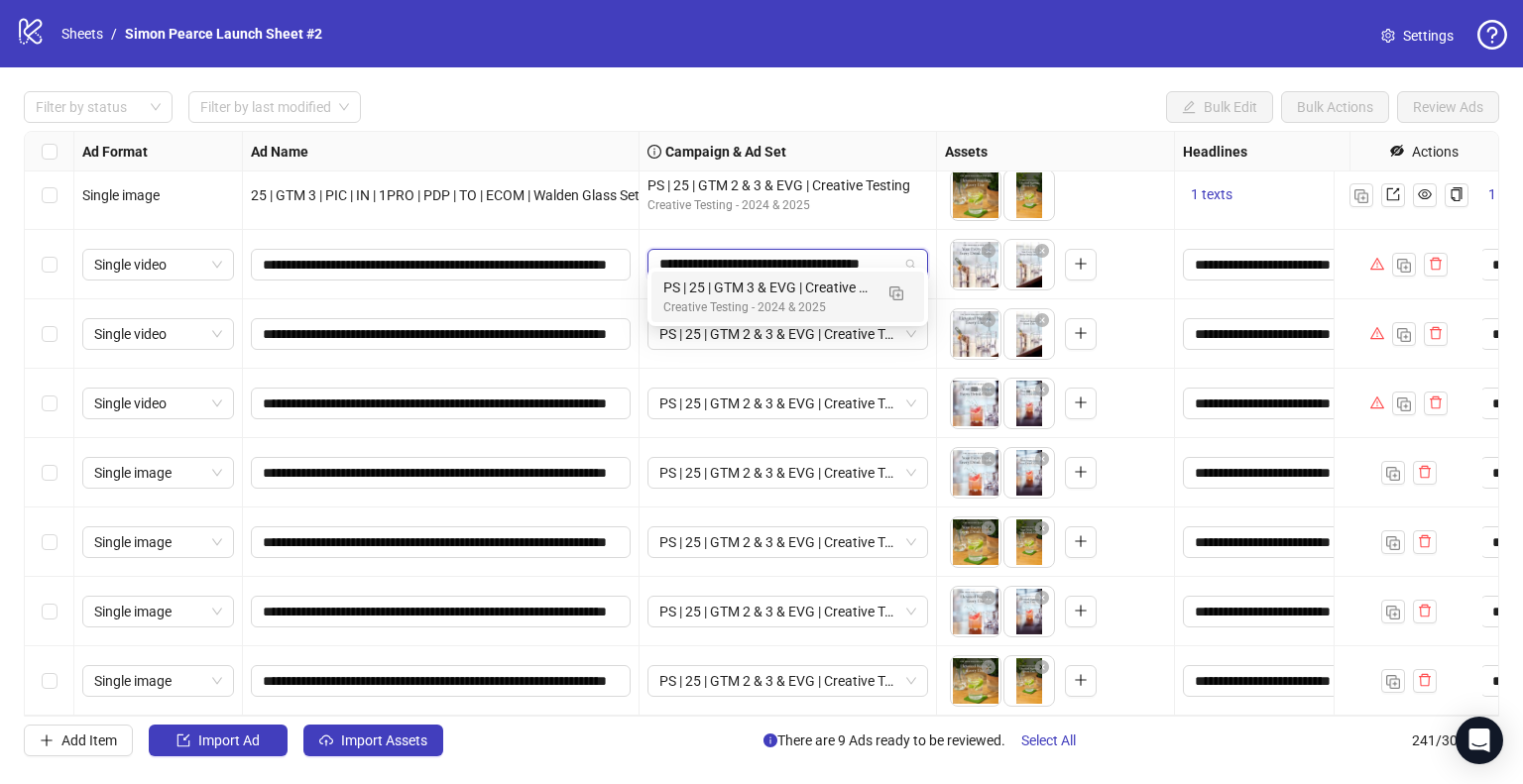 scroll, scrollTop: 0, scrollLeft: 0, axis: both 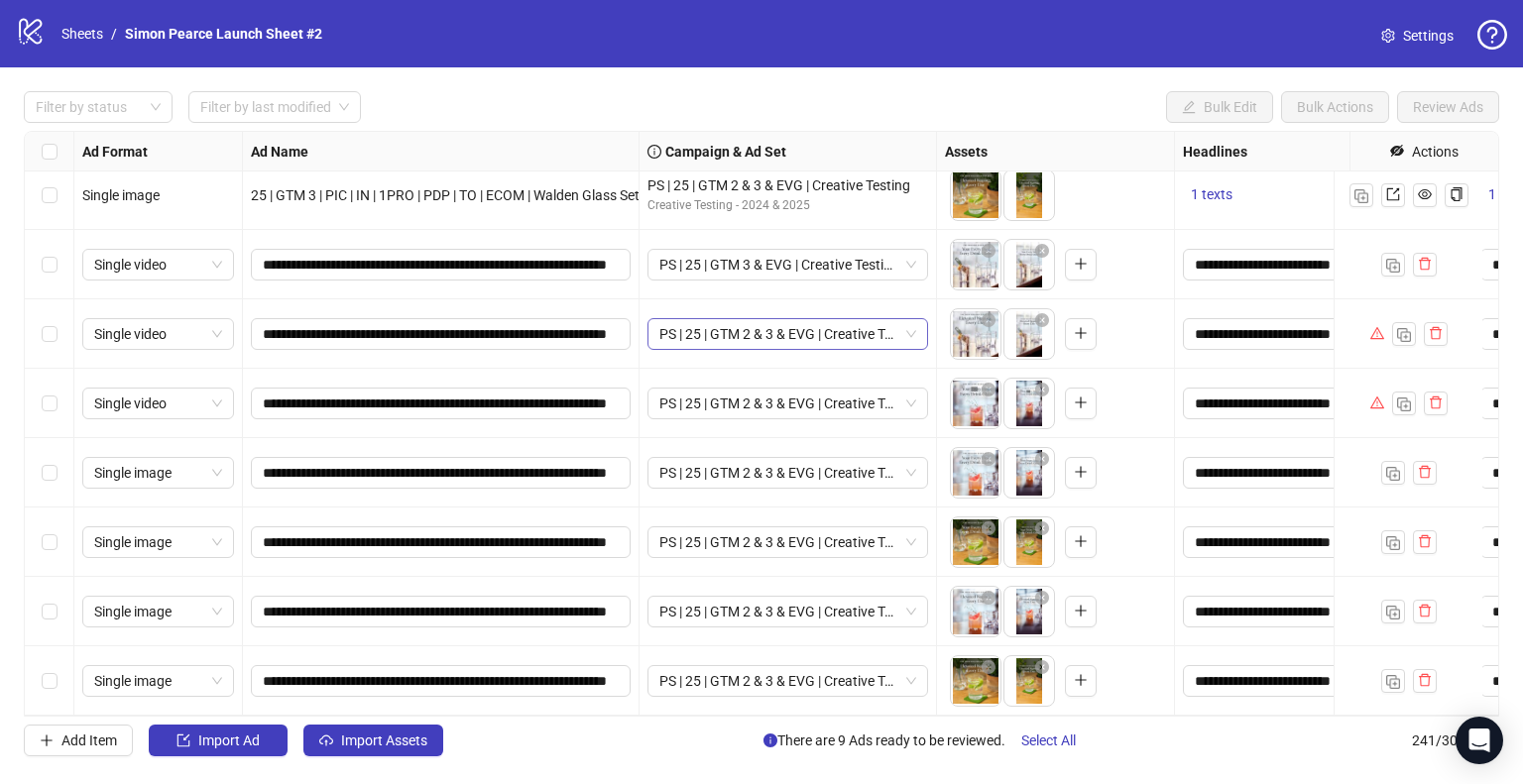 click on "PS | 25 | GTM 2 & 3 & EVG | Creative Testing" at bounding box center (158, 265) 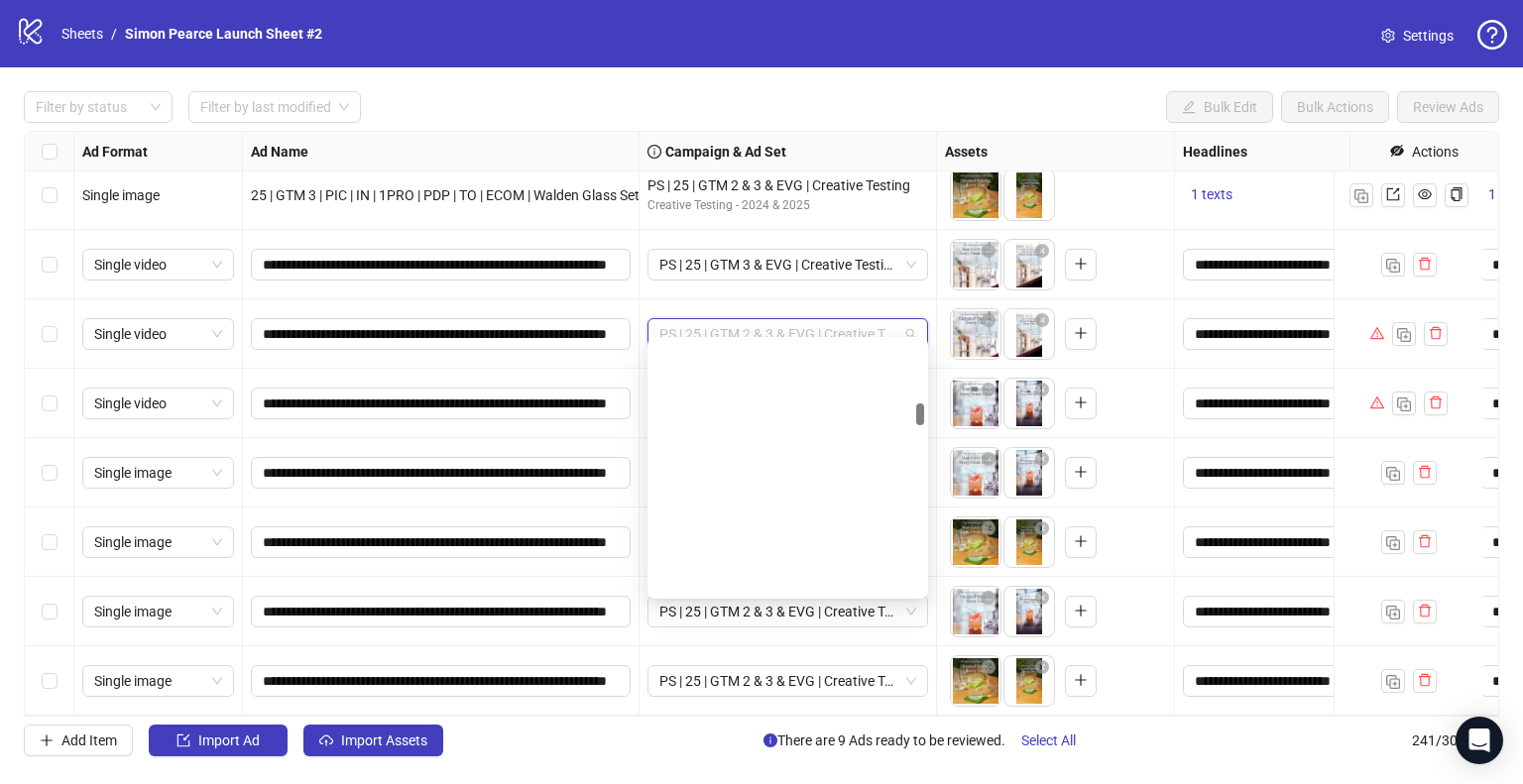 scroll, scrollTop: 706, scrollLeft: 0, axis: vertical 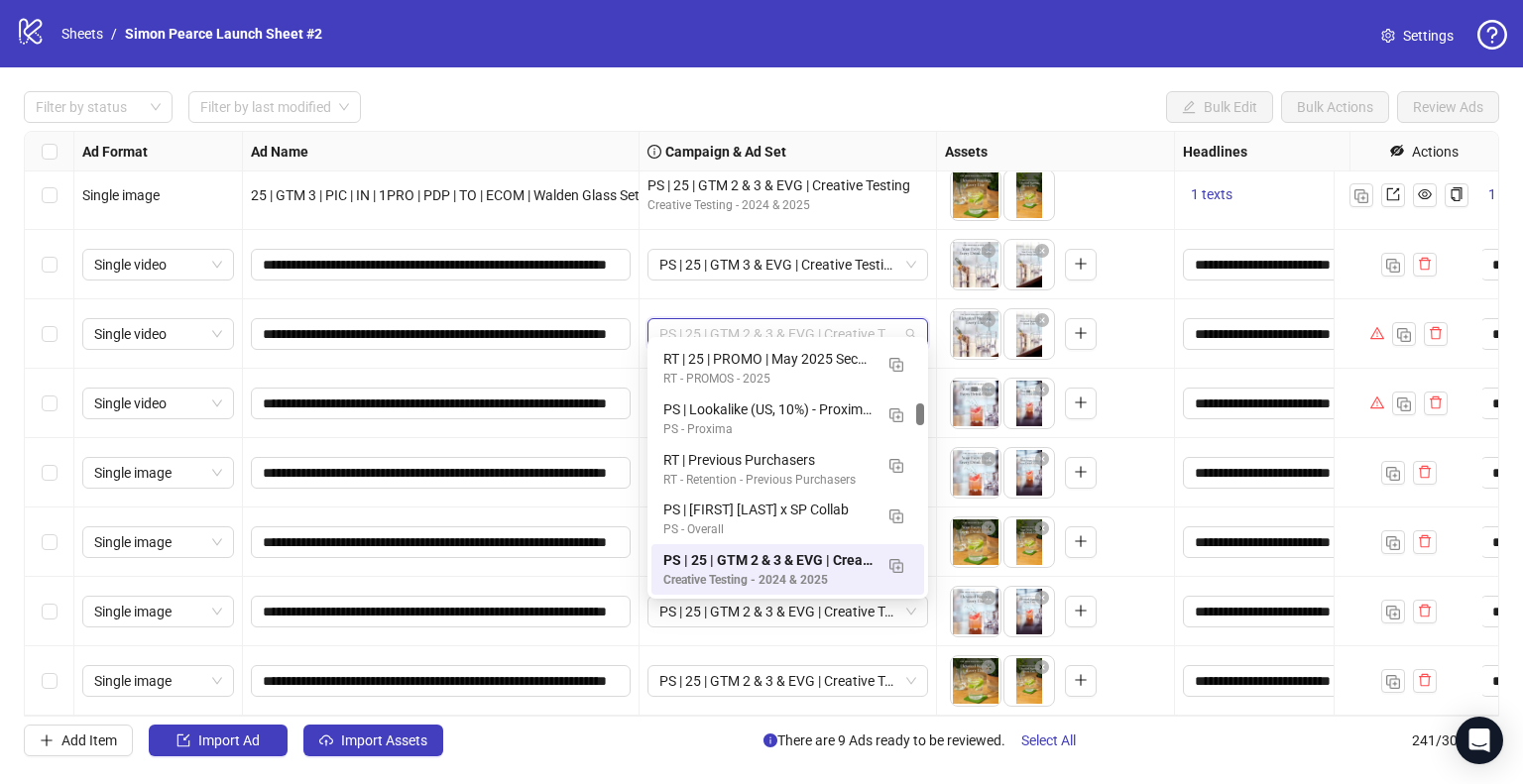 paste on "**********" 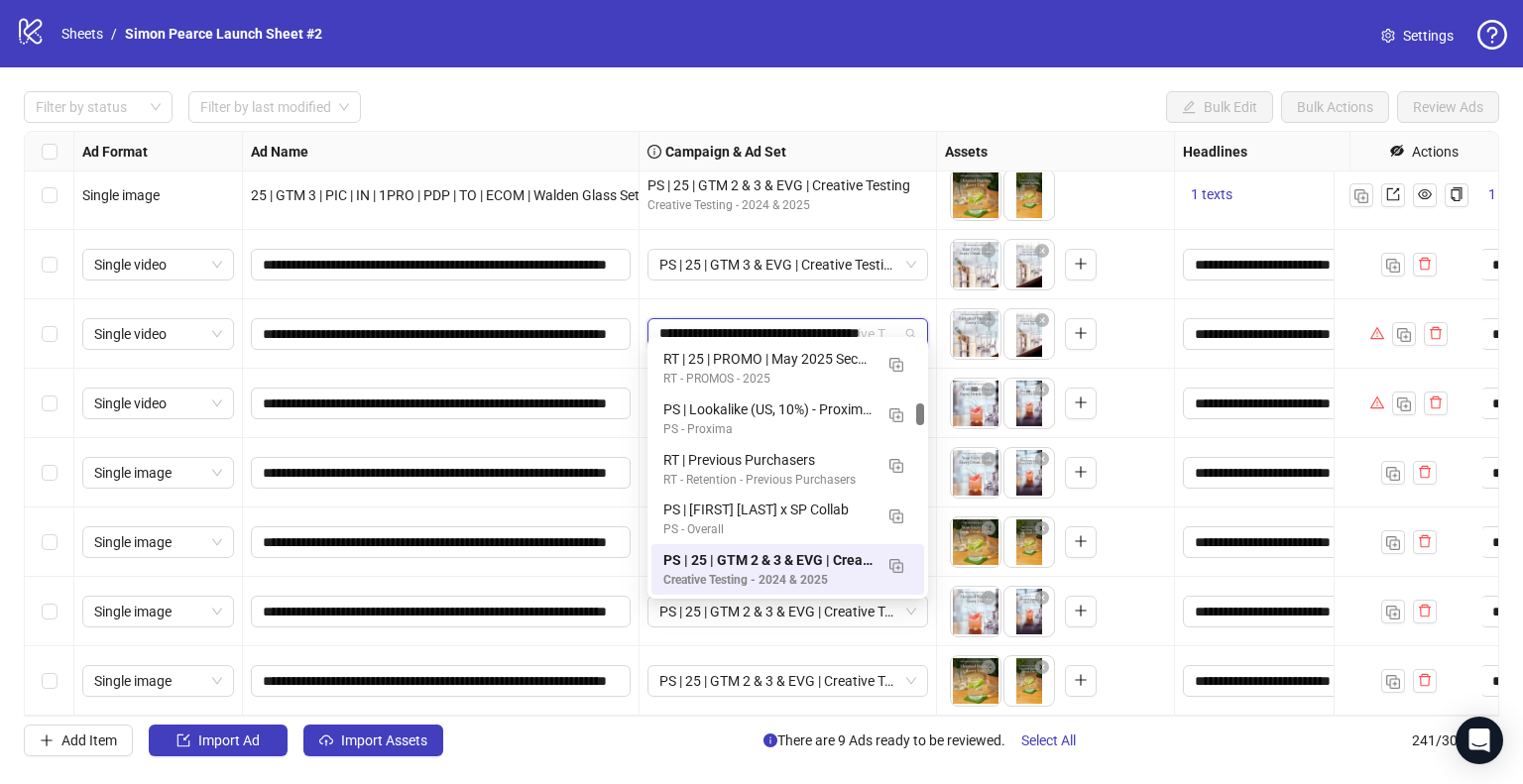 scroll, scrollTop: 0, scrollLeft: 0, axis: both 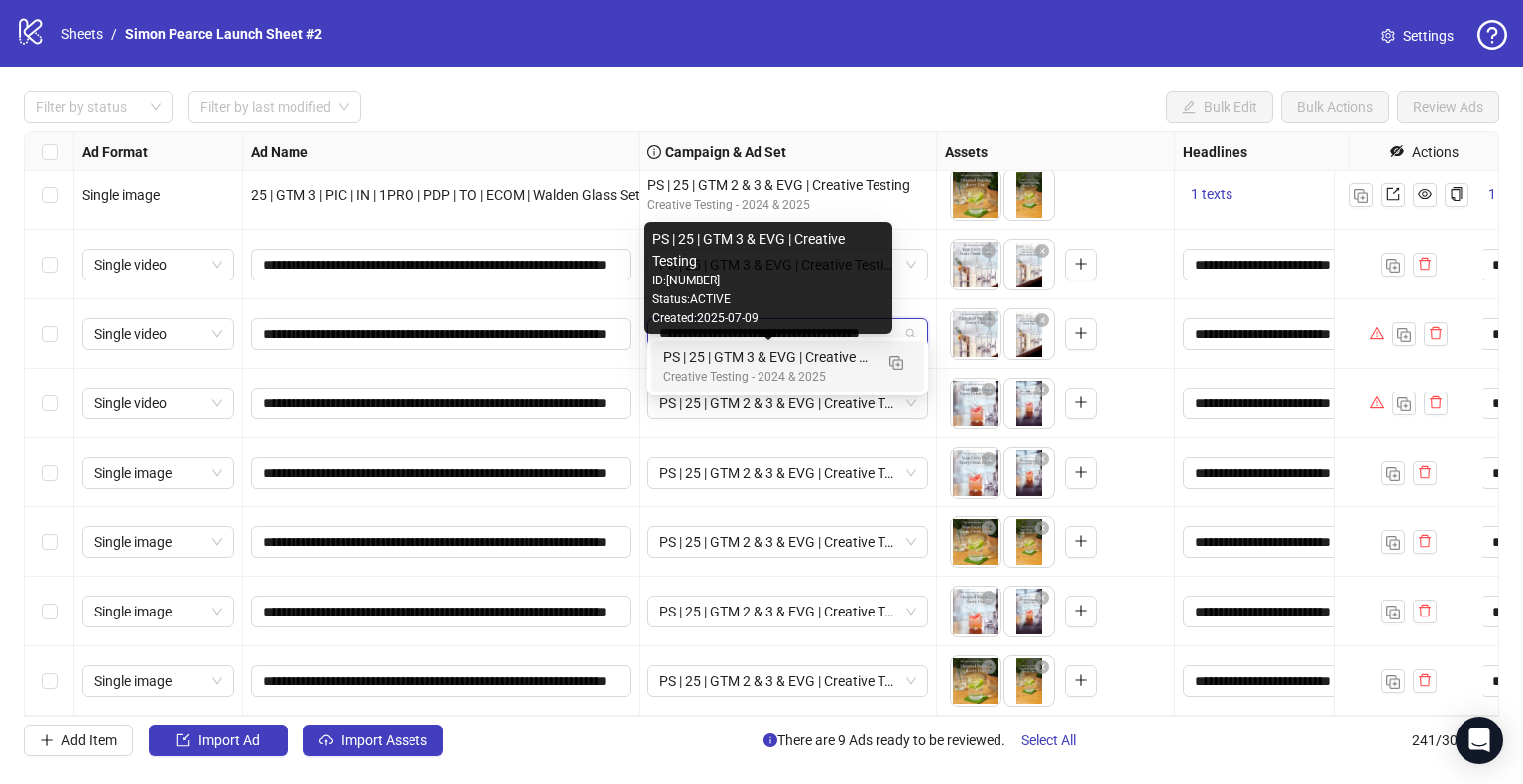 click on "PS | 25 | GTM 3 & EVG | Creative Testing" at bounding box center [767, 357] 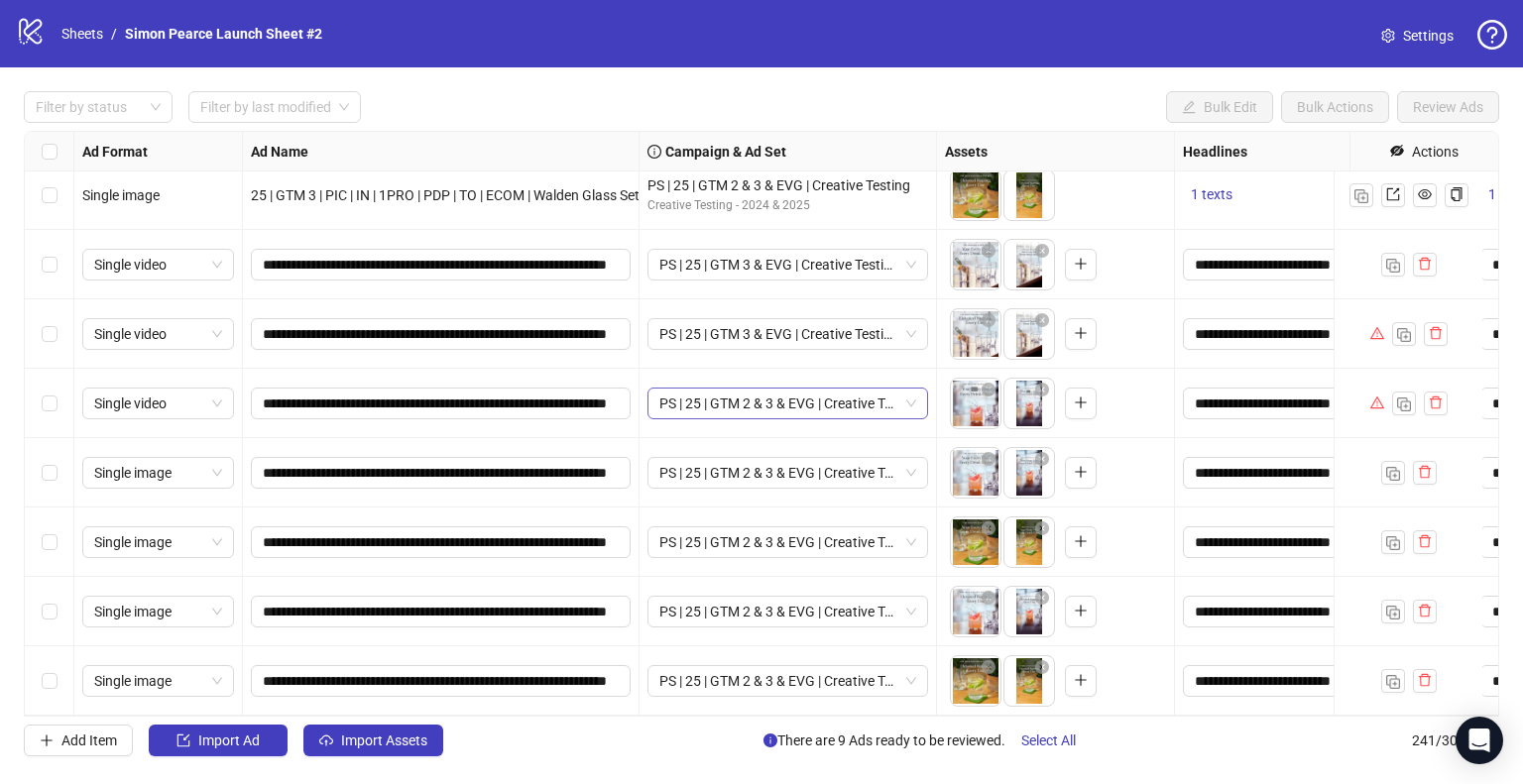 click on "PS | 25 | GTM 2 & 3 & EVG | Creative Testing" at bounding box center [158, 265] 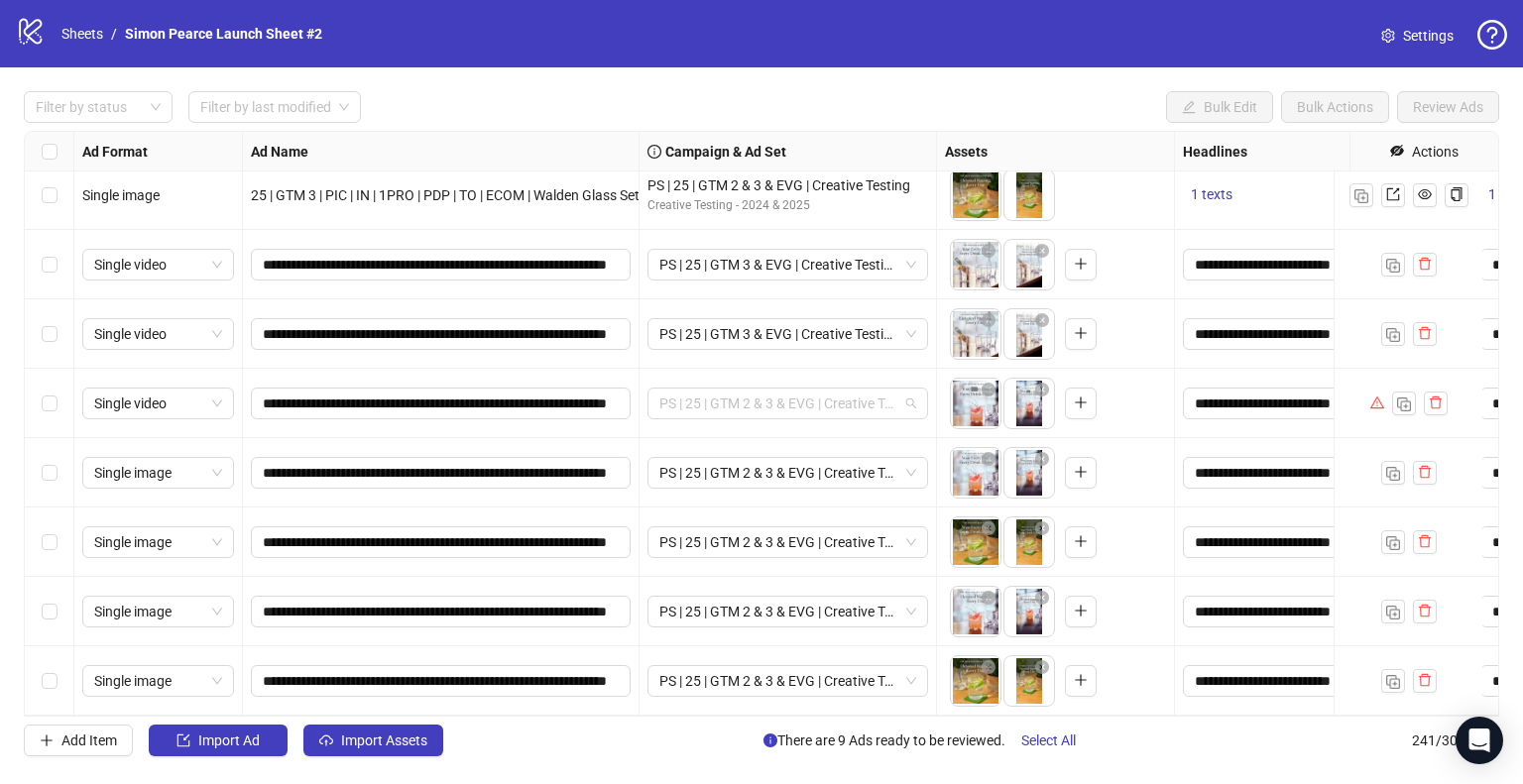 paste on "**********" 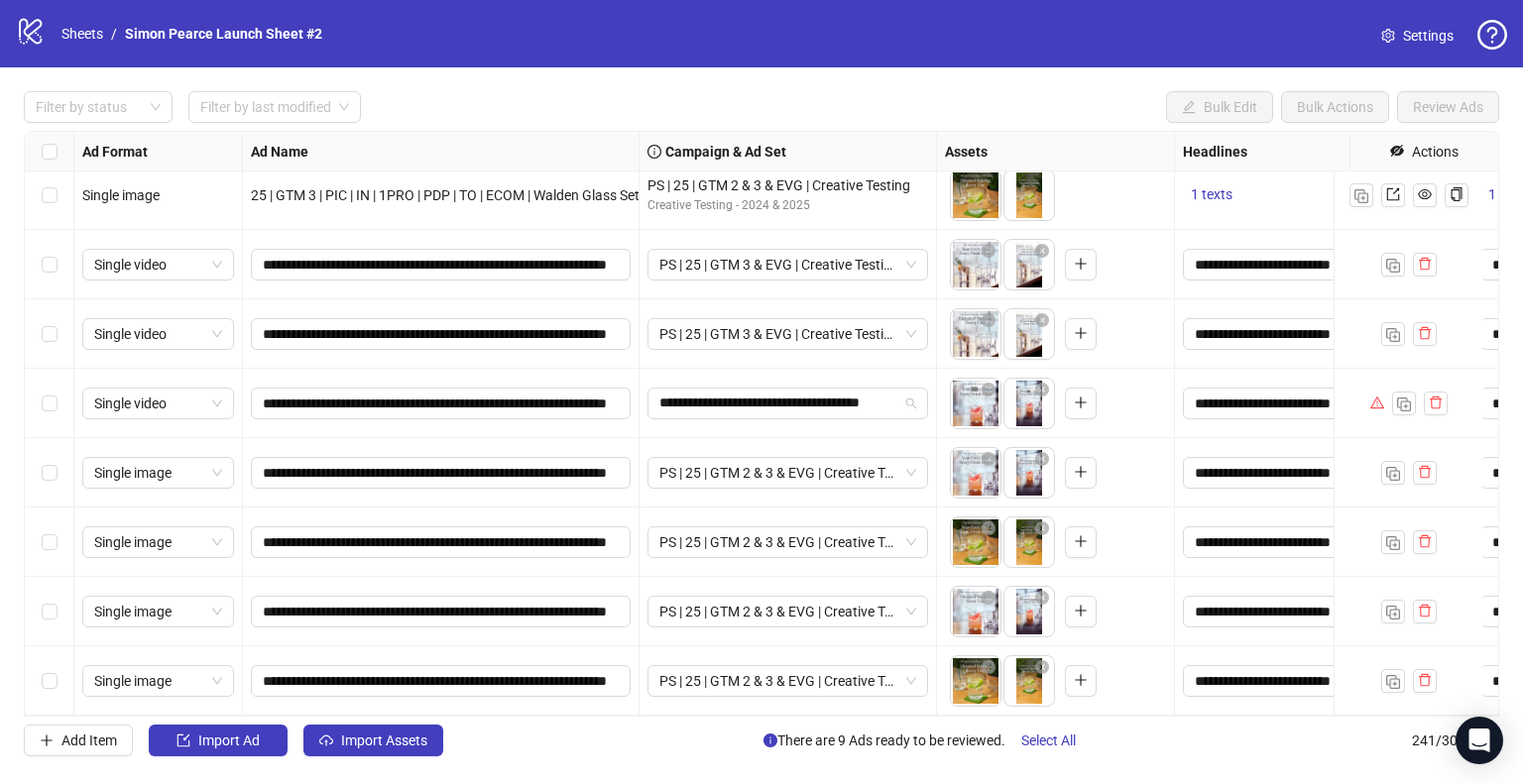 scroll, scrollTop: 0, scrollLeft: 4, axis: horizontal 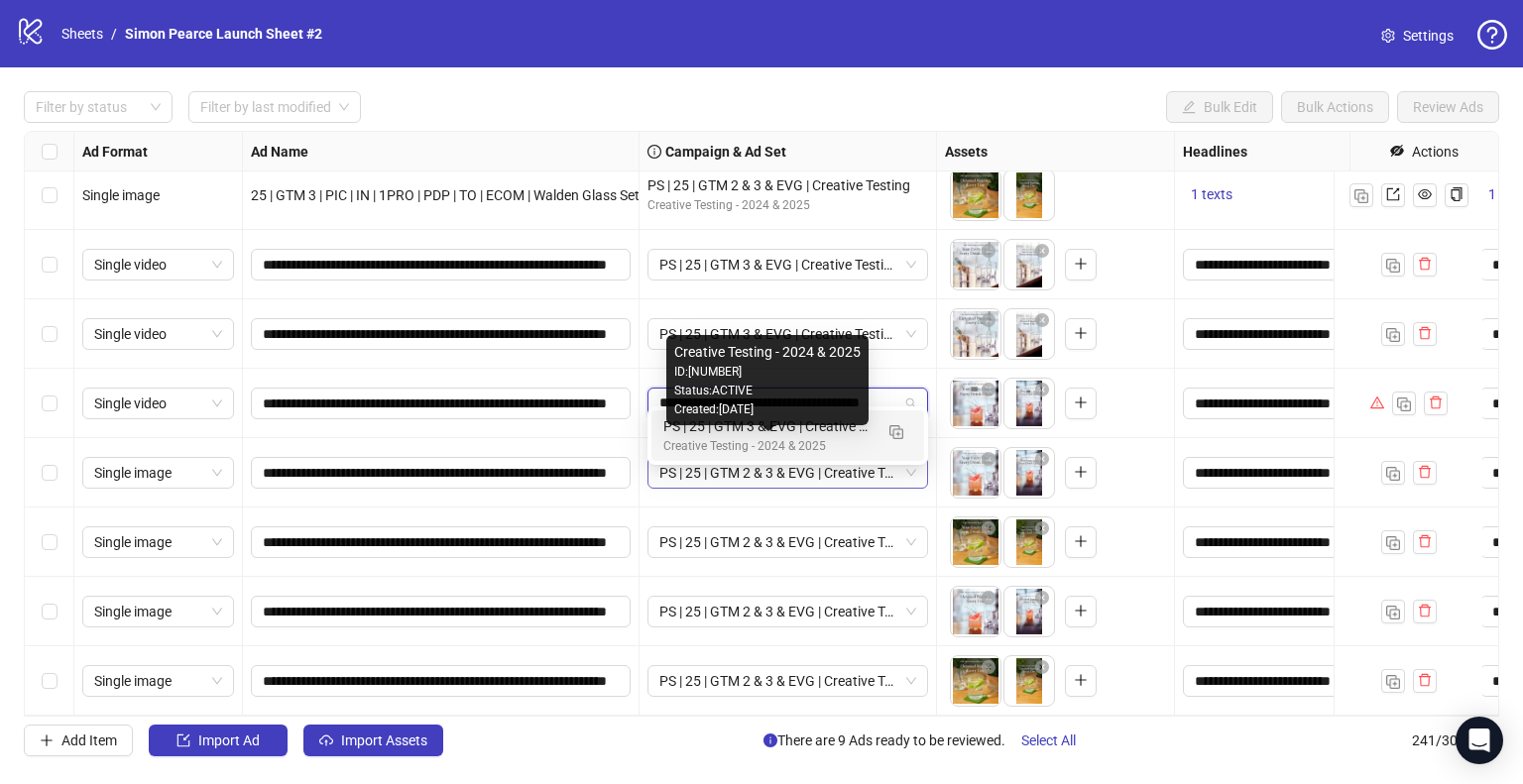 click on "PS | 25 | GTM 3 & EVG | Creative Testing" at bounding box center (767, 426) 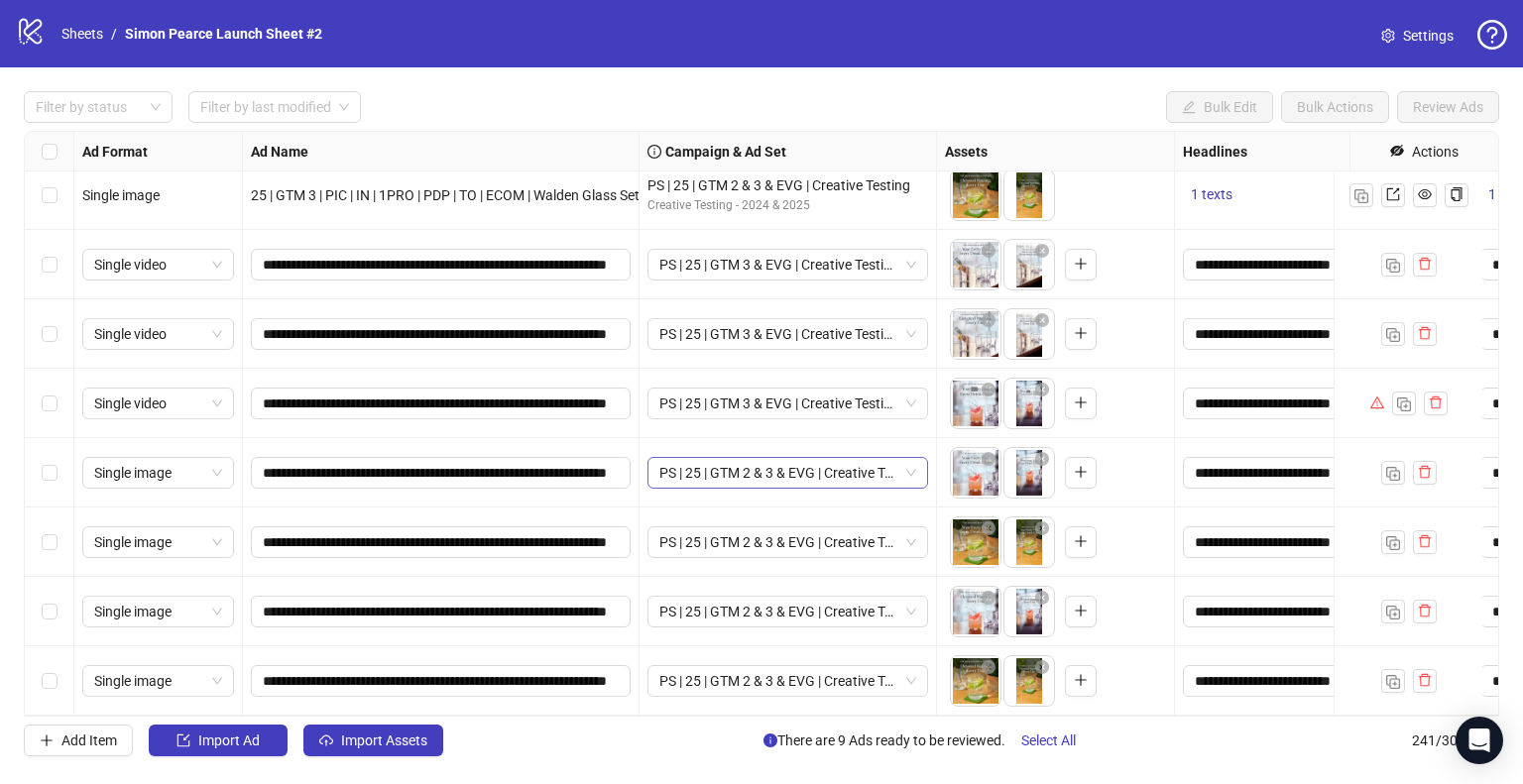click on "PS | 25 | GTM 2 & 3 & EVG | Creative Testing" at bounding box center [158, 265] 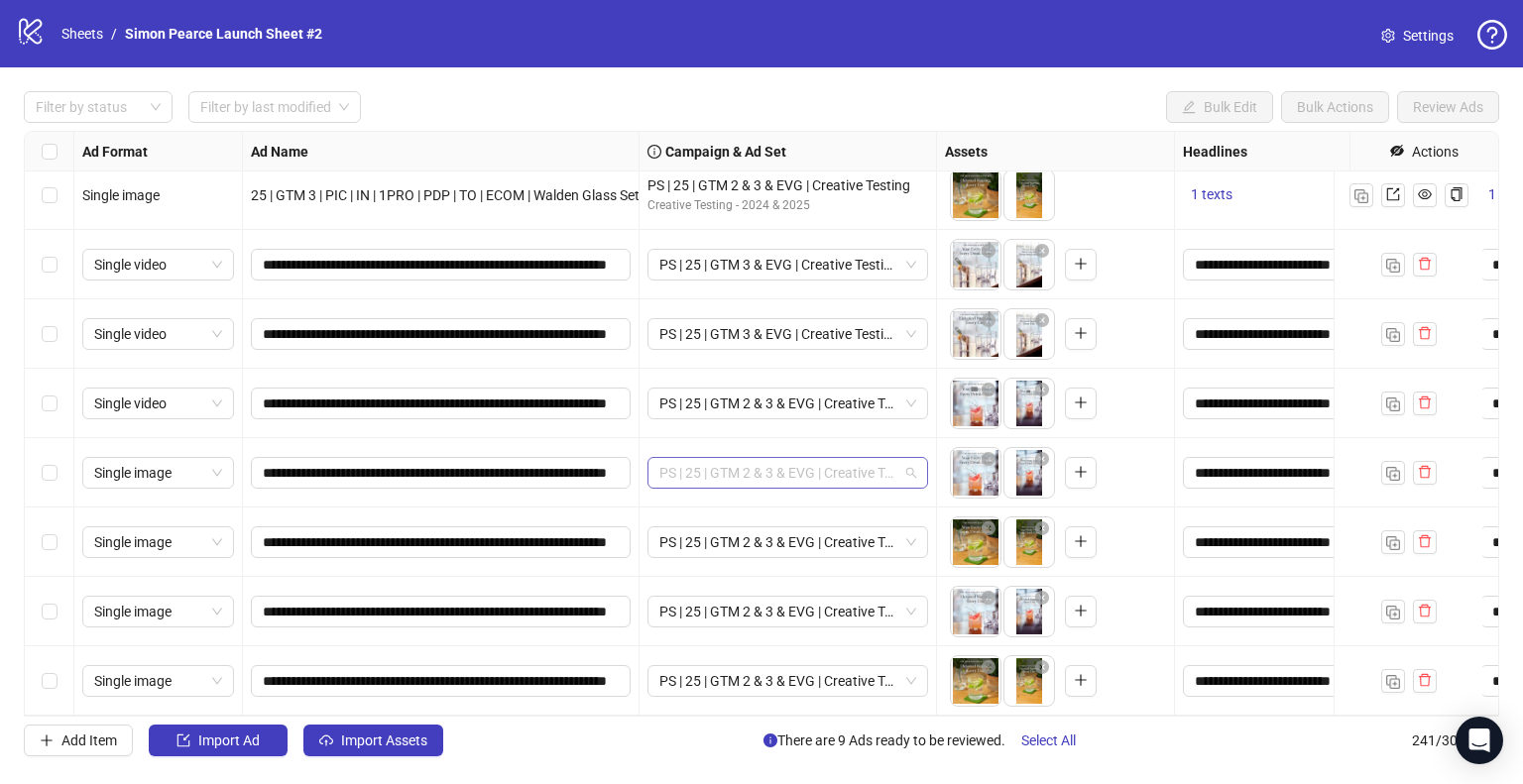 paste on "**********" 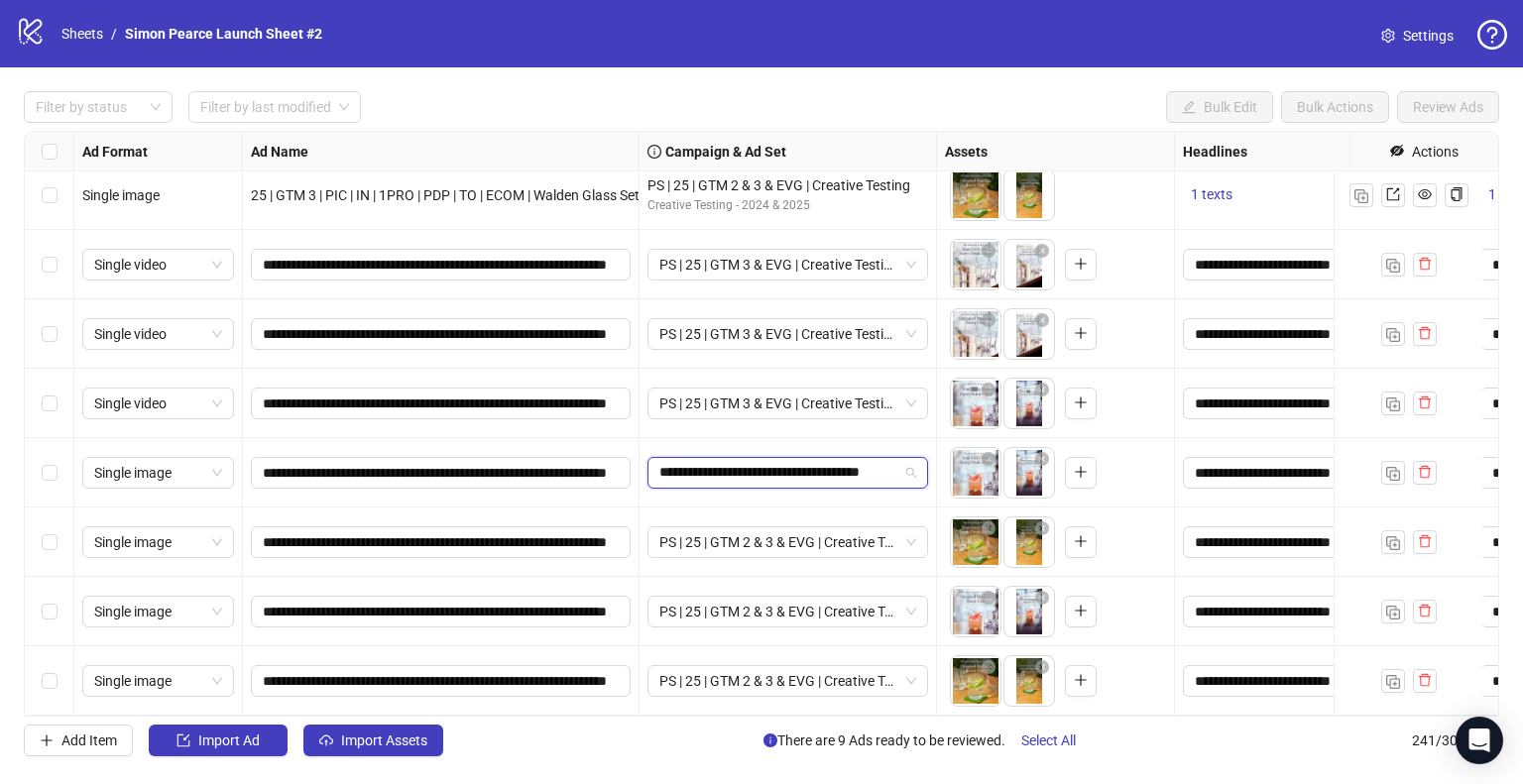 scroll, scrollTop: 0, scrollLeft: 4, axis: horizontal 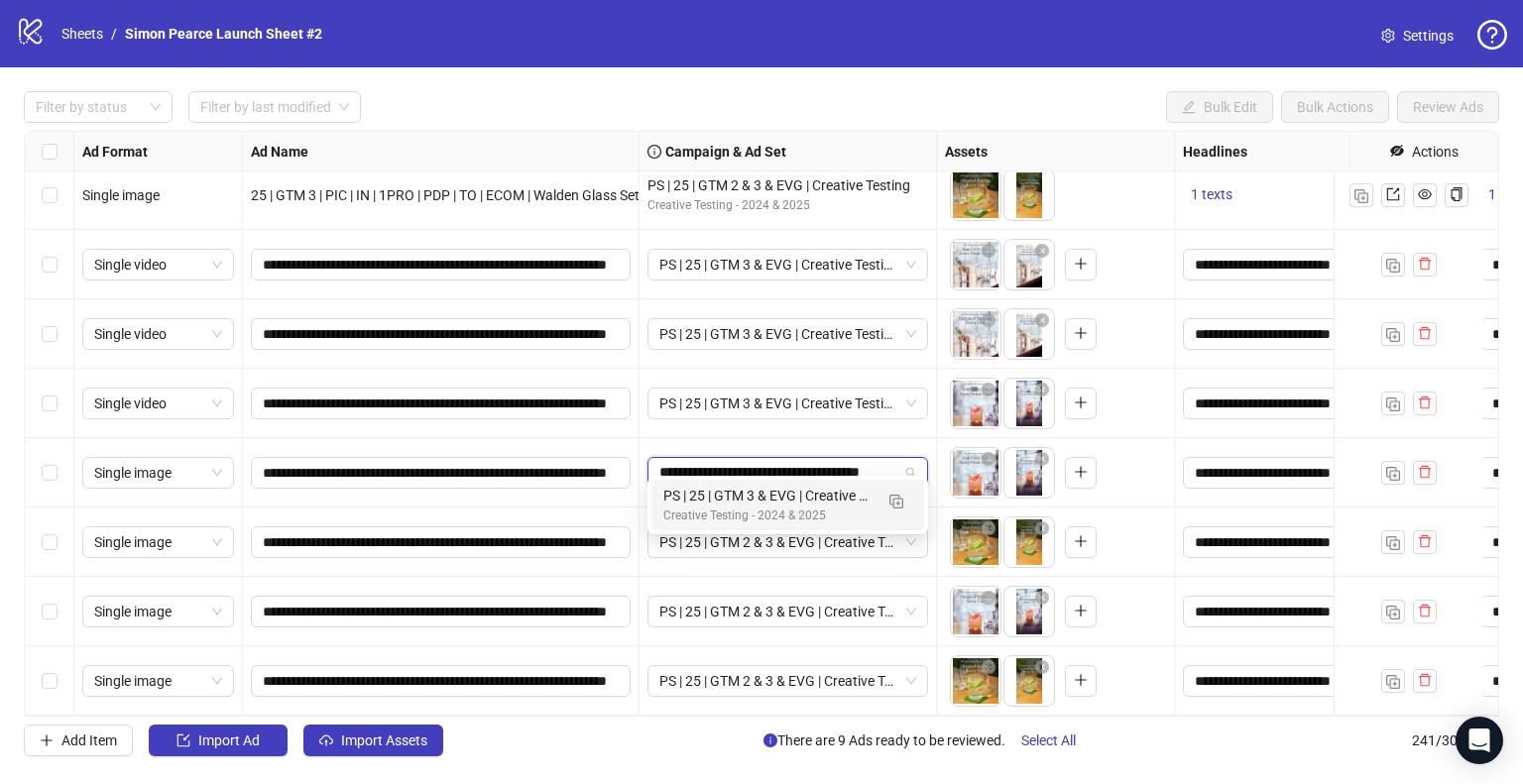 click on "PS | 25 | GTM 3 & EVG | Creative Testing" at bounding box center (767, 496) 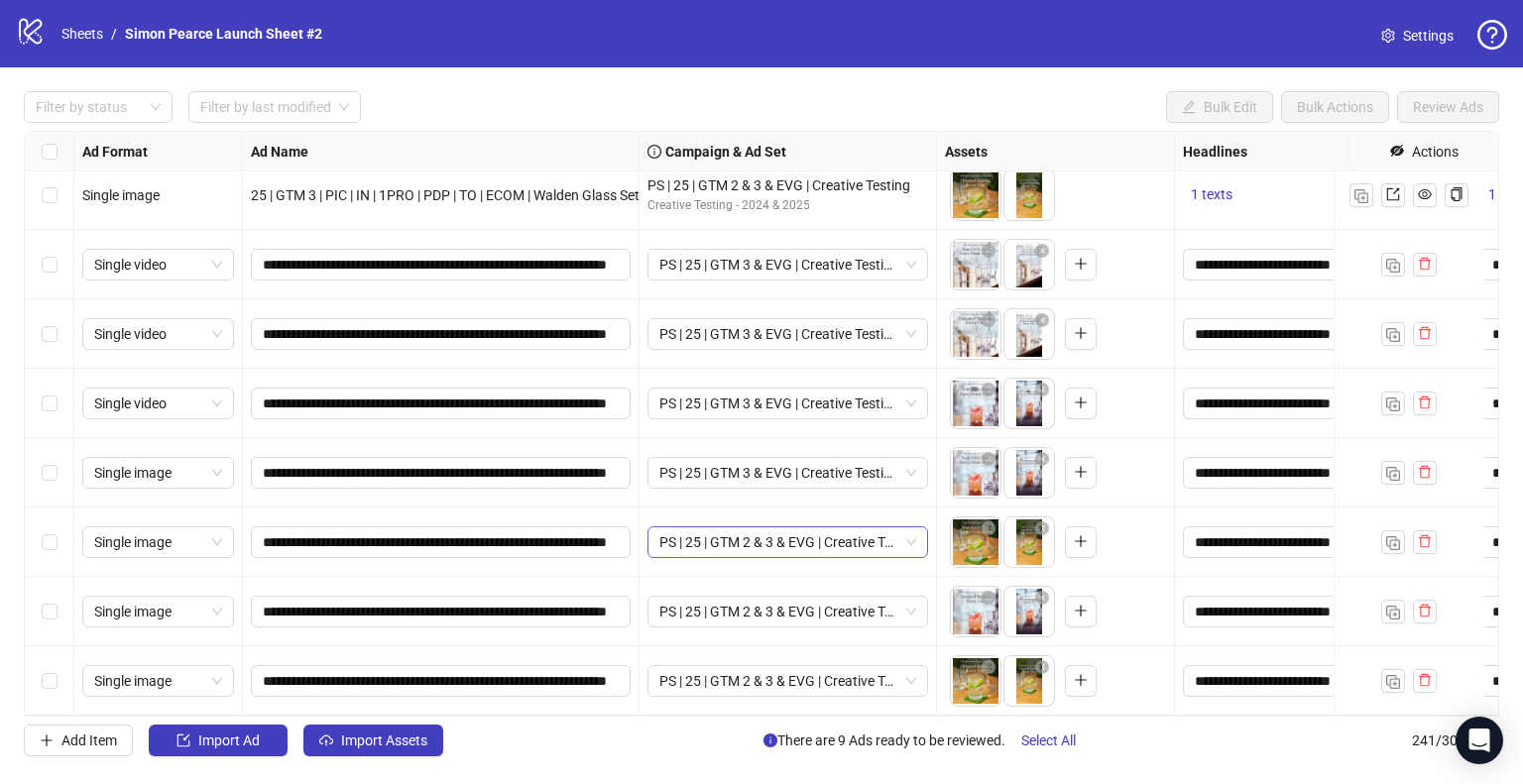 click on "PS | 25 | GTM 2 & 3 & EVG | Creative Testing" at bounding box center (158, 265) 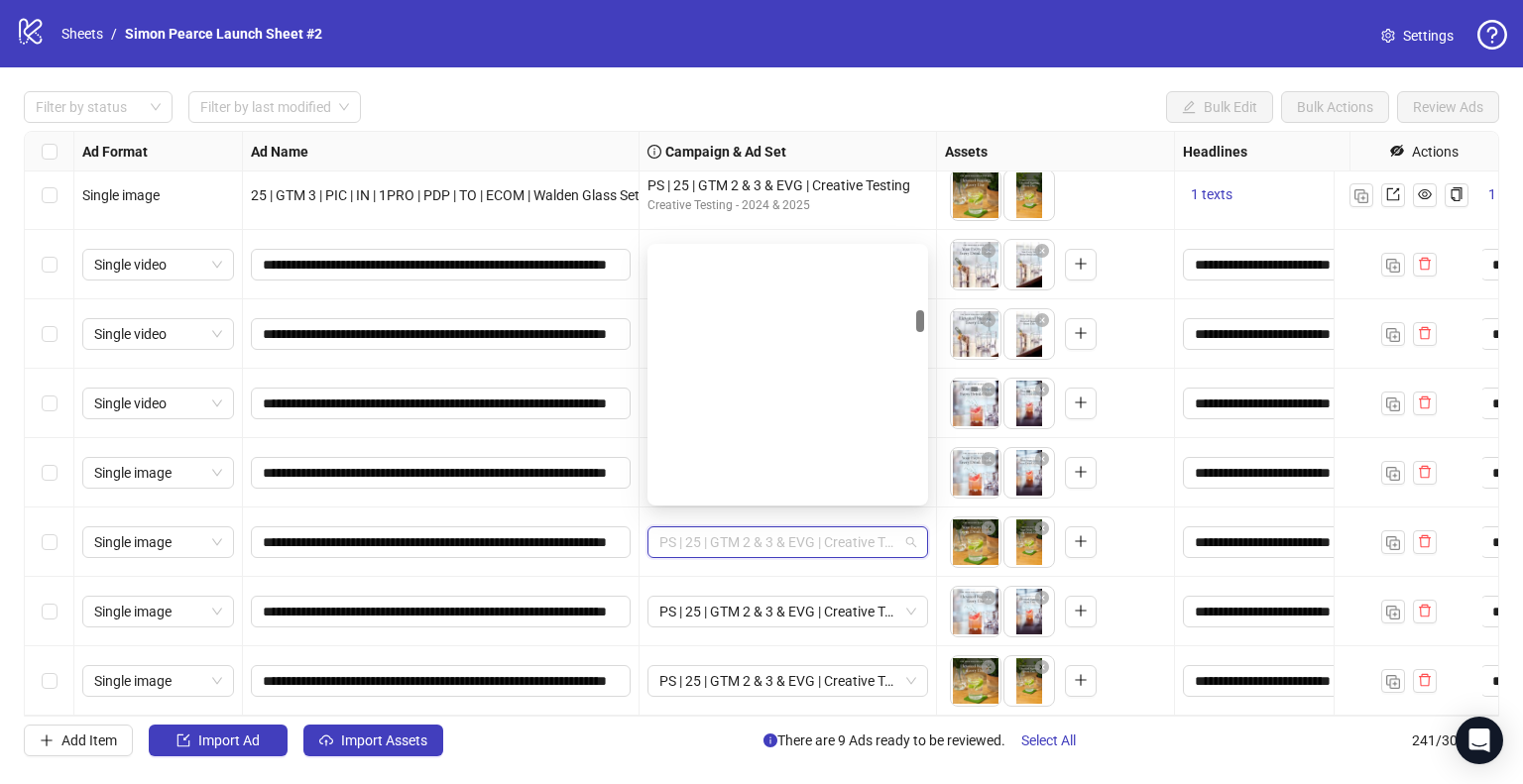 scroll, scrollTop: 706, scrollLeft: 0, axis: vertical 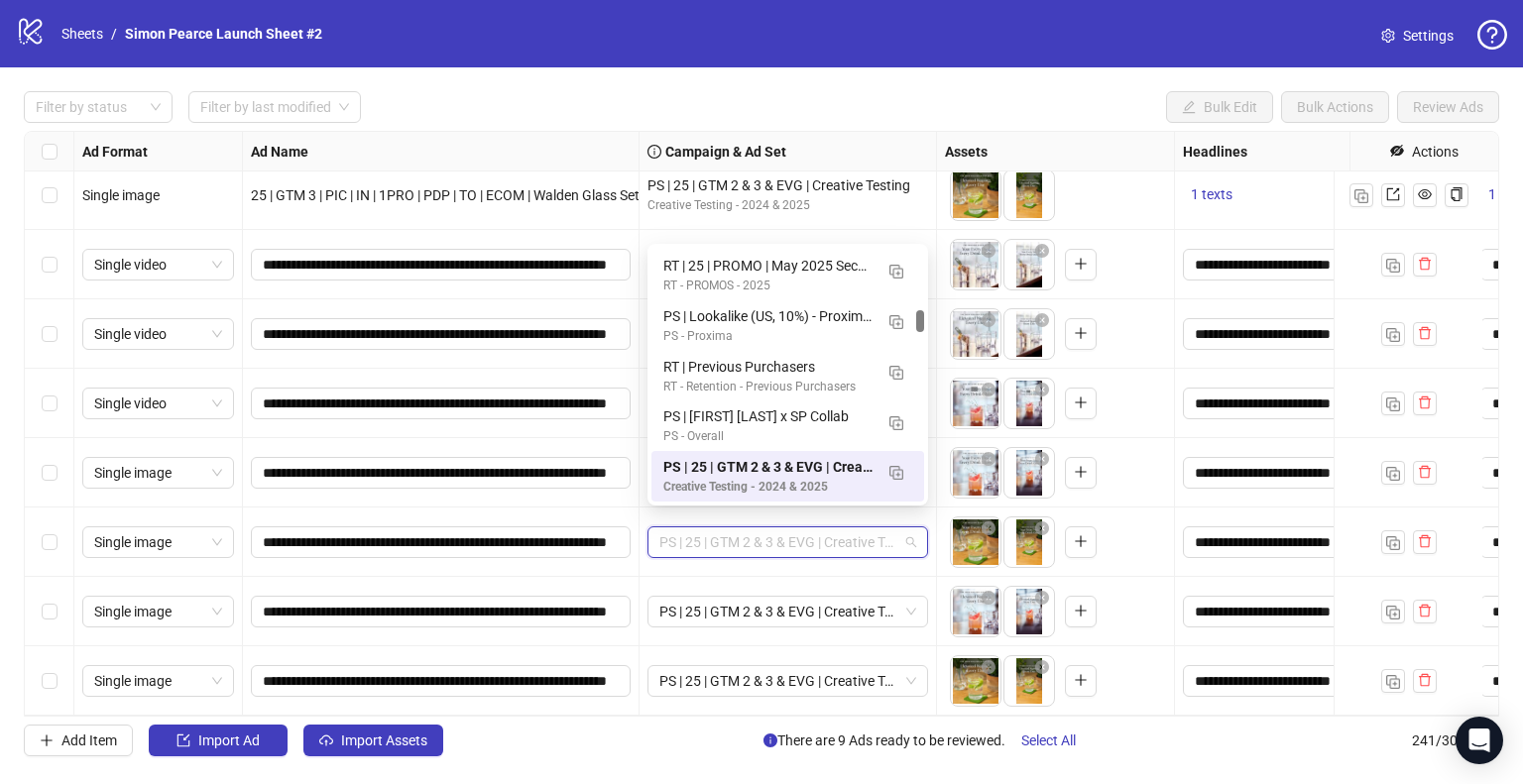 paste on "**********" 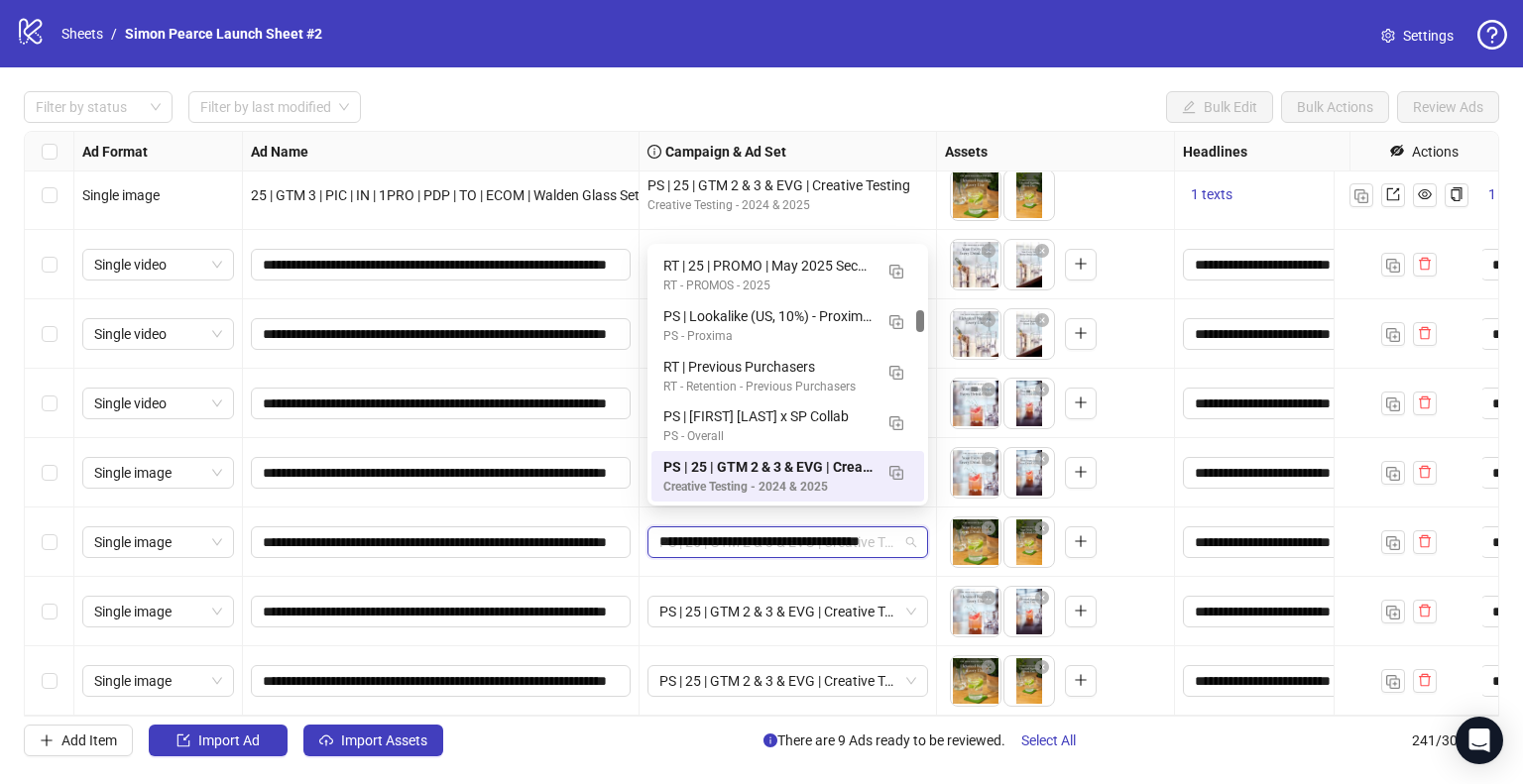 scroll, scrollTop: 0, scrollLeft: 0, axis: both 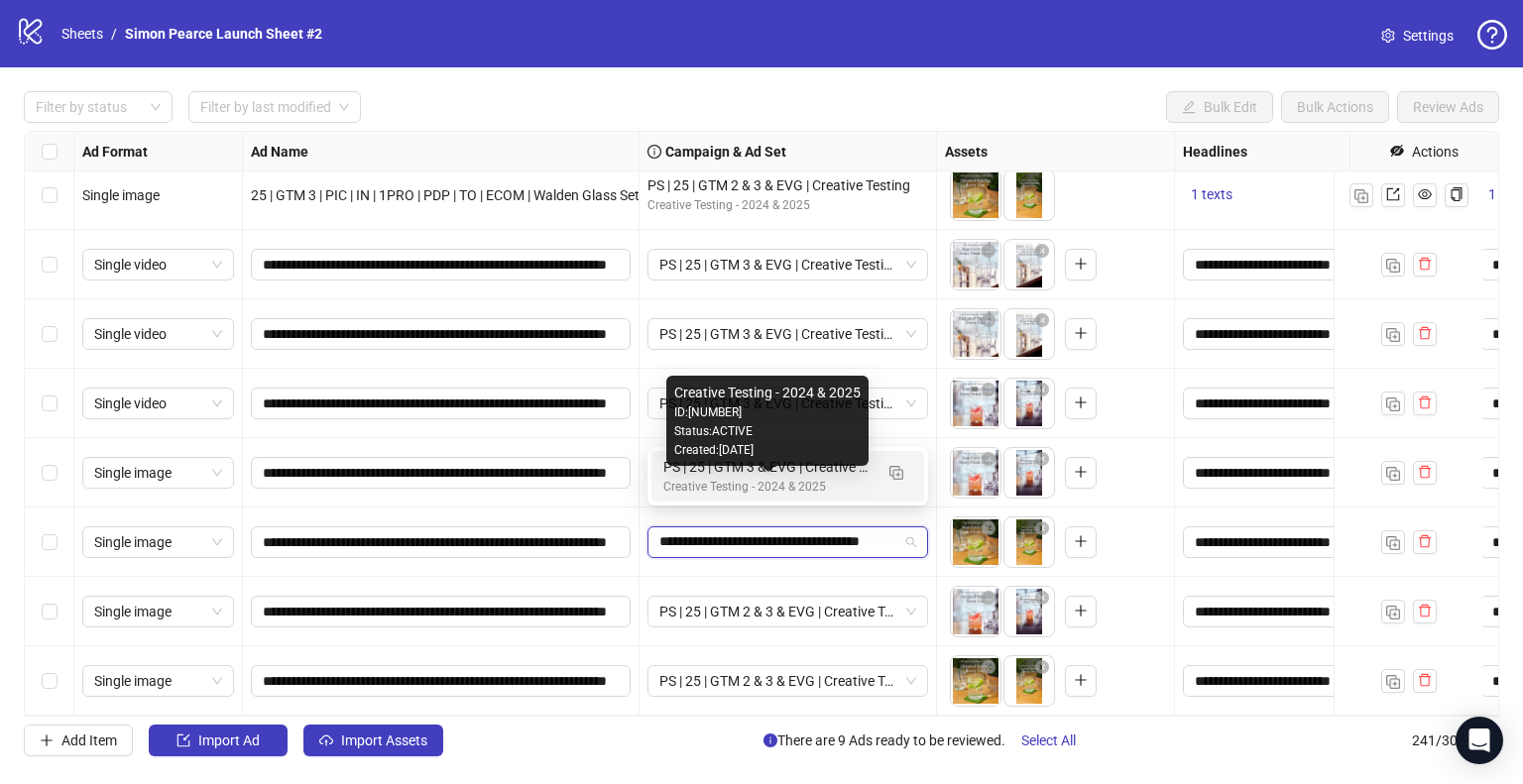 click on "Creative Testing - 2024 & 2025" at bounding box center (767, 487) 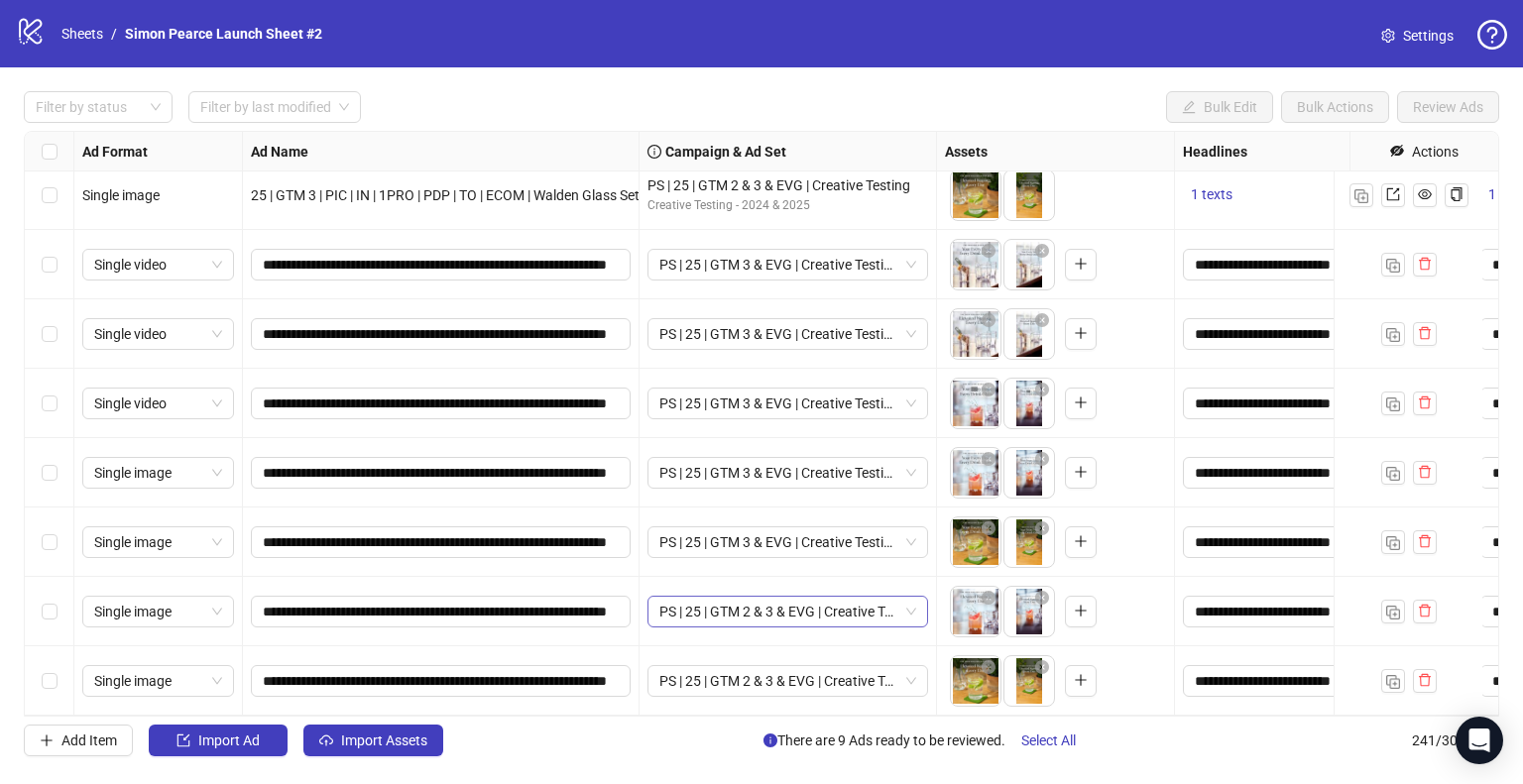 click on "PS | 25 | GTM 2 & 3 & EVG | Creative Testing" at bounding box center [158, 265] 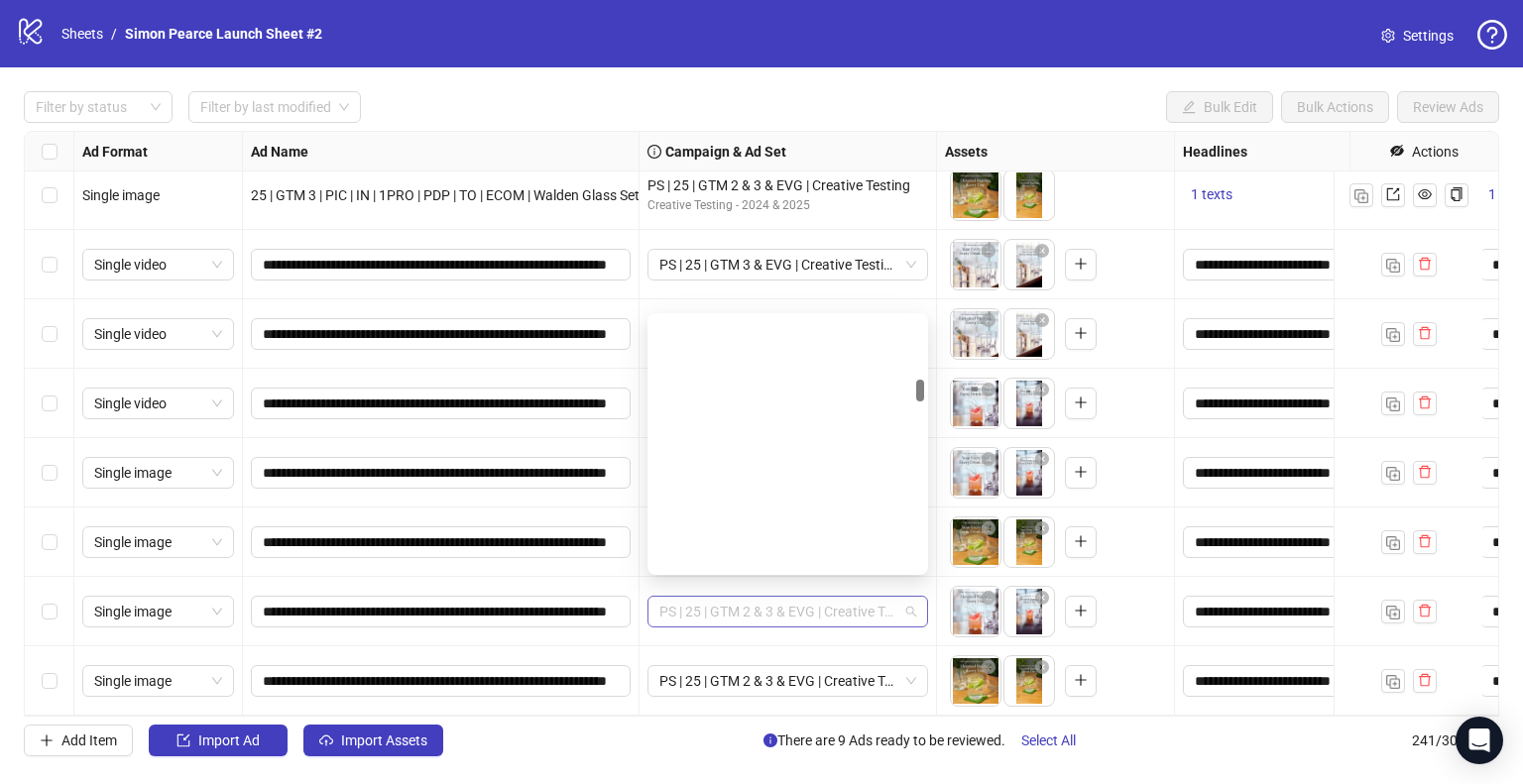 scroll, scrollTop: 706, scrollLeft: 0, axis: vertical 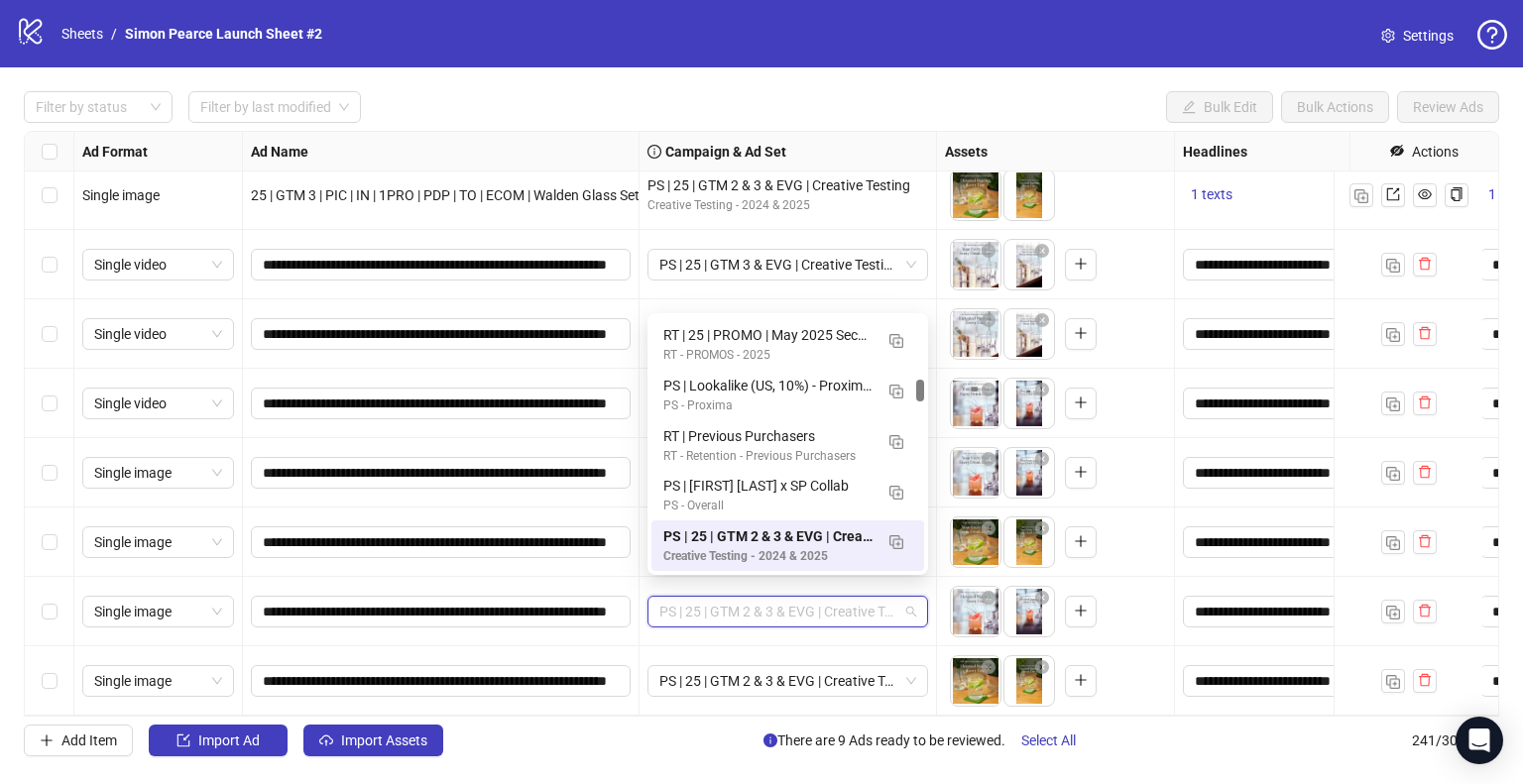 paste on "**********" 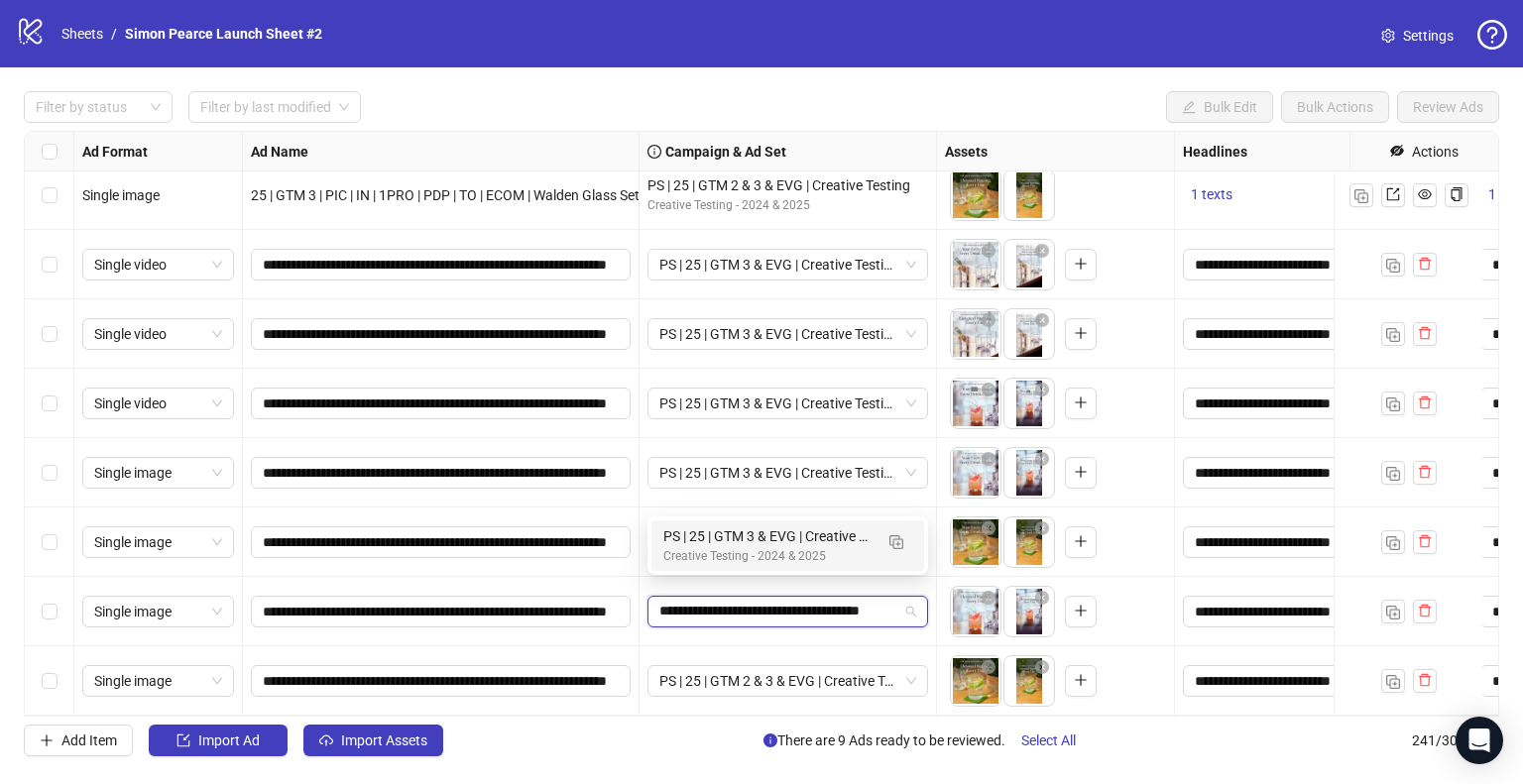 scroll, scrollTop: 0, scrollLeft: 0, axis: both 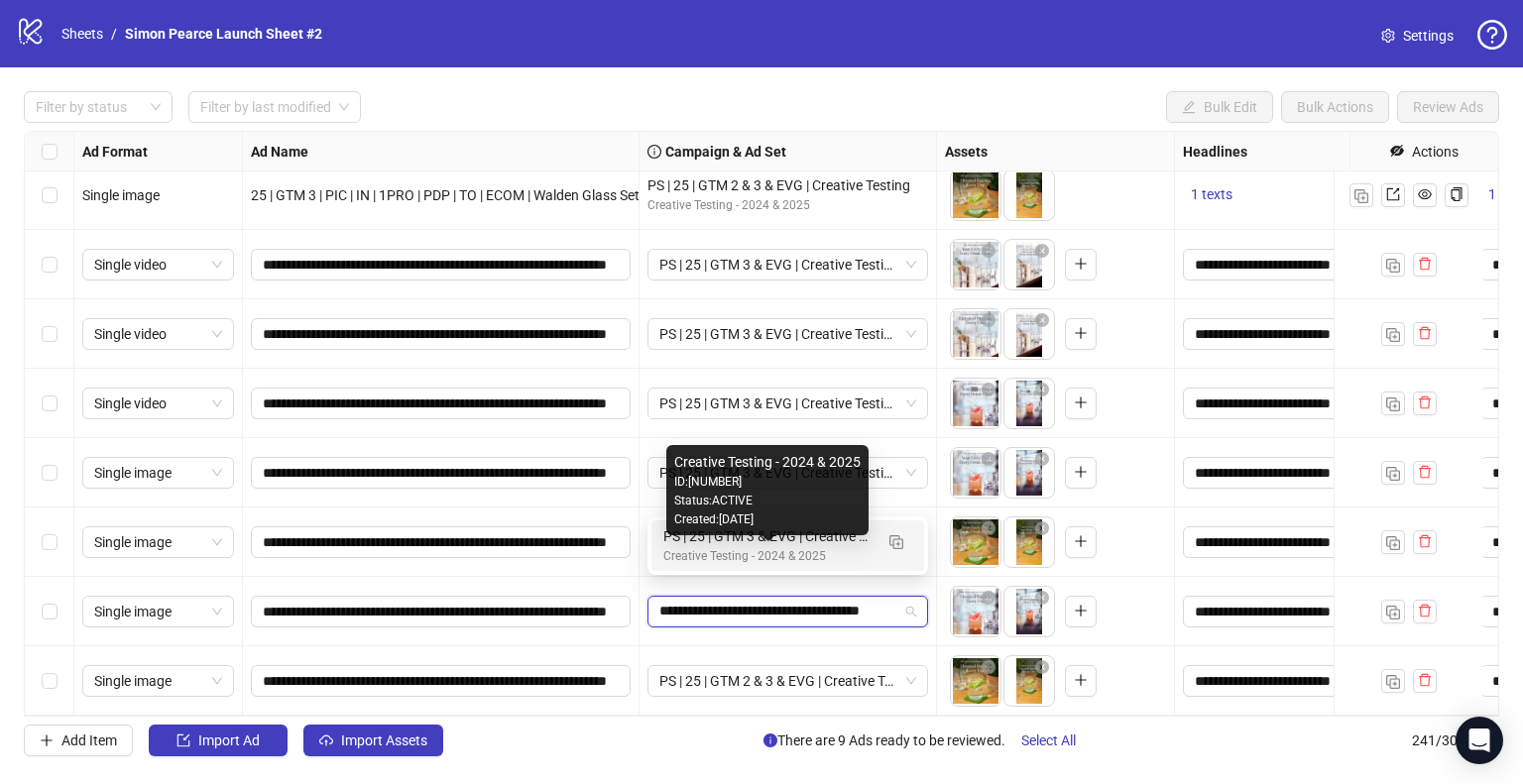 click on "PS | 25 | GTM 3 & EVG | Creative Testing" at bounding box center (767, 536) 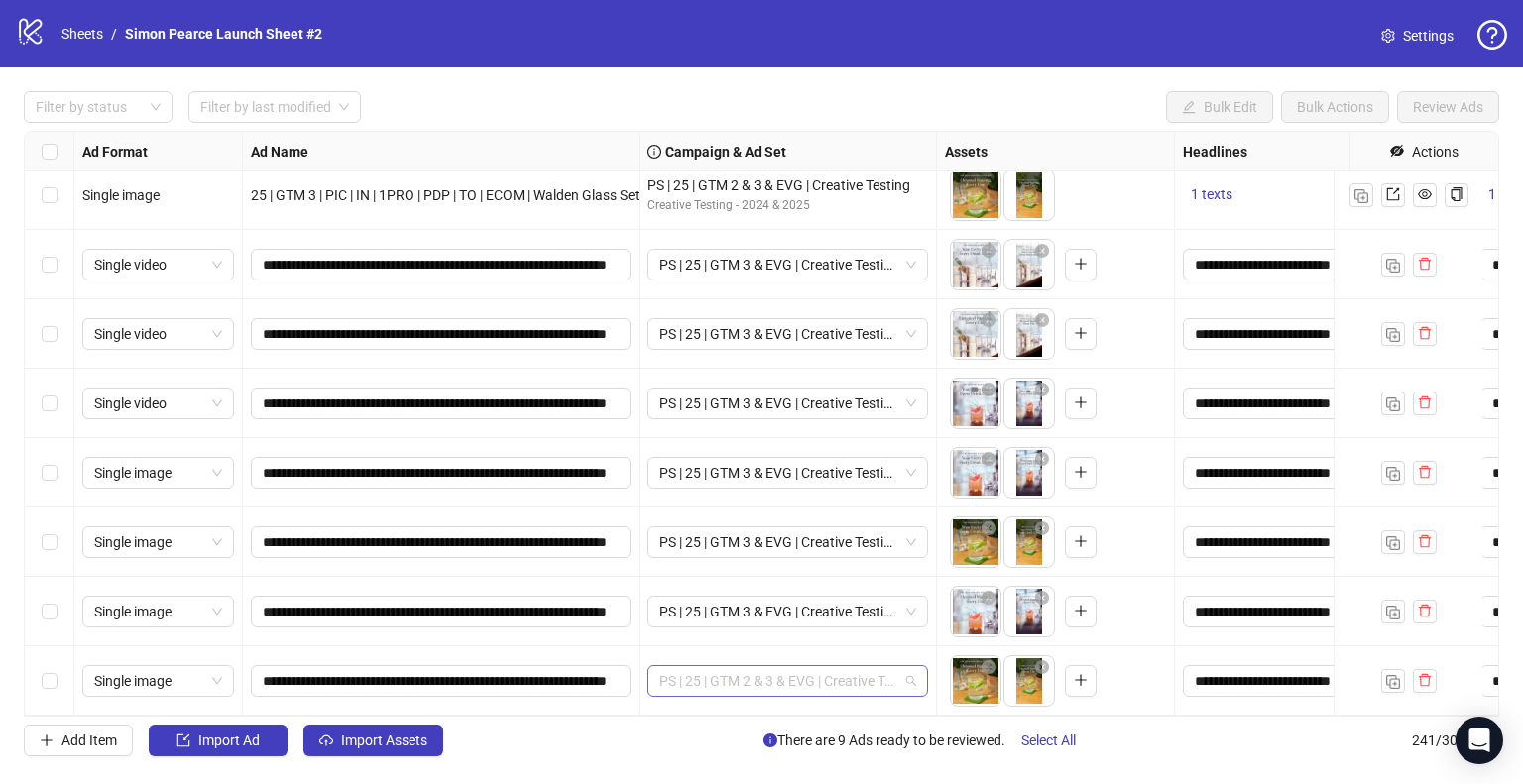 click on "PS | 25 | GTM 2 & 3 & EVG | Creative Testing" at bounding box center (787, 681) 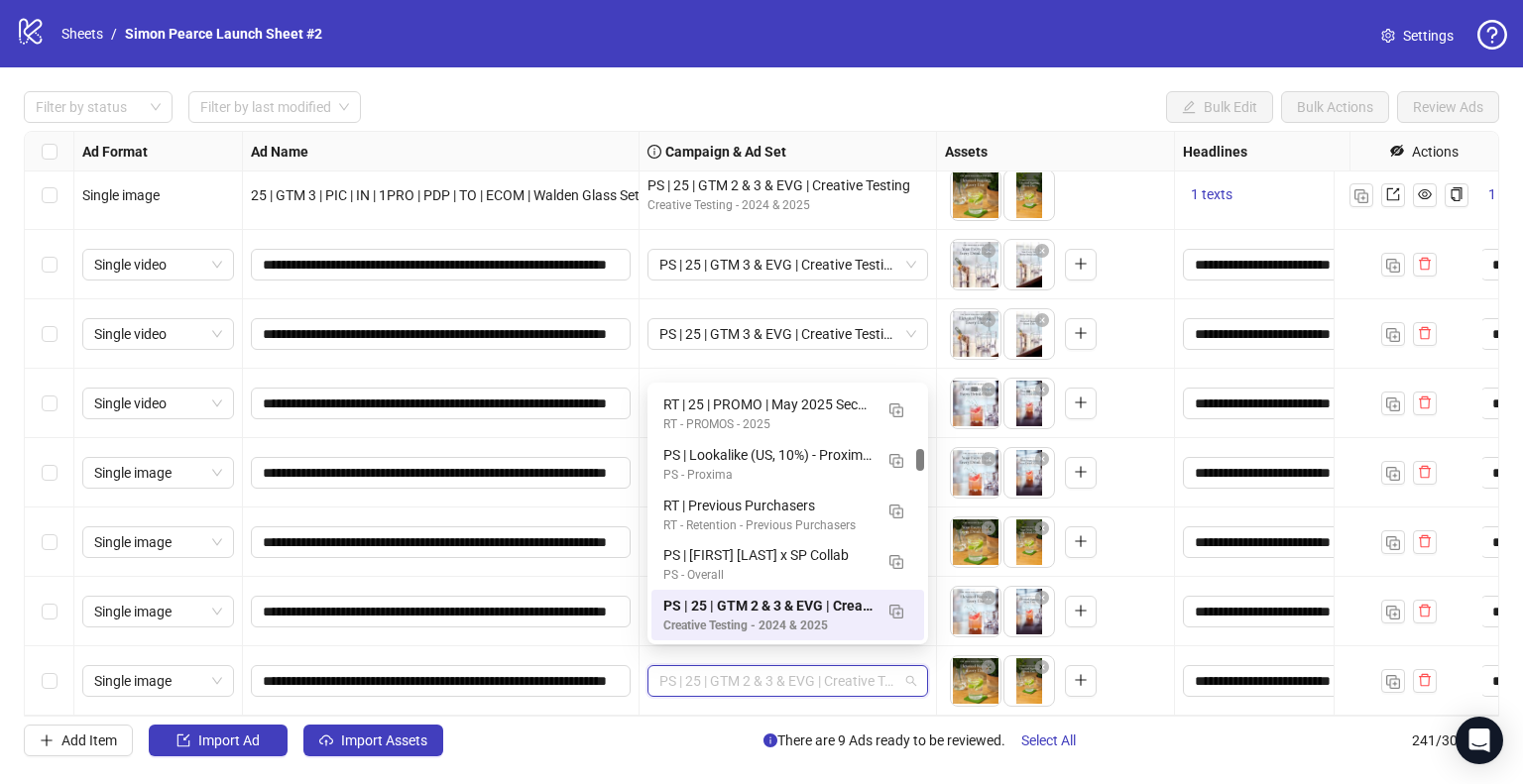 paste on "**********" 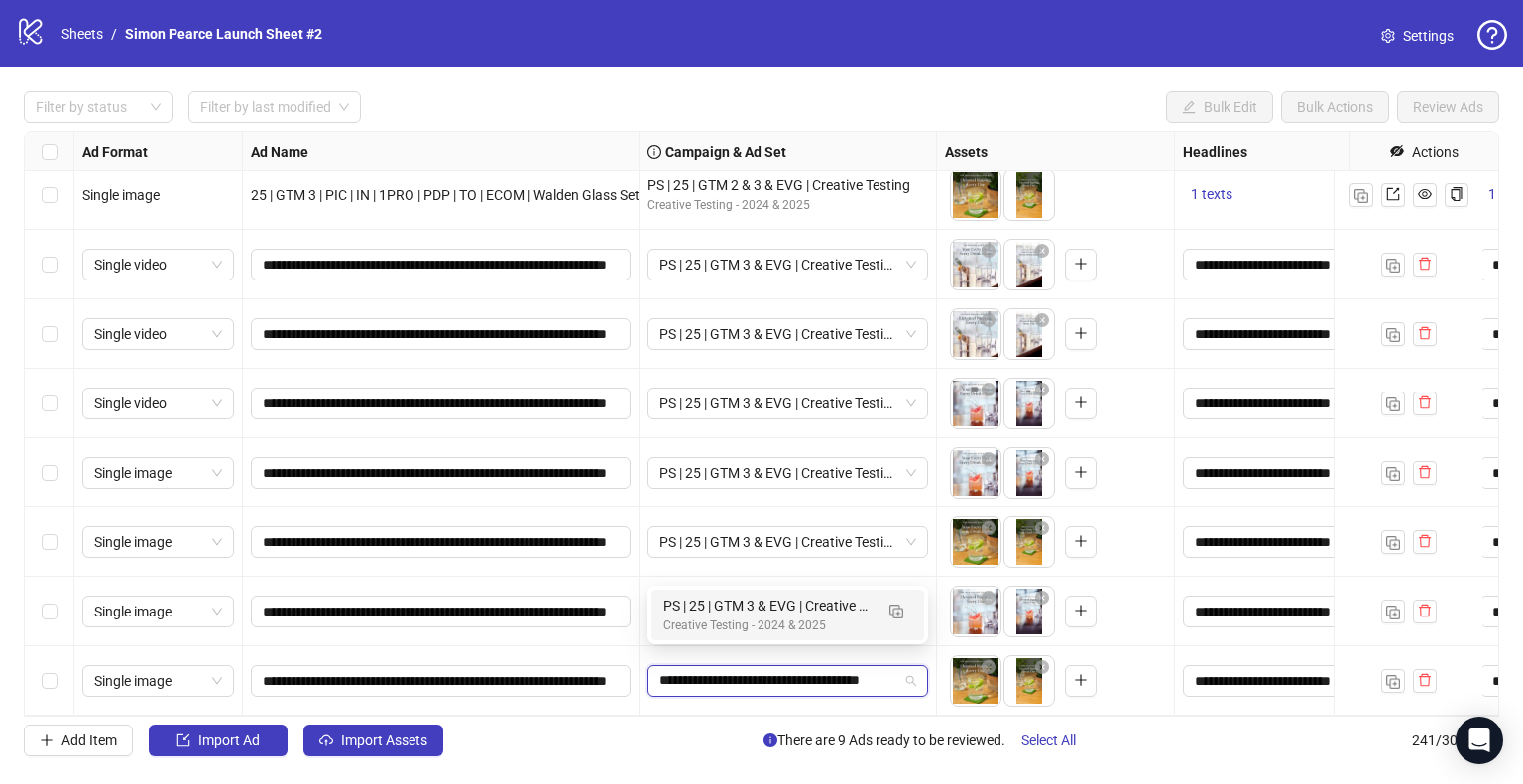 scroll, scrollTop: 0, scrollLeft: 0, axis: both 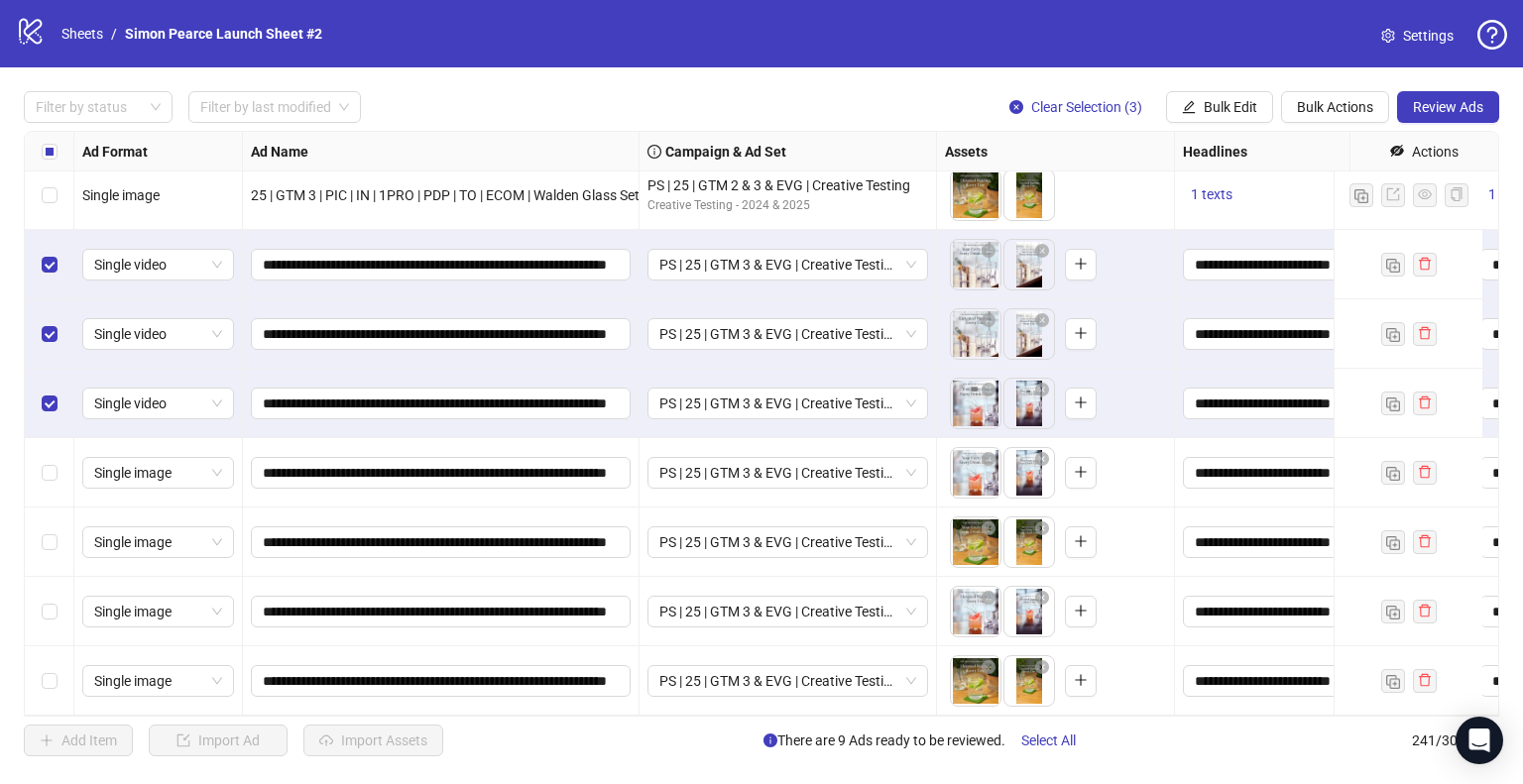 click at bounding box center [50, 473] 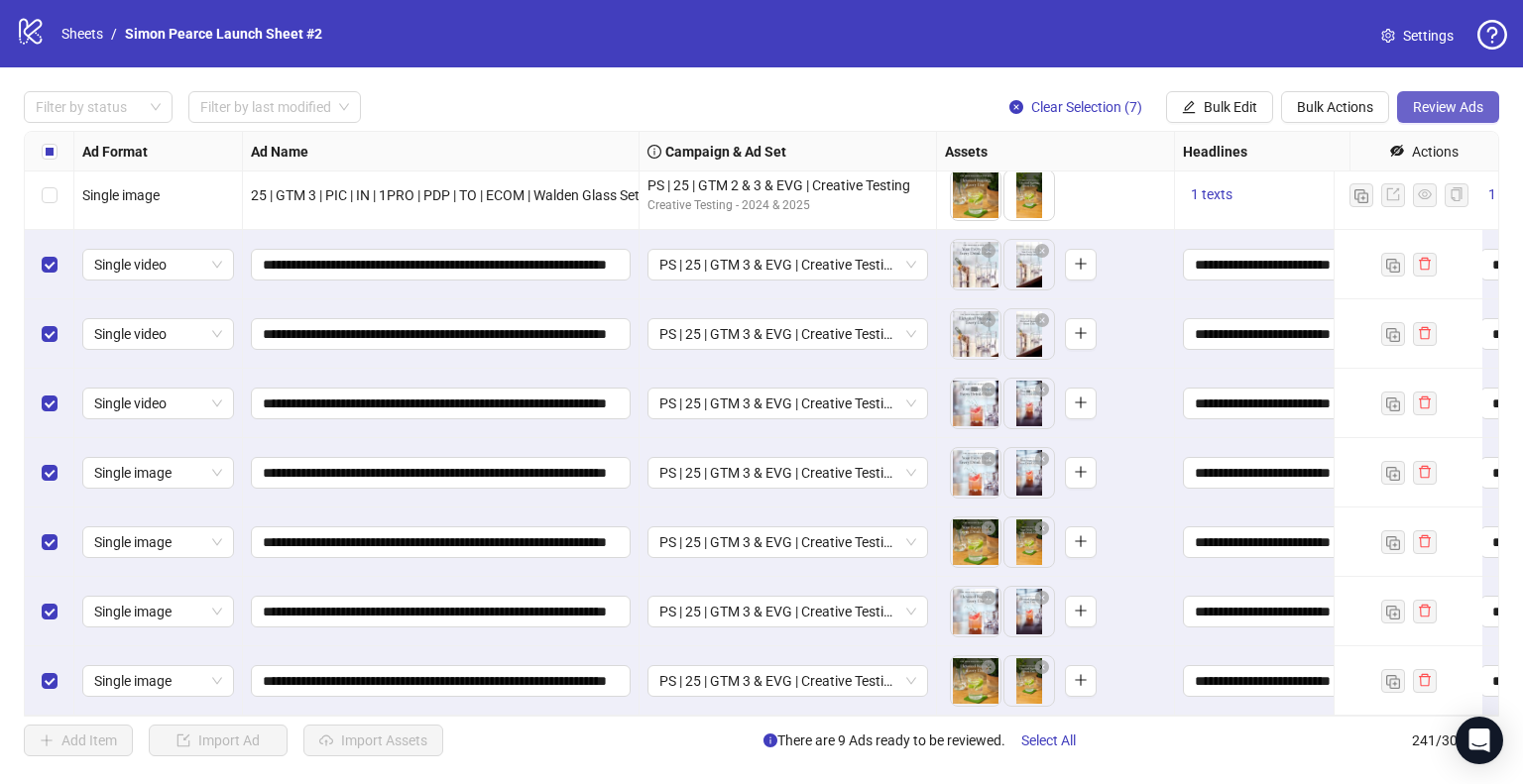 click on "Review Ads" at bounding box center [1448, 107] 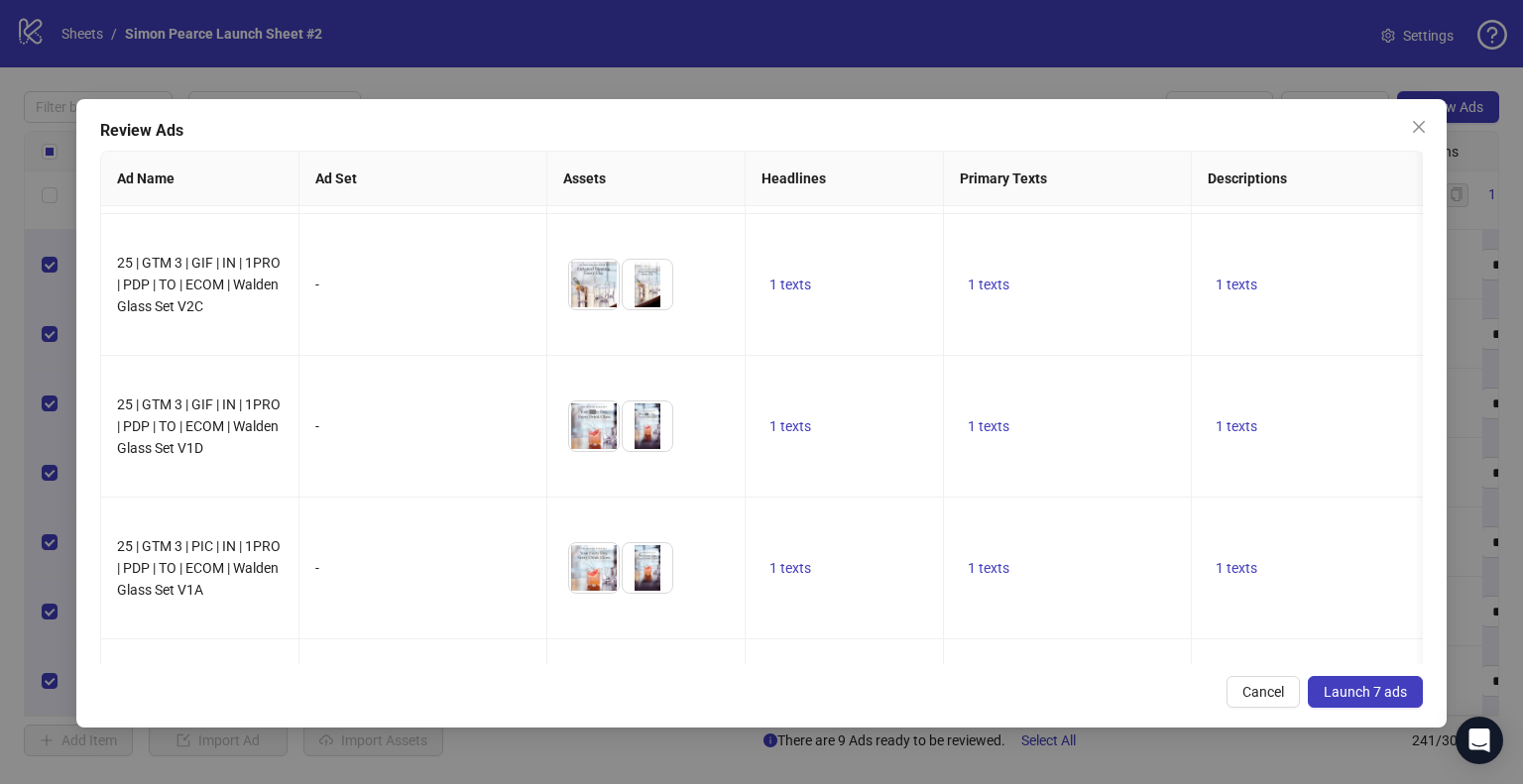 scroll, scrollTop: 549, scrollLeft: 0, axis: vertical 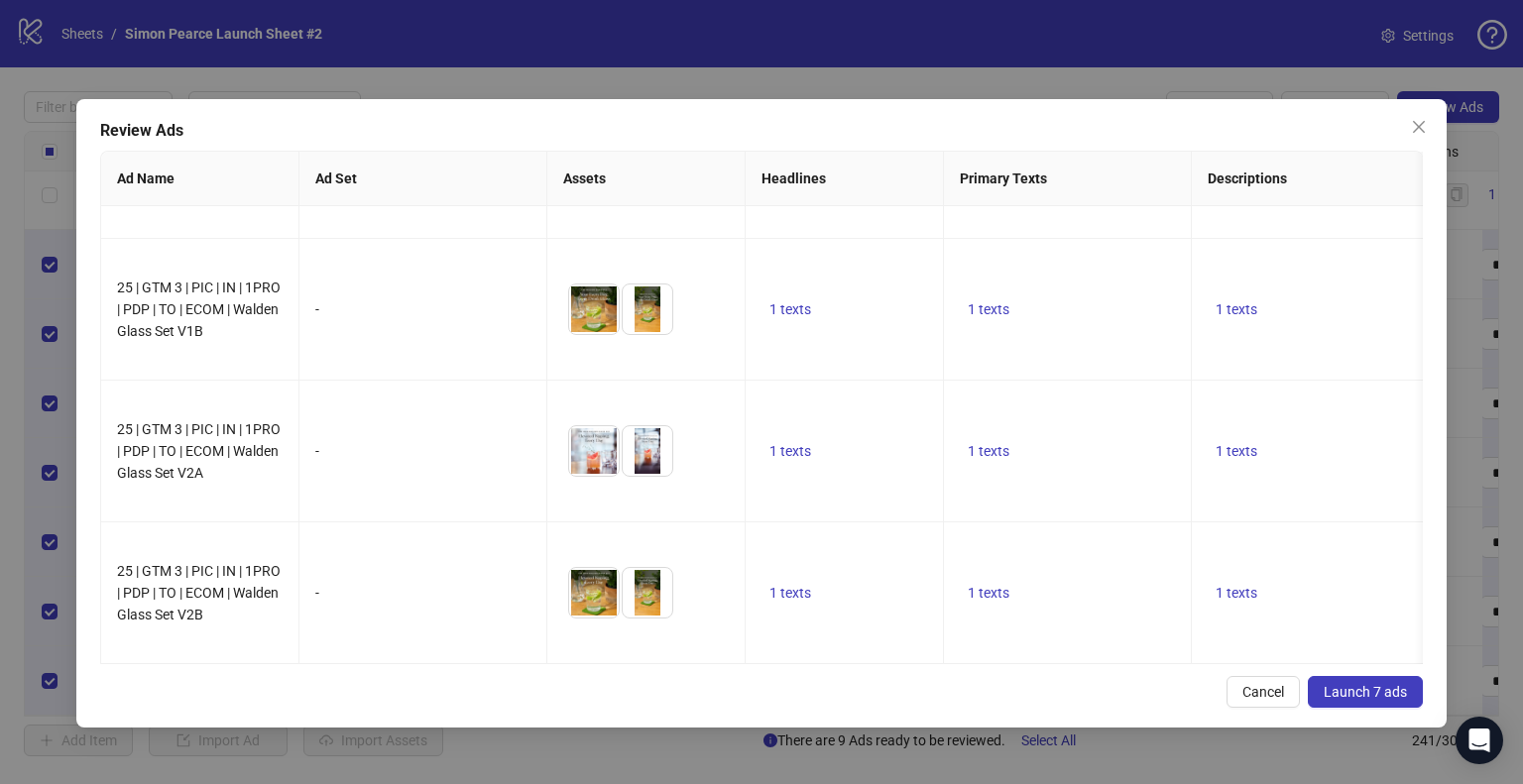 click on "Launch 7 ads" at bounding box center [1365, 692] 